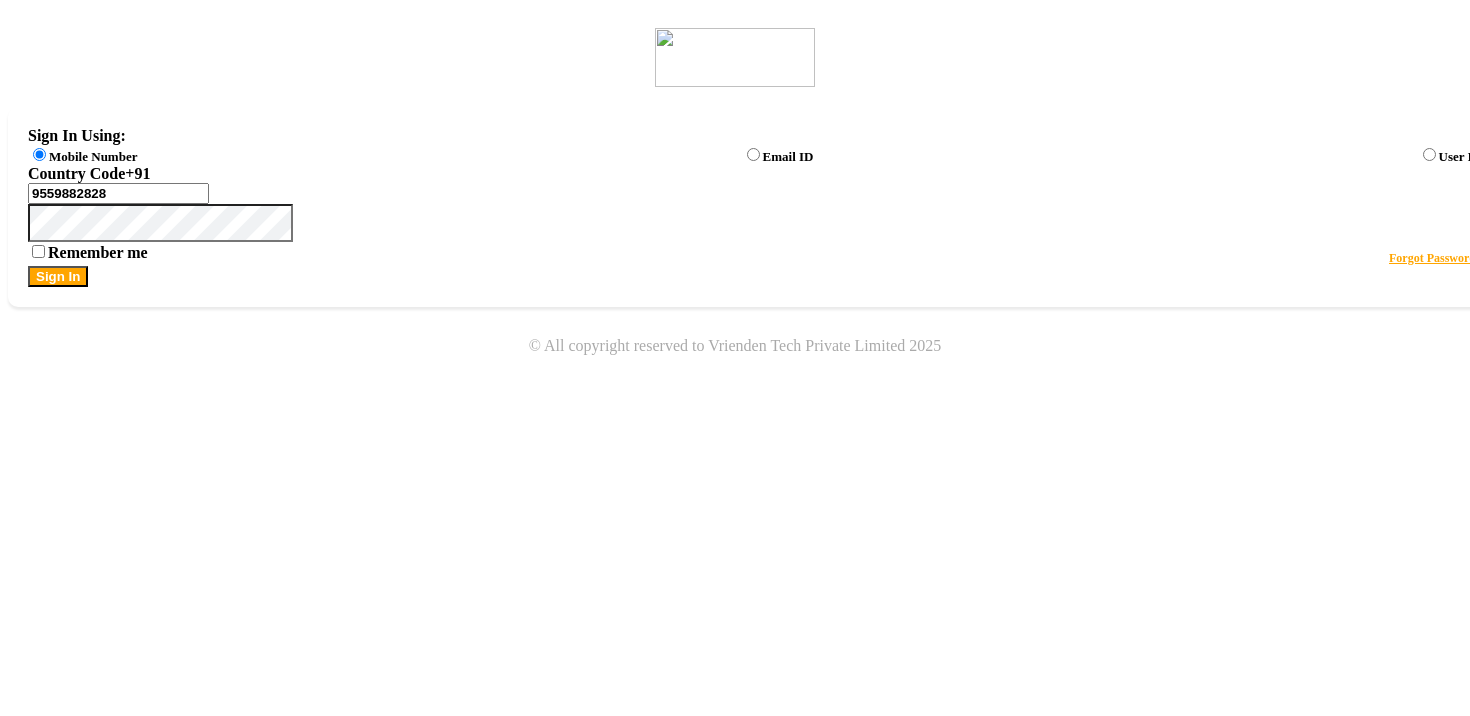 scroll, scrollTop: 0, scrollLeft: 0, axis: both 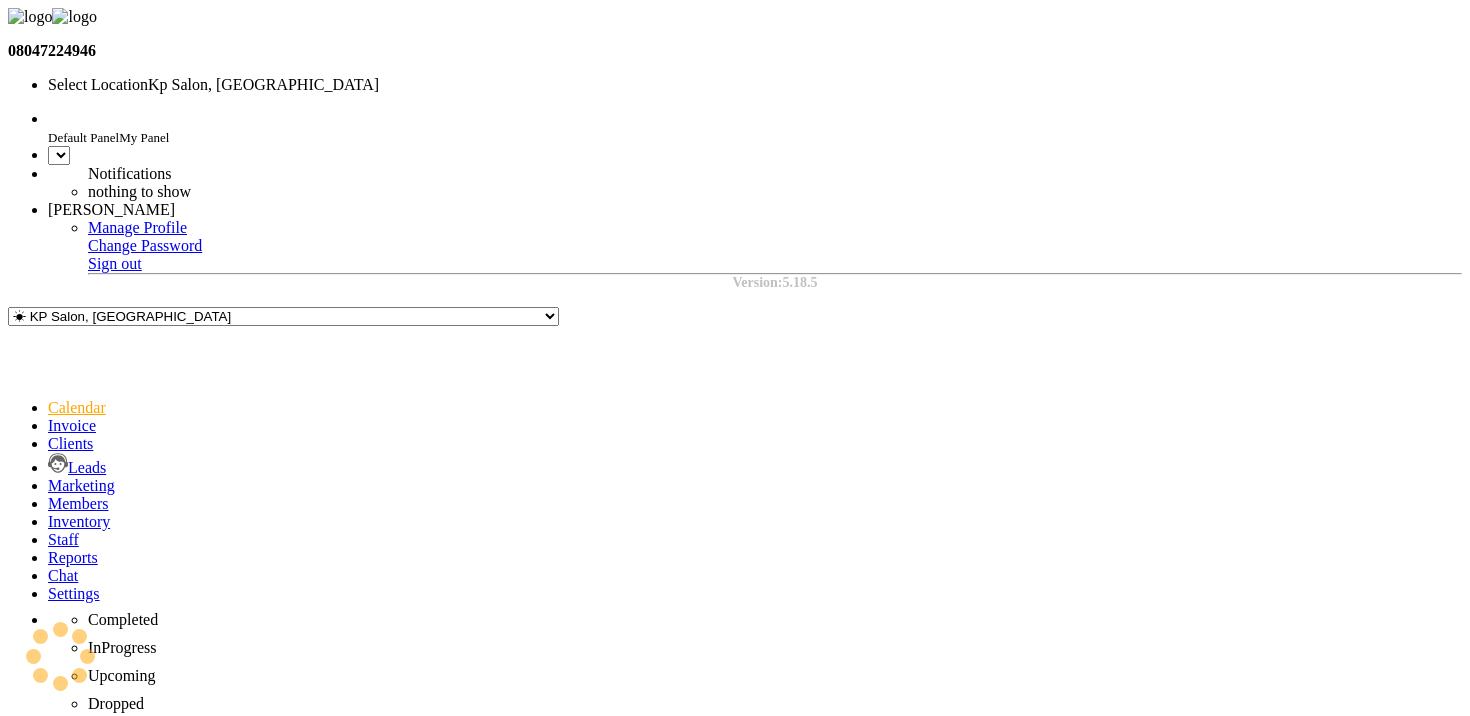 select on "en" 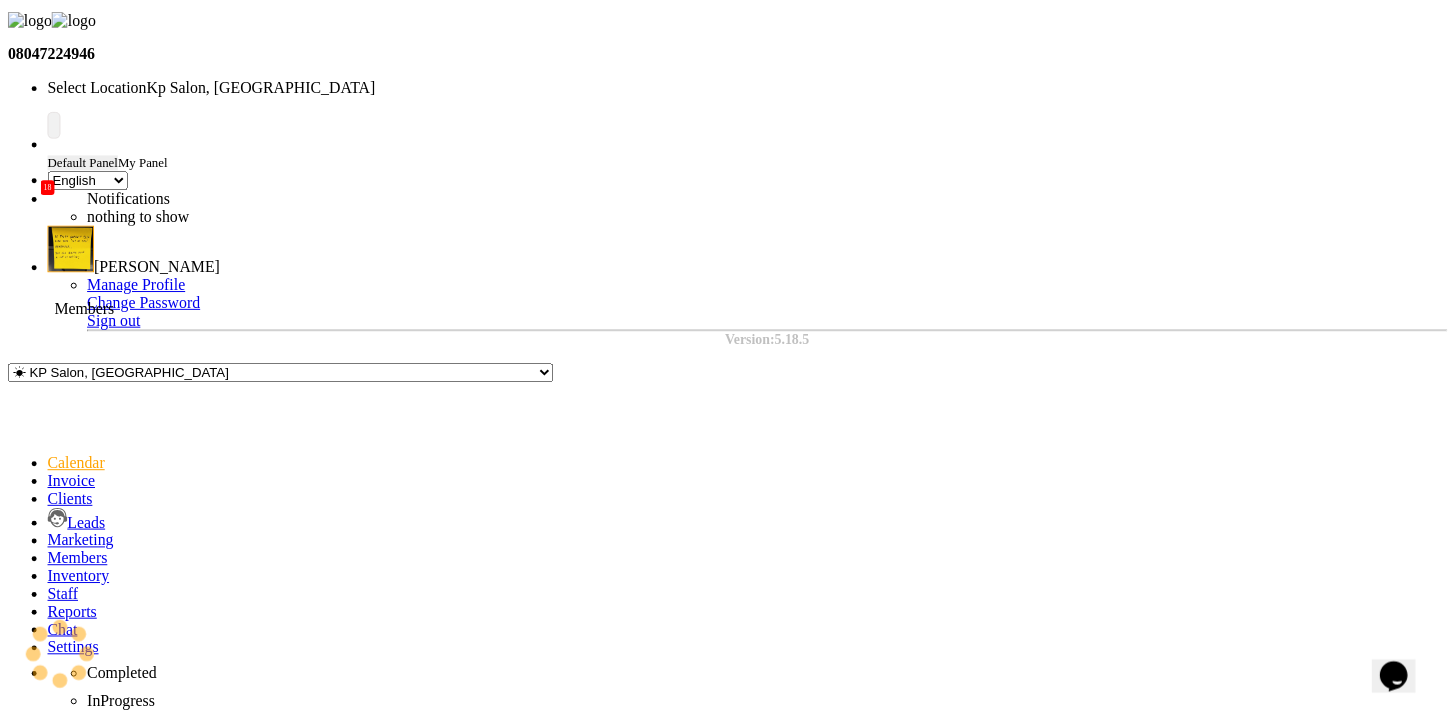 scroll, scrollTop: 0, scrollLeft: 0, axis: both 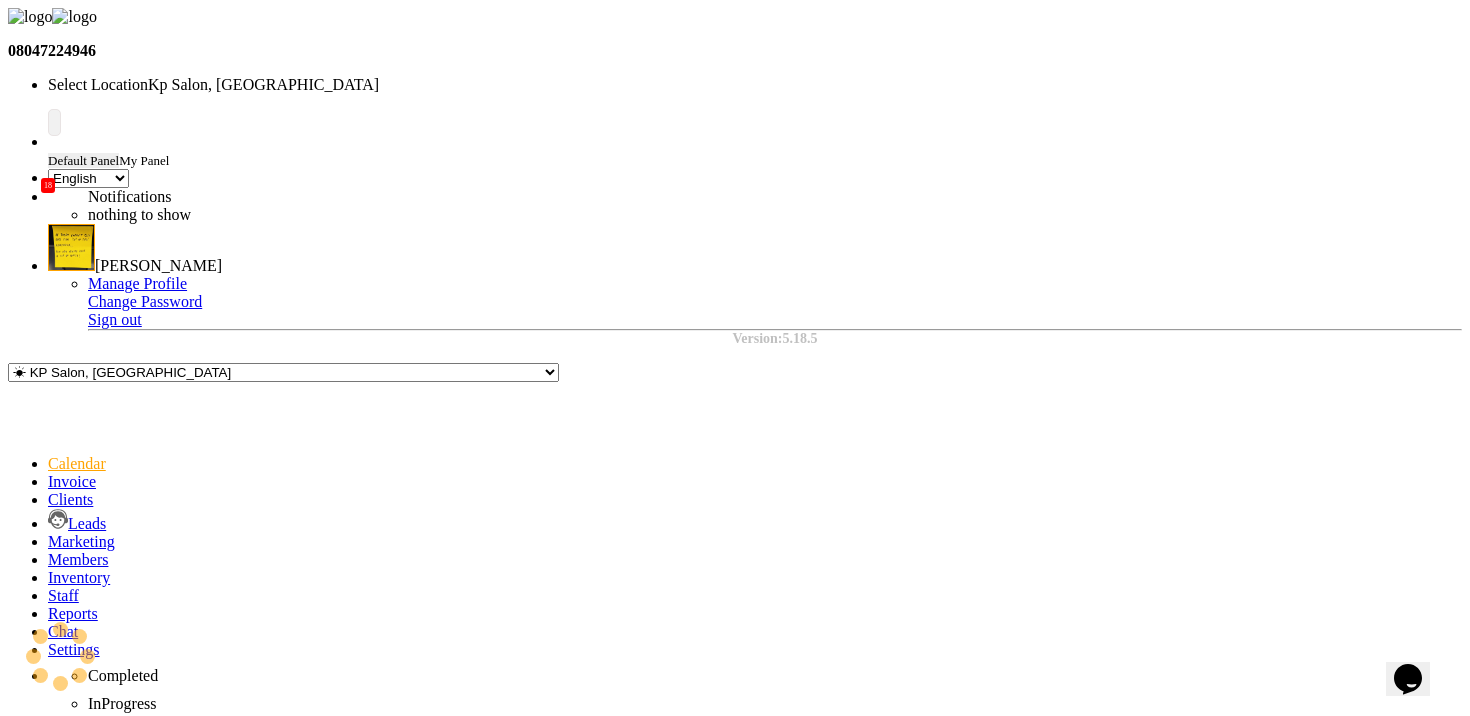 click on "Inventory" 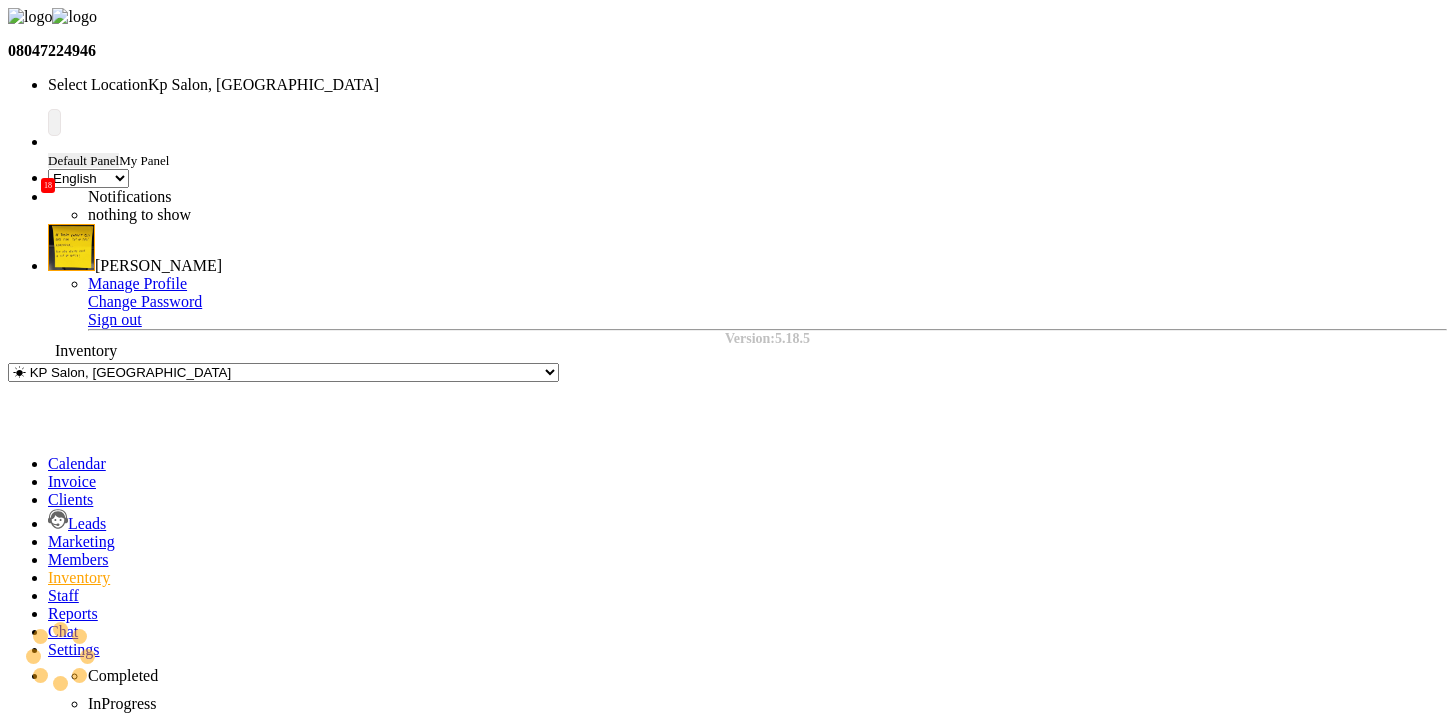 select 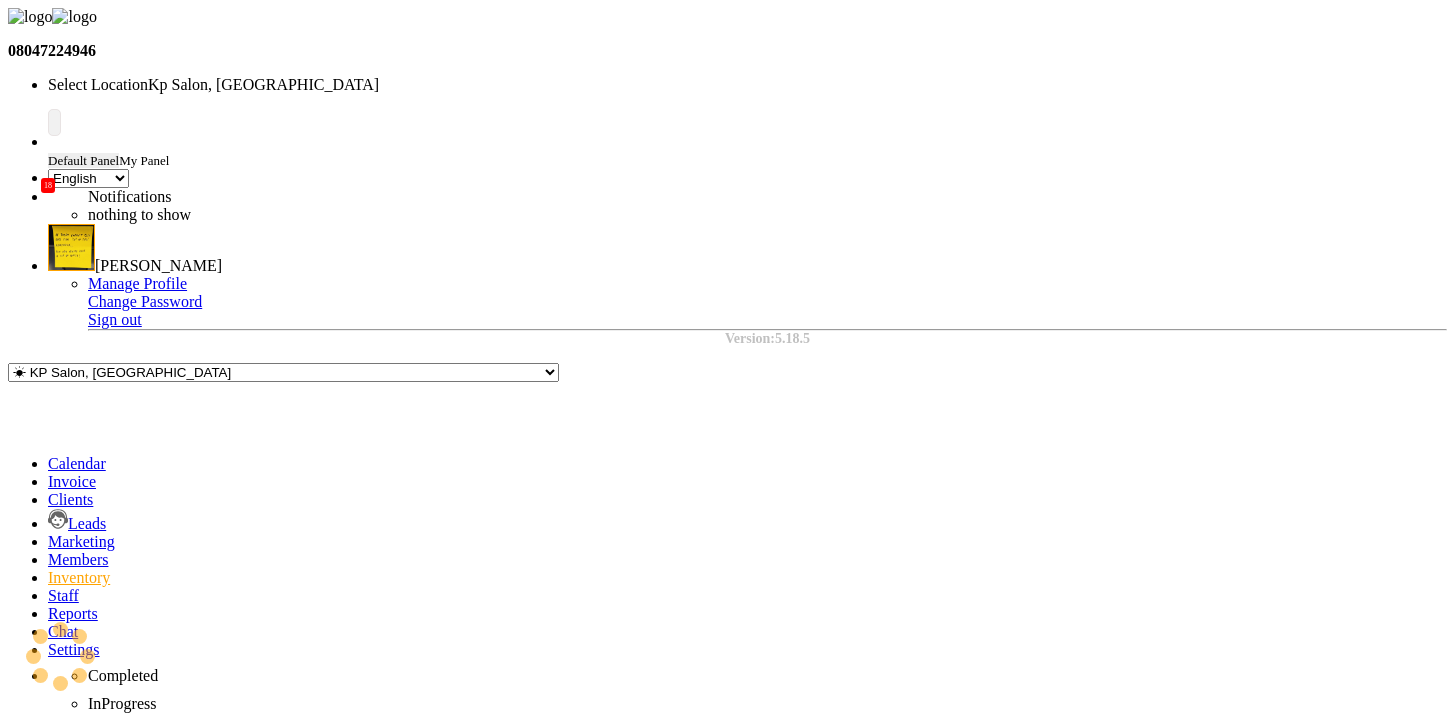 click on "ORDERS" 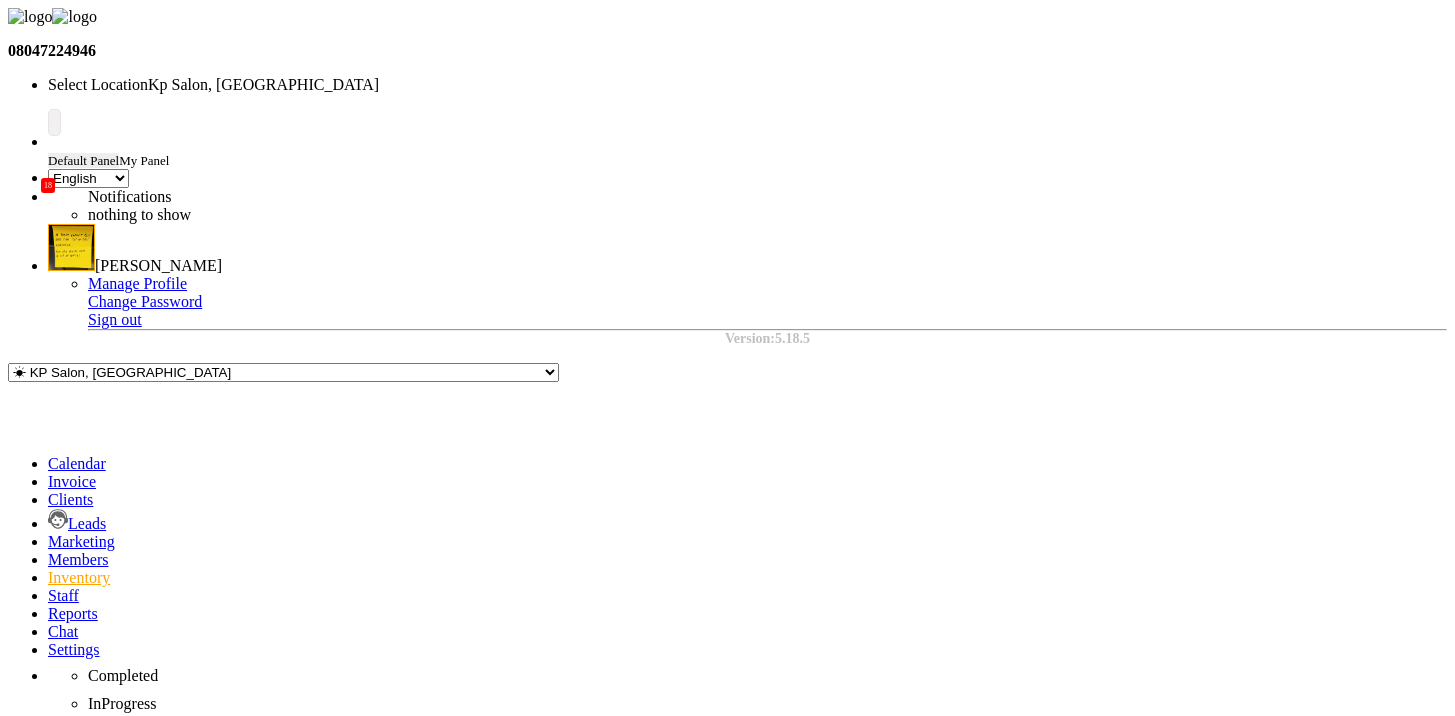 click on "New Order" 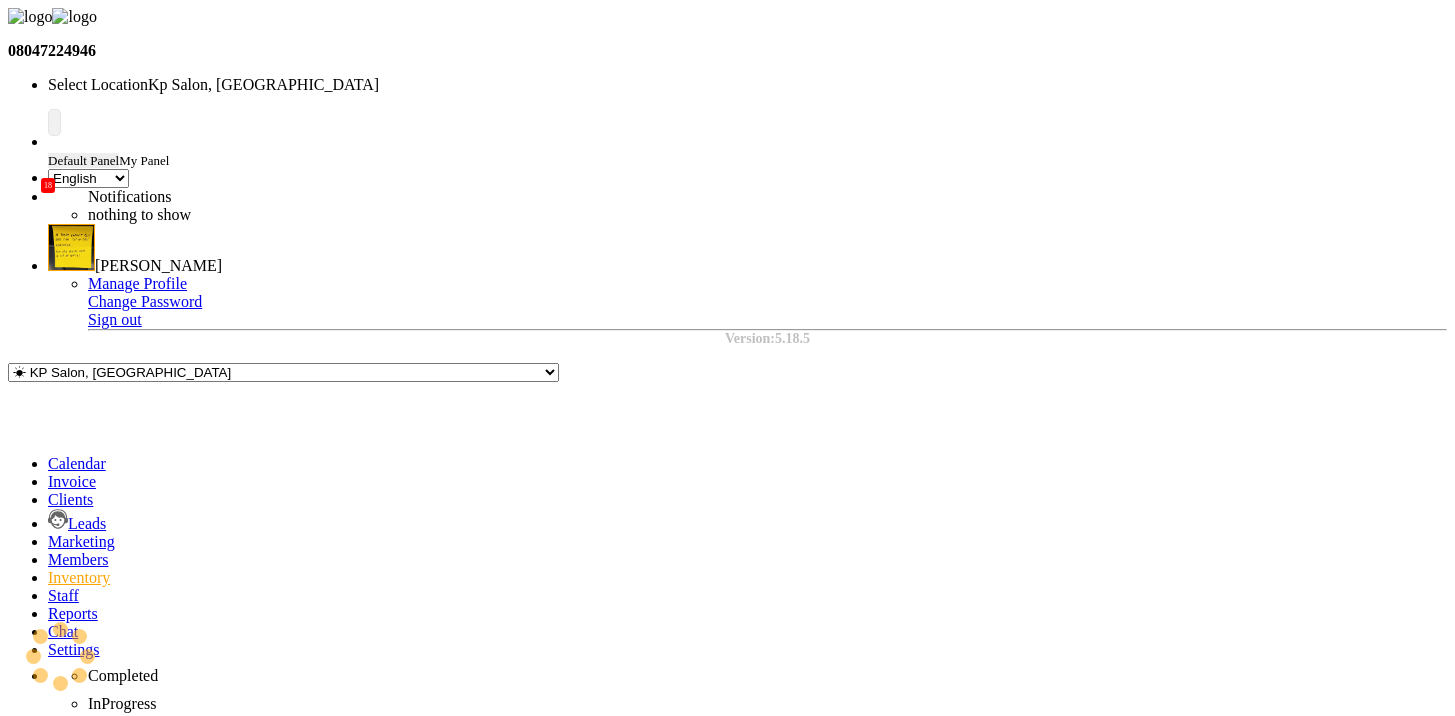 select on "2718" 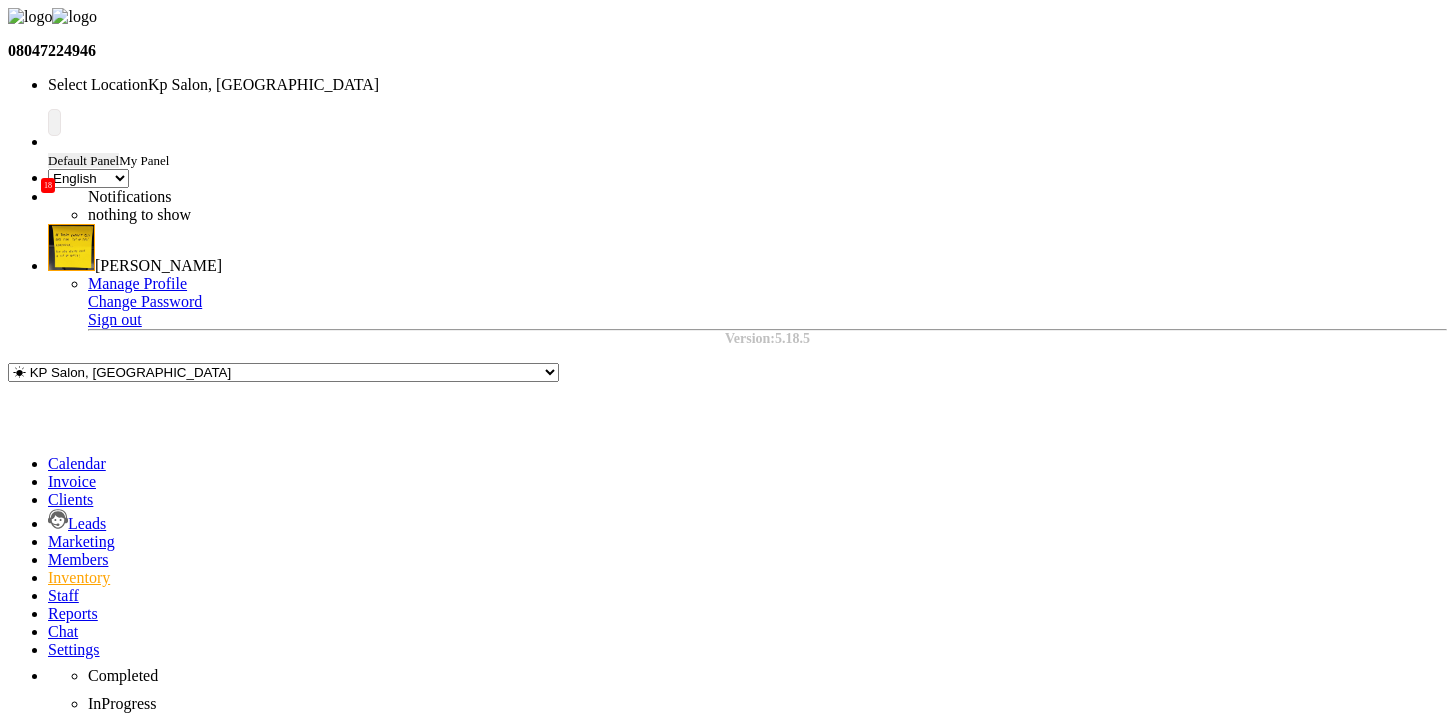click on "Select Address  [STREET_ADDRESS]
Phone number: [PHONE_NUMBER] [STREET_ADDRESS][PERSON_NAME]   [GEOGRAPHIC_DATA] (MP)   test   [GEOGRAPHIC_DATA], [GEOGRAPHIC_DATA], [GEOGRAPHIC_DATA]   pune   test pj   latur   latur   pune   test 342   test-09   [DOMAIN_NAME]. 703, RUWI 112 (VILLA NO. [STREET_ADDRESS]   CAPELLO UNISEX HAIR STYLE [STREET_ADDRESS] Pin Code: 440010   GHAZI COSMETICS   [GEOGRAPHIC_DATA] HAIR STYLE [STREET_ADDRESS], Pin Code: 440010   [GEOGRAPHIC_DATA] HAIR STYLEPLOT NO.[GEOGRAPHIC_DATA], NEAR [GEOGRAPHIC_DATA] [GEOGRAPHIC_DATA],Pin Code: 440010   [GEOGRAPHIC_DATA] HAIR STYLEPLOT [STREET_ADDRESS] Pin Code: 440010   COLOR LOUNGE,
G/R NO. [STREET_ADDRESS].   AL RIGGA   test26" 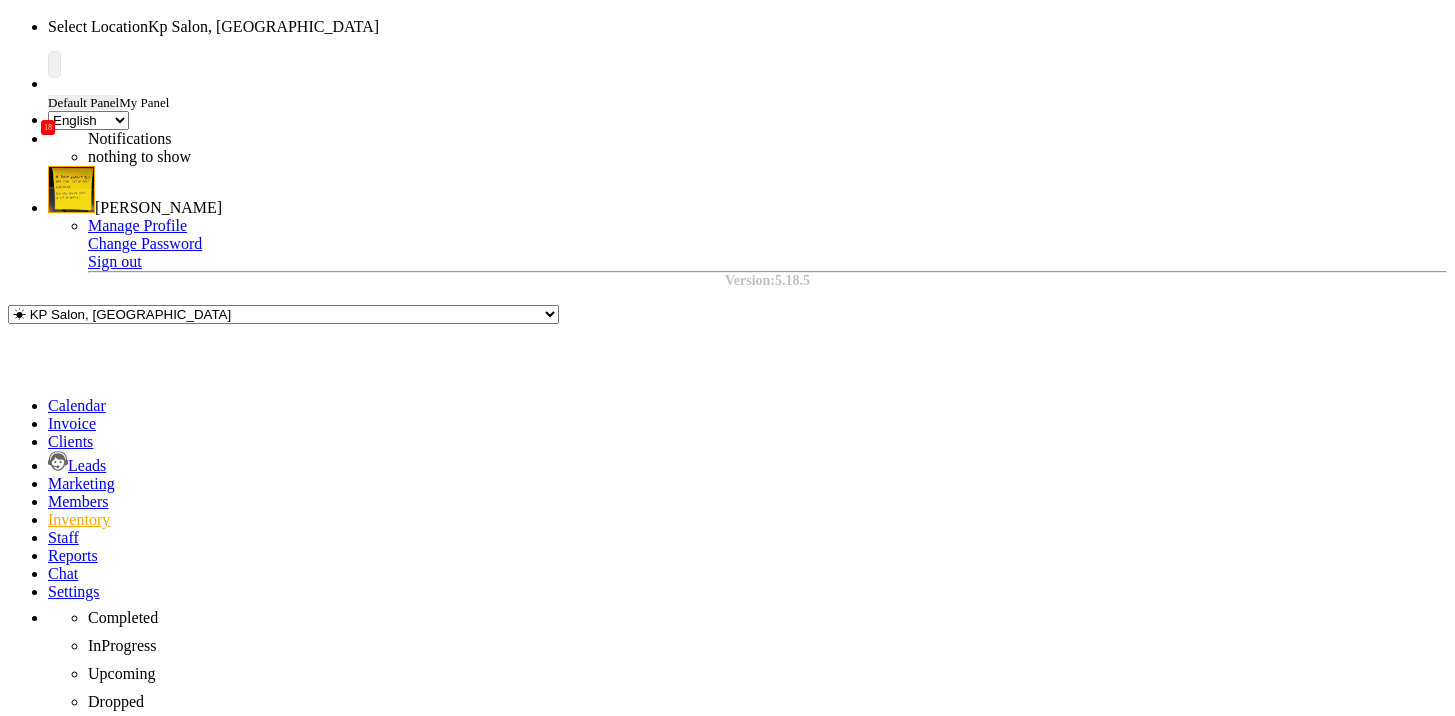 click on "Add Item" 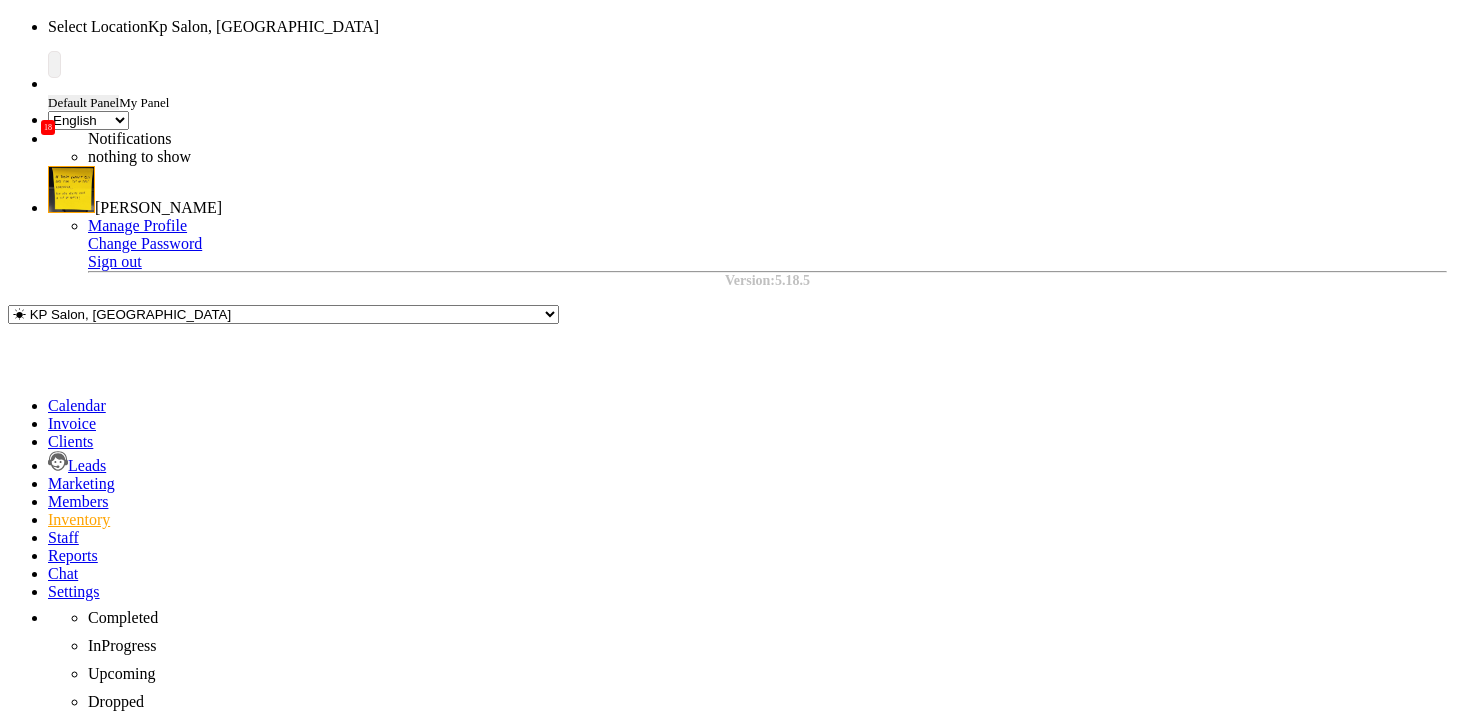 click on "+ Add" 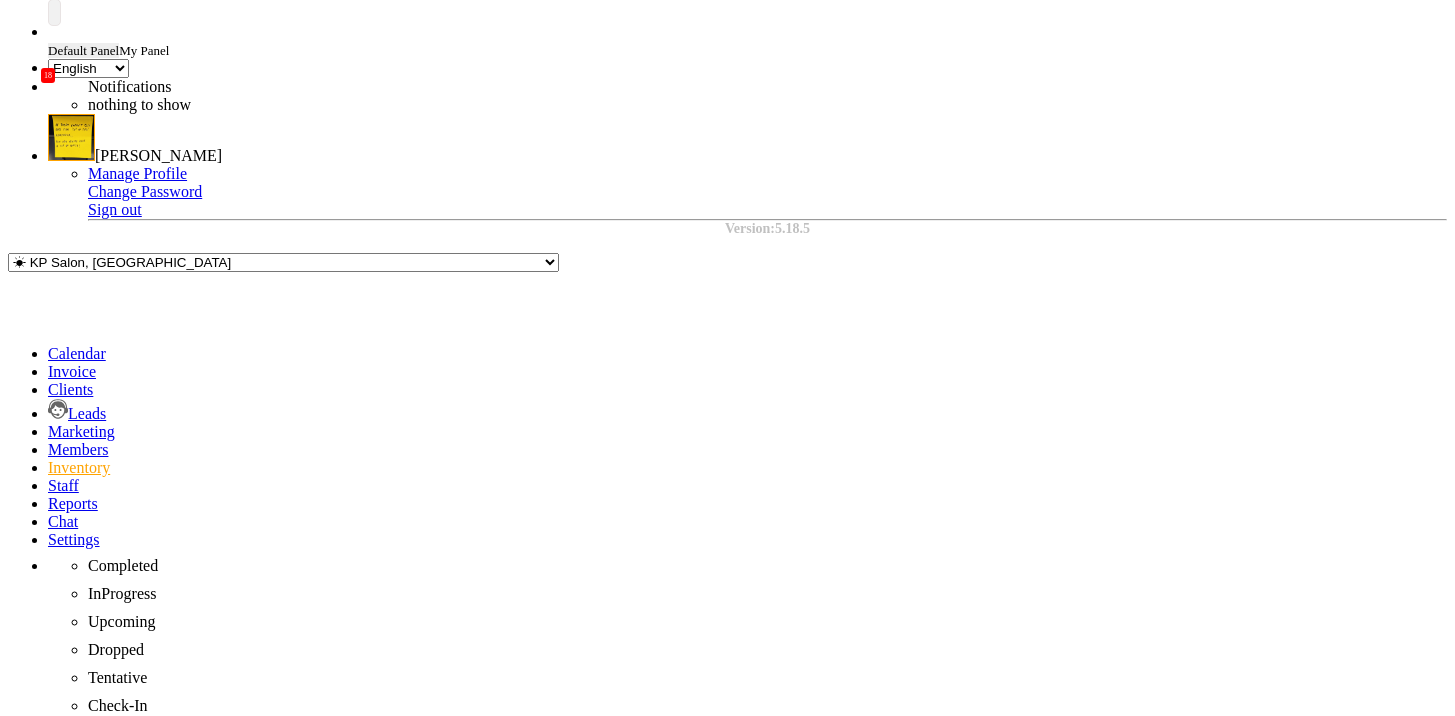 scroll, scrollTop: 111, scrollLeft: 0, axis: vertical 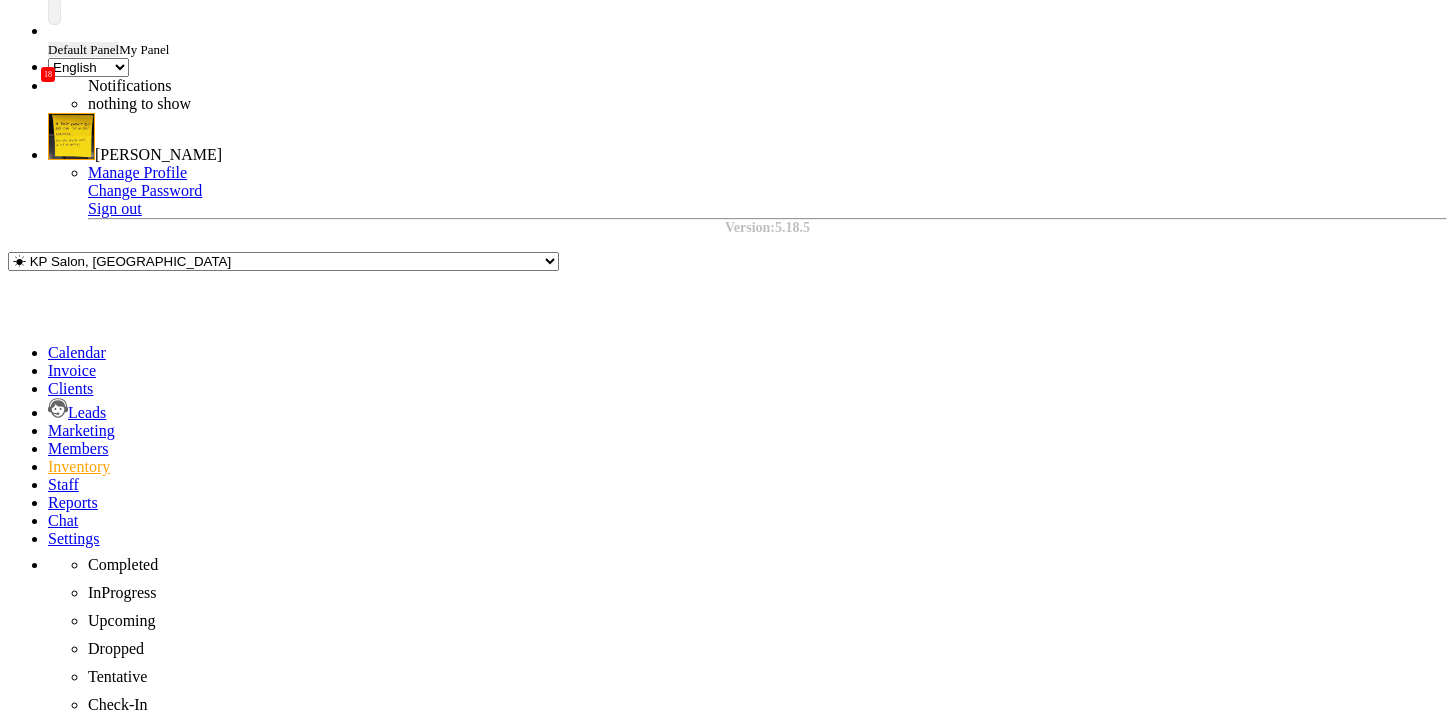click on "Add Item" 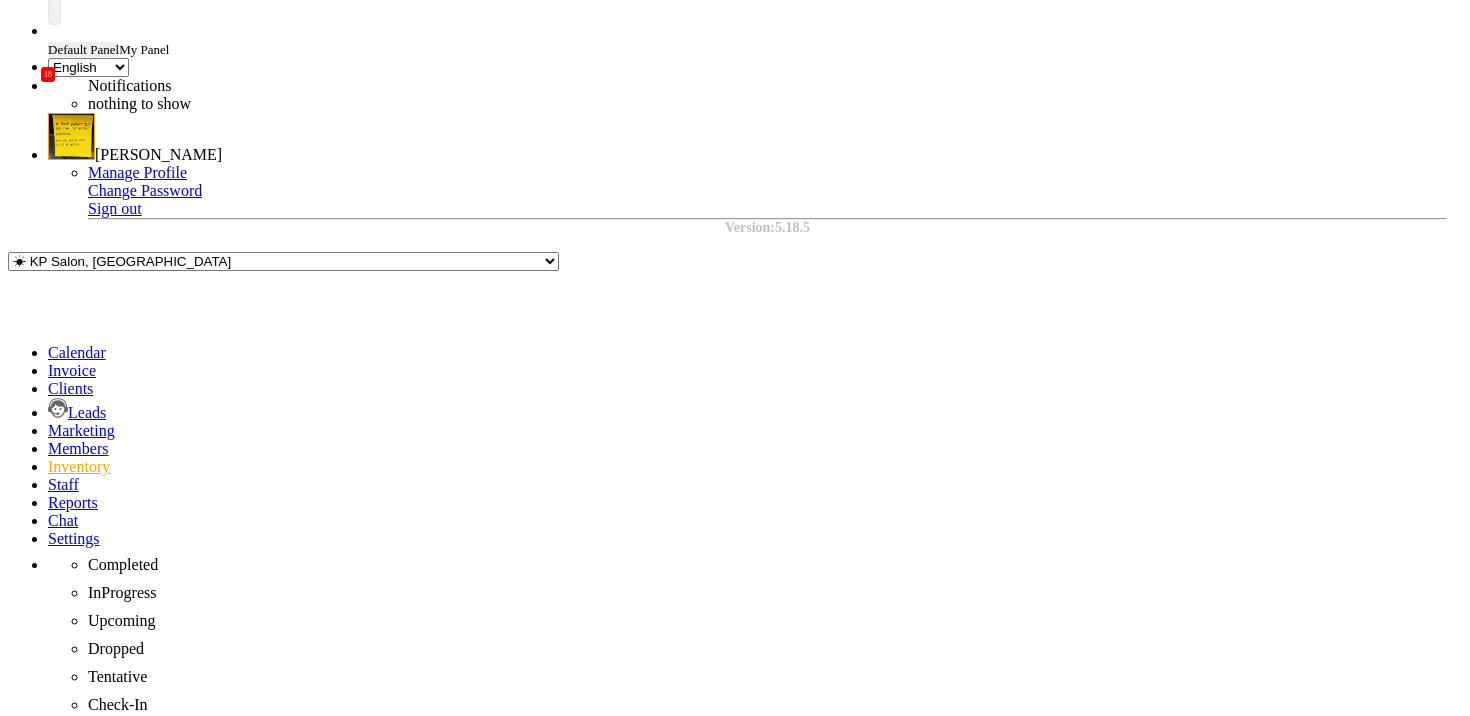 click on "+ Add" 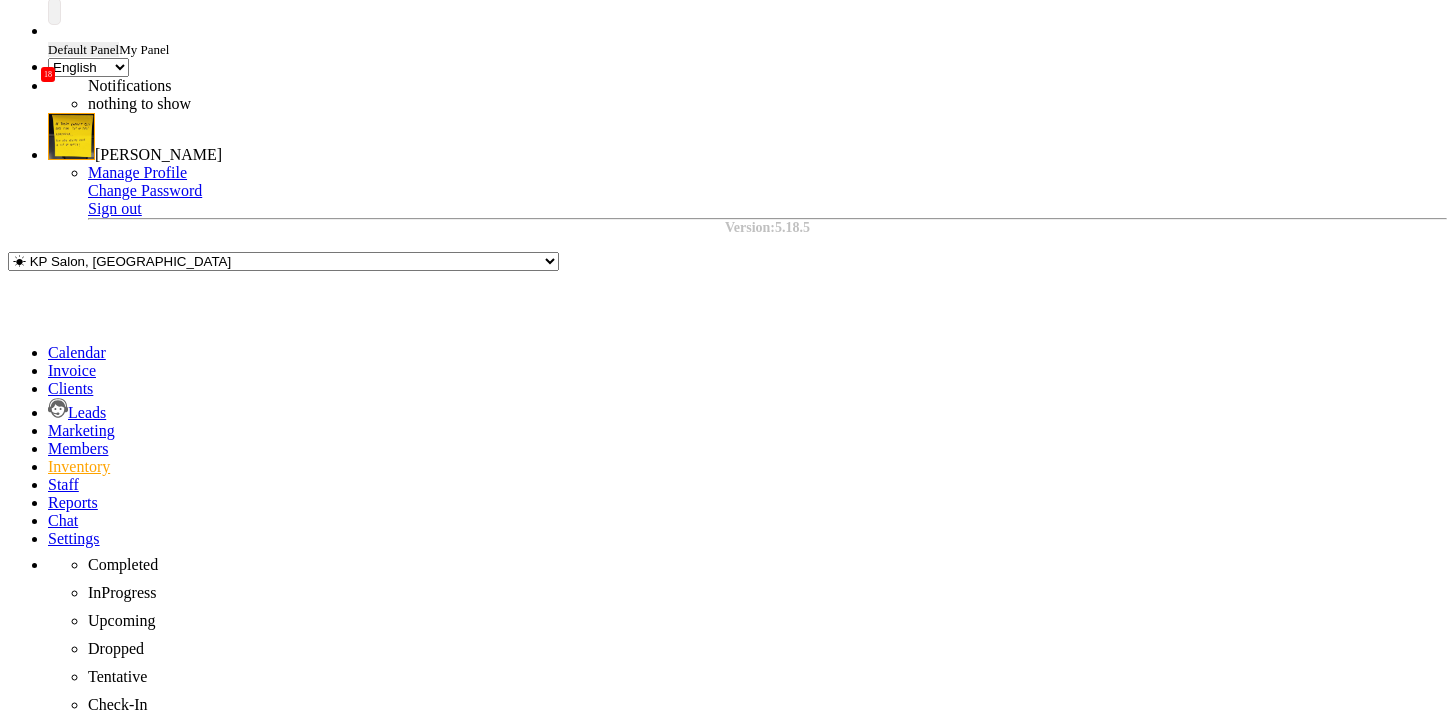 drag, startPoint x: 578, startPoint y: 452, endPoint x: 559, endPoint y: 451, distance: 19.026299 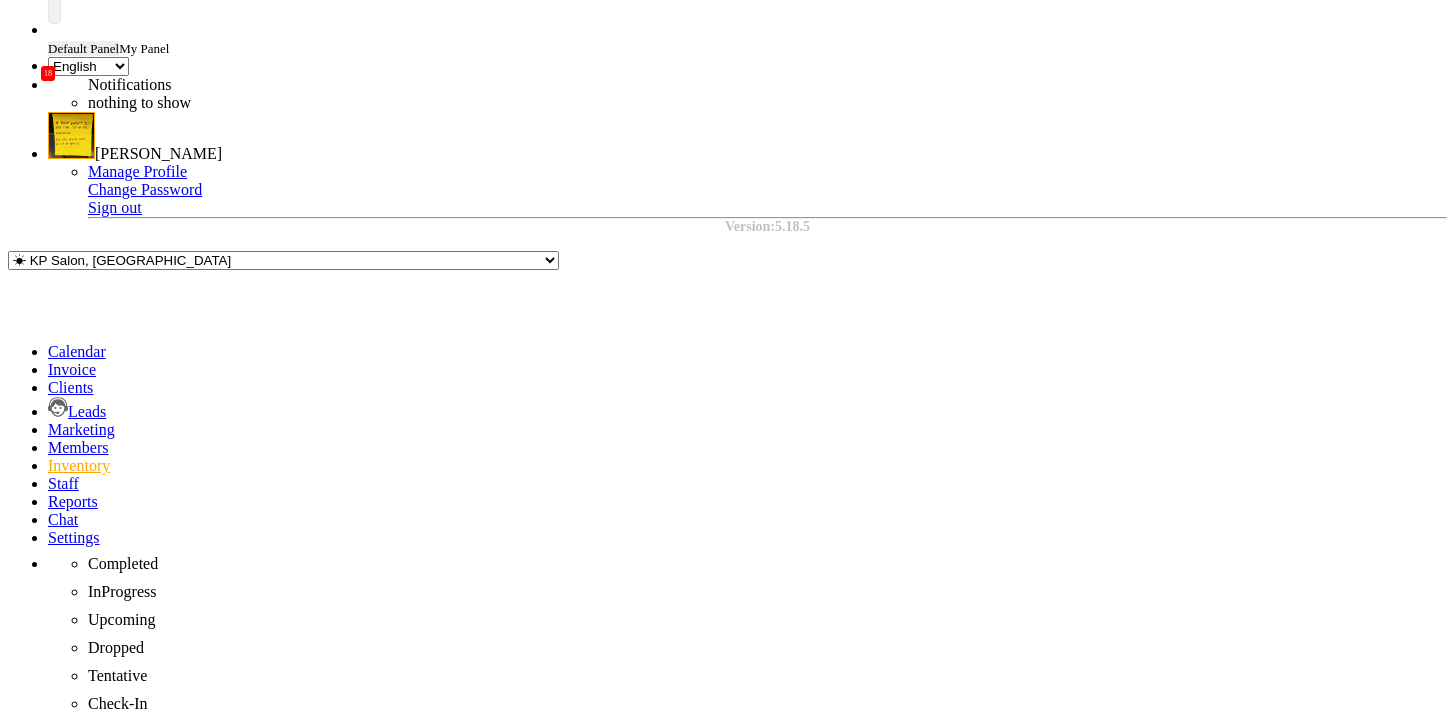 scroll, scrollTop: 0, scrollLeft: 1655, axis: horizontal 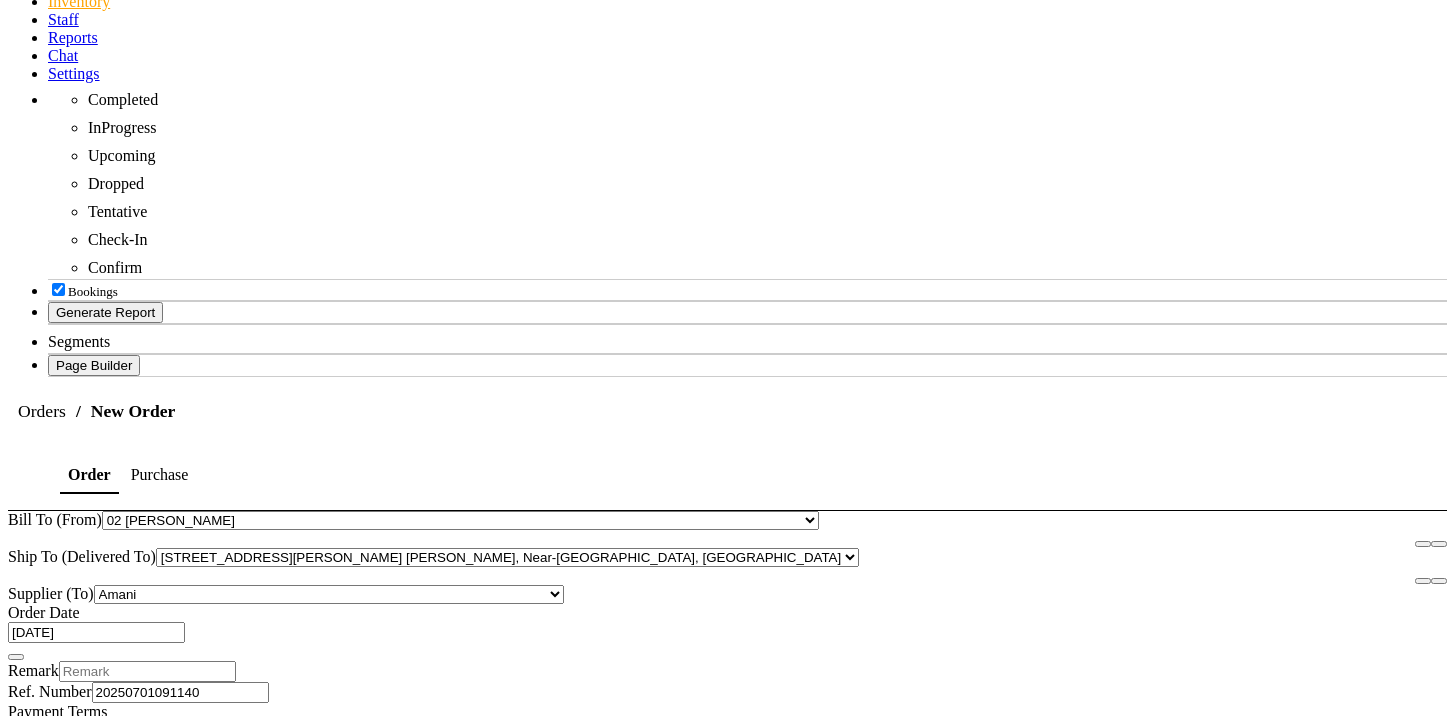 click on "Create" 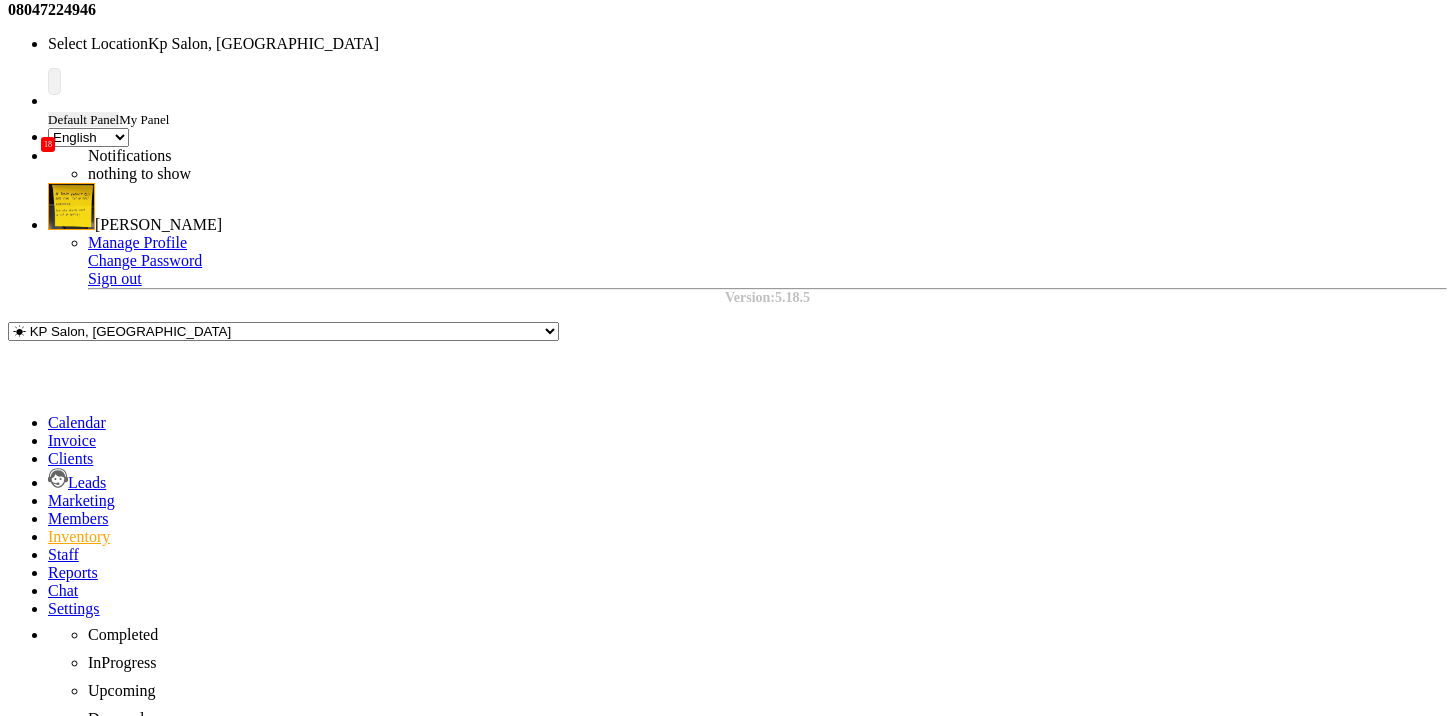 scroll, scrollTop: 42, scrollLeft: 0, axis: vertical 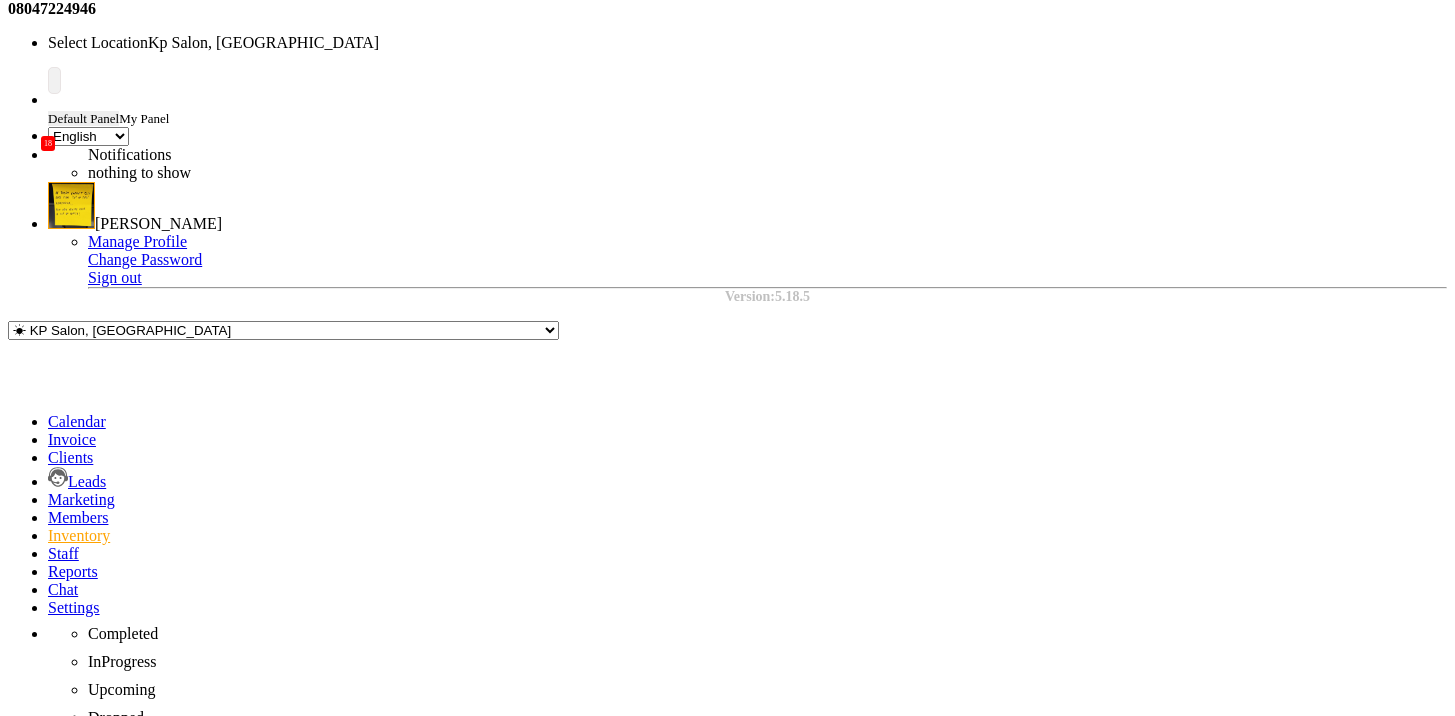 click on "Edit" 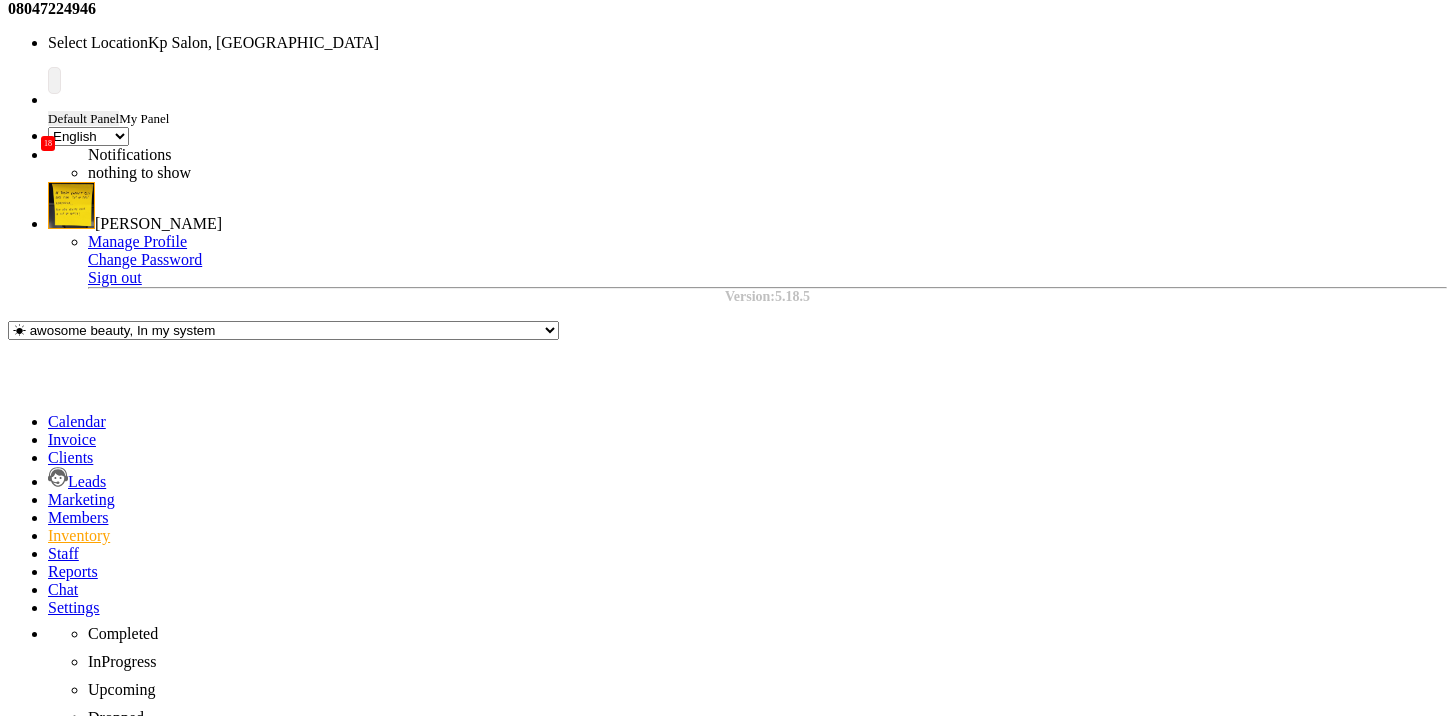 type on "14" 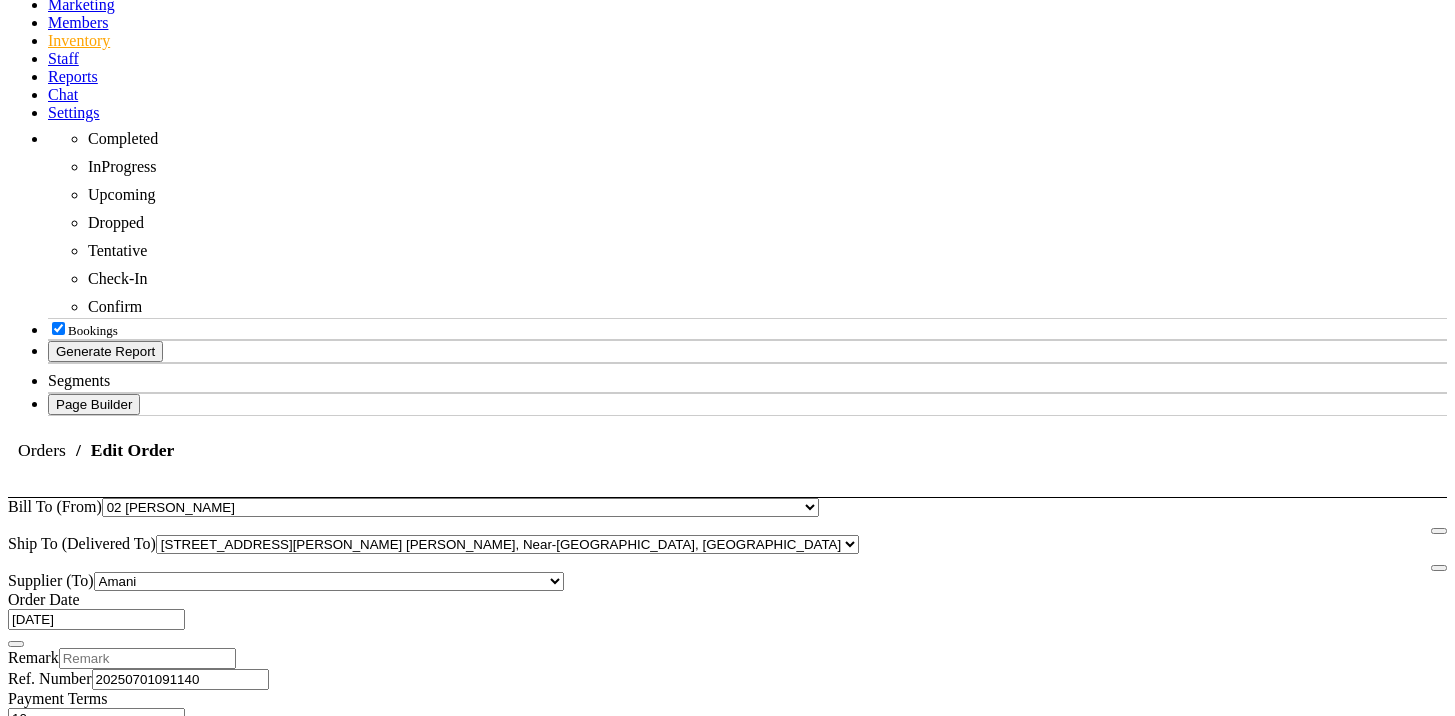 type on "14" 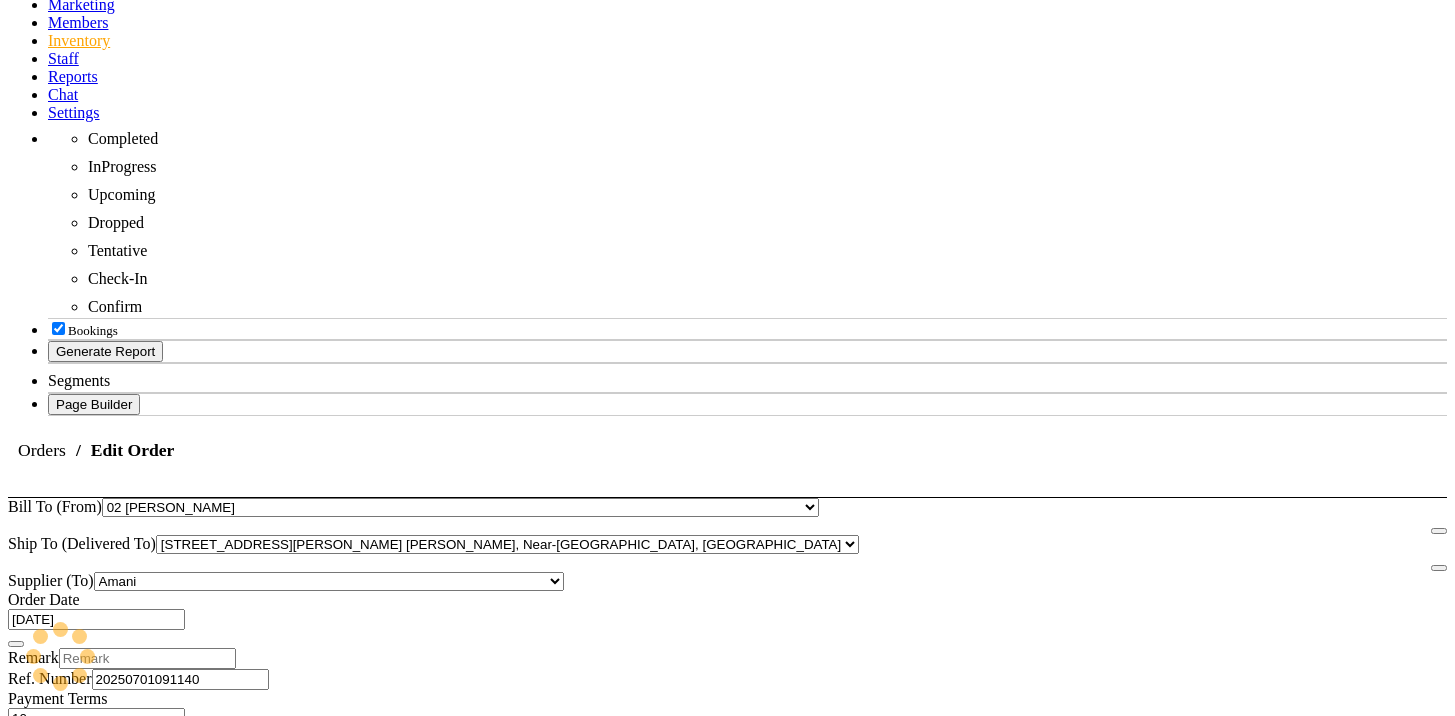 scroll, scrollTop: 0, scrollLeft: 0, axis: both 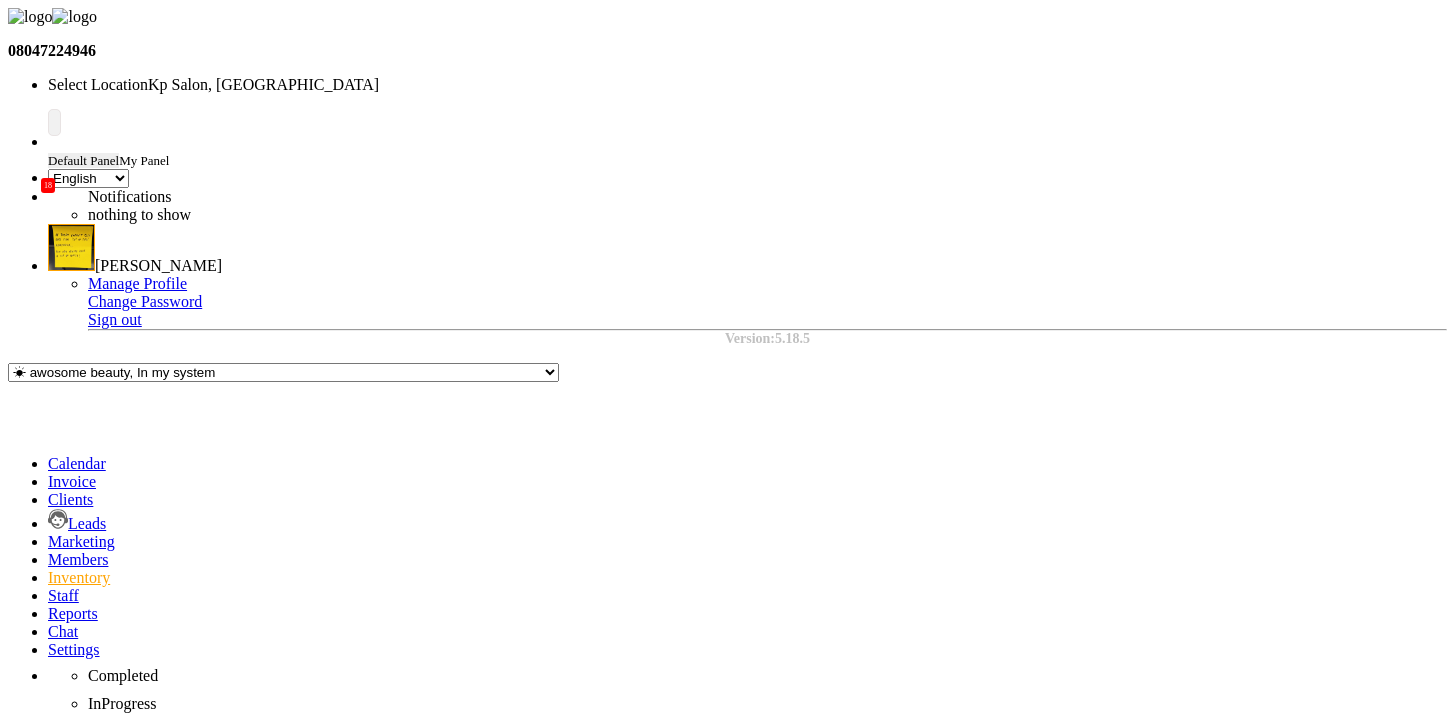 click on "Receive" 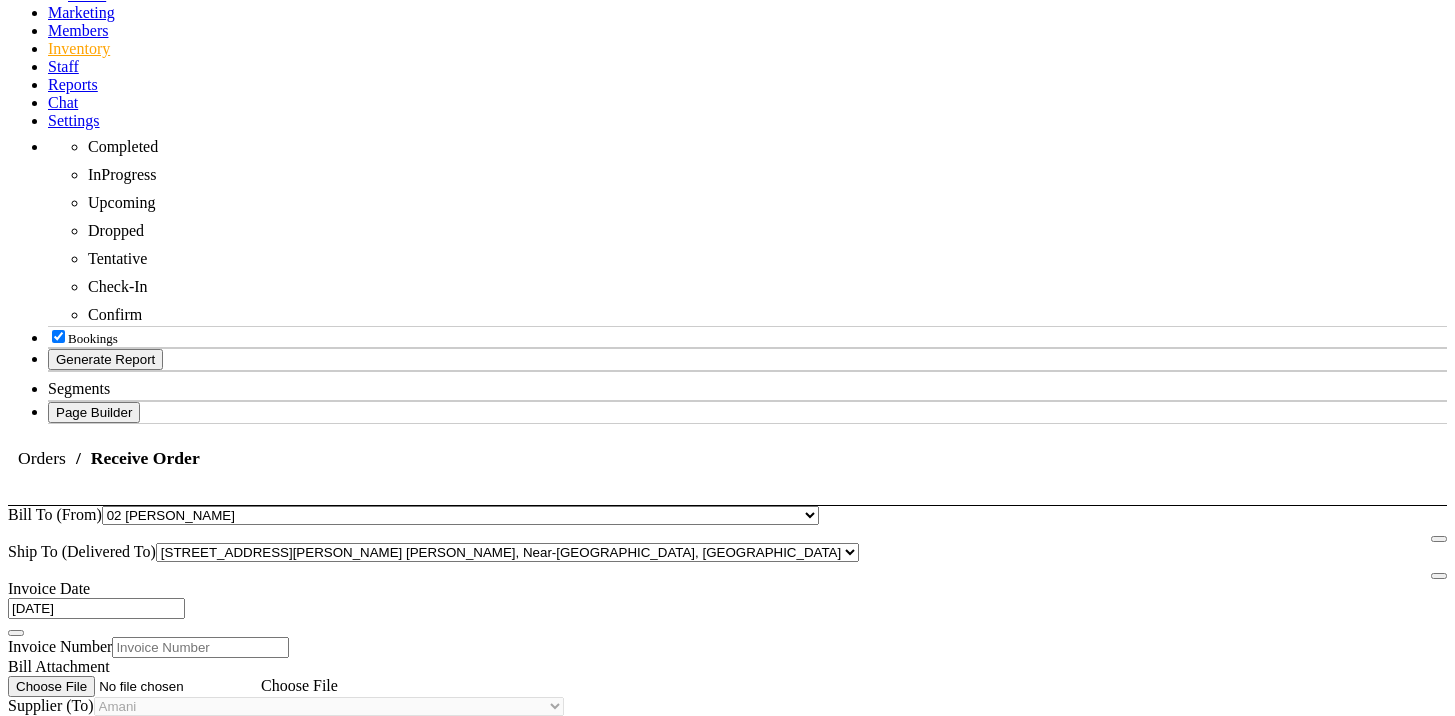 scroll, scrollTop: 651, scrollLeft: 0, axis: vertical 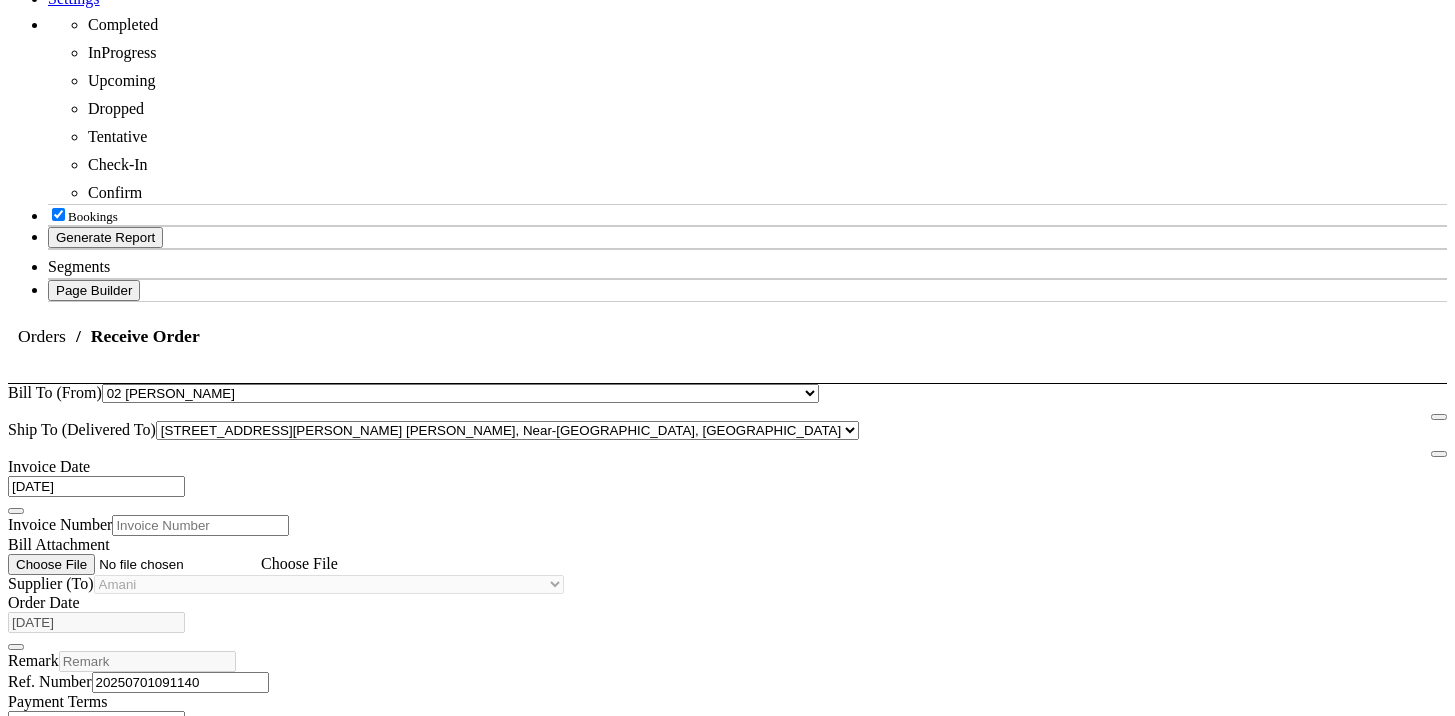 click on "Receive" 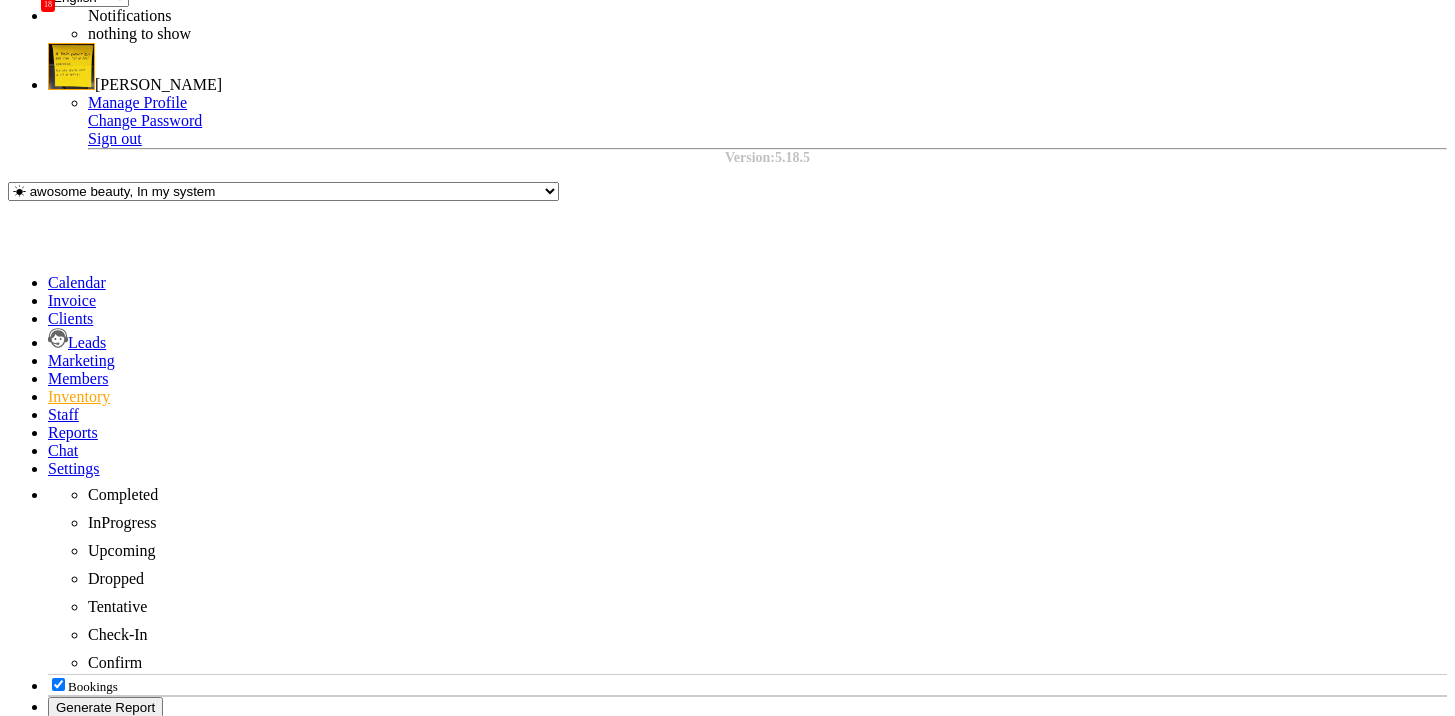 scroll, scrollTop: 0, scrollLeft: 0, axis: both 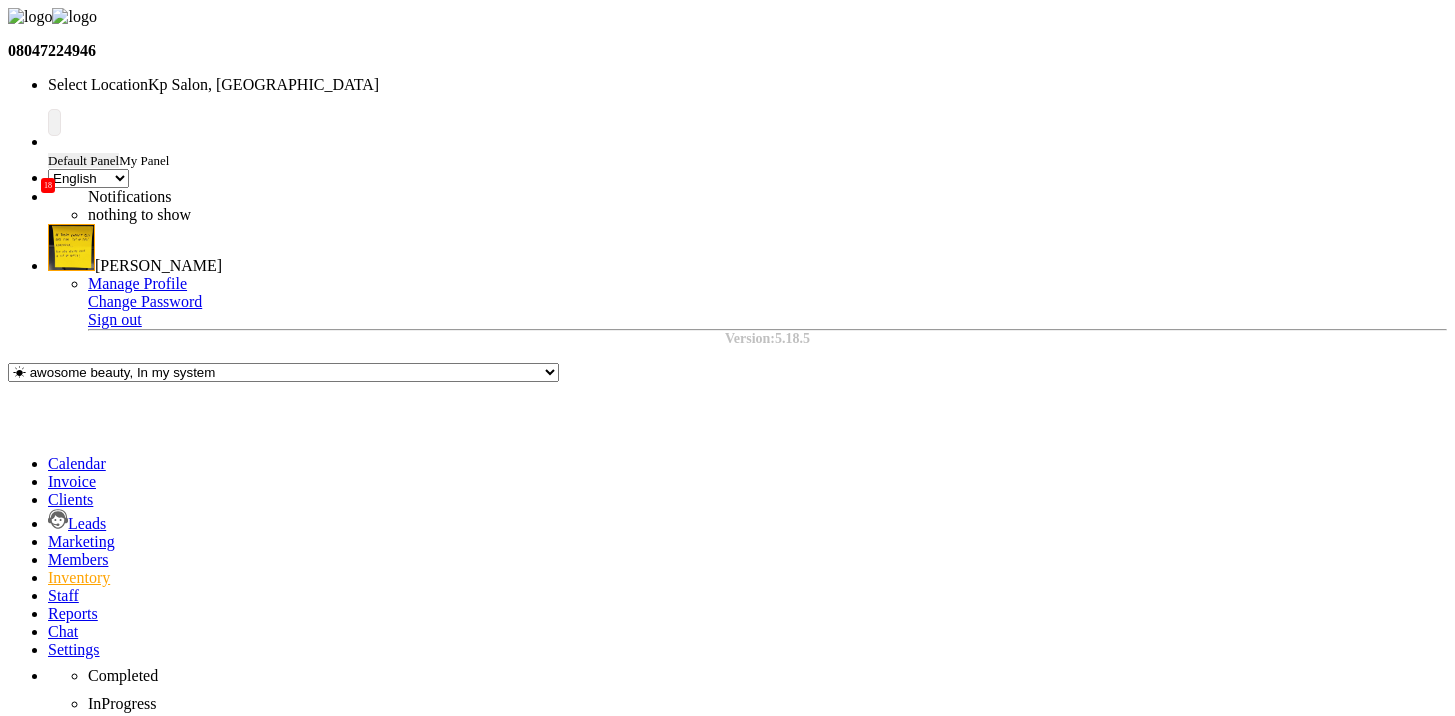 click 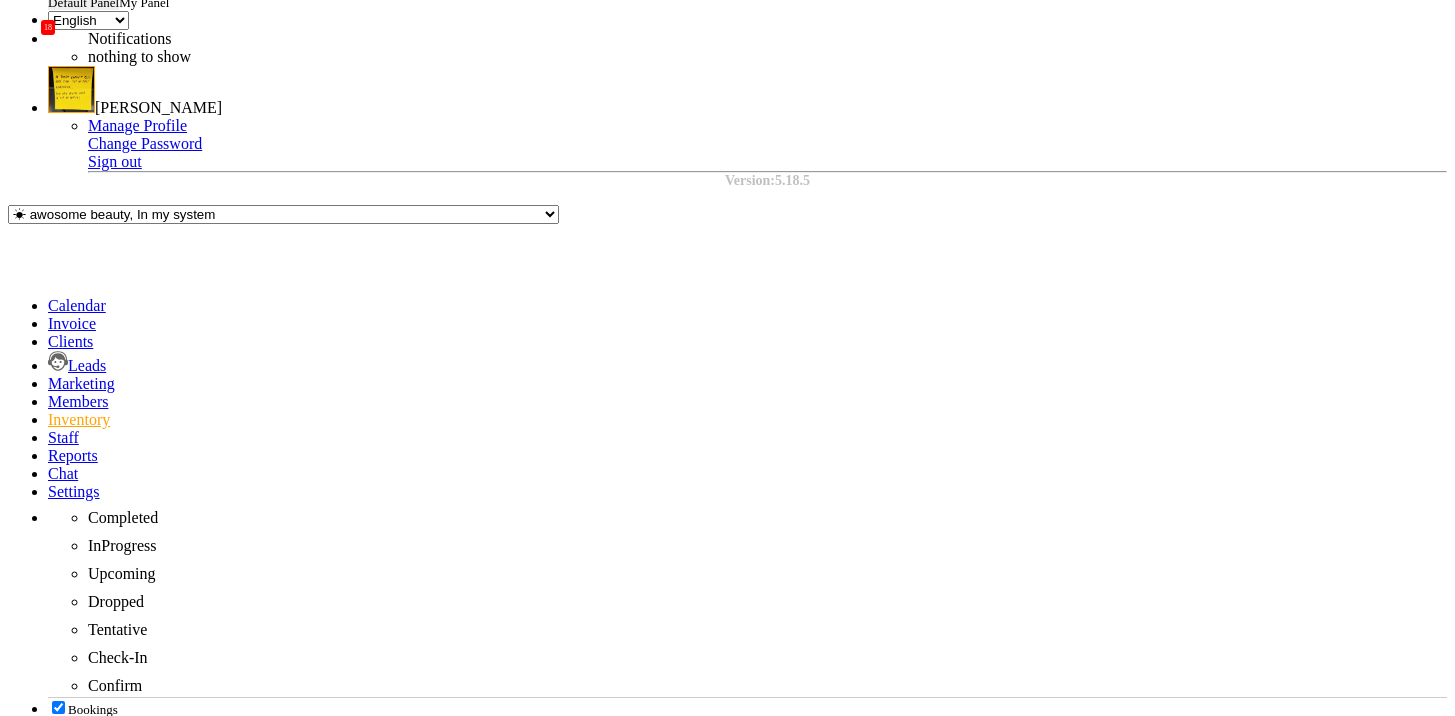 scroll, scrollTop: 651, scrollLeft: 0, axis: vertical 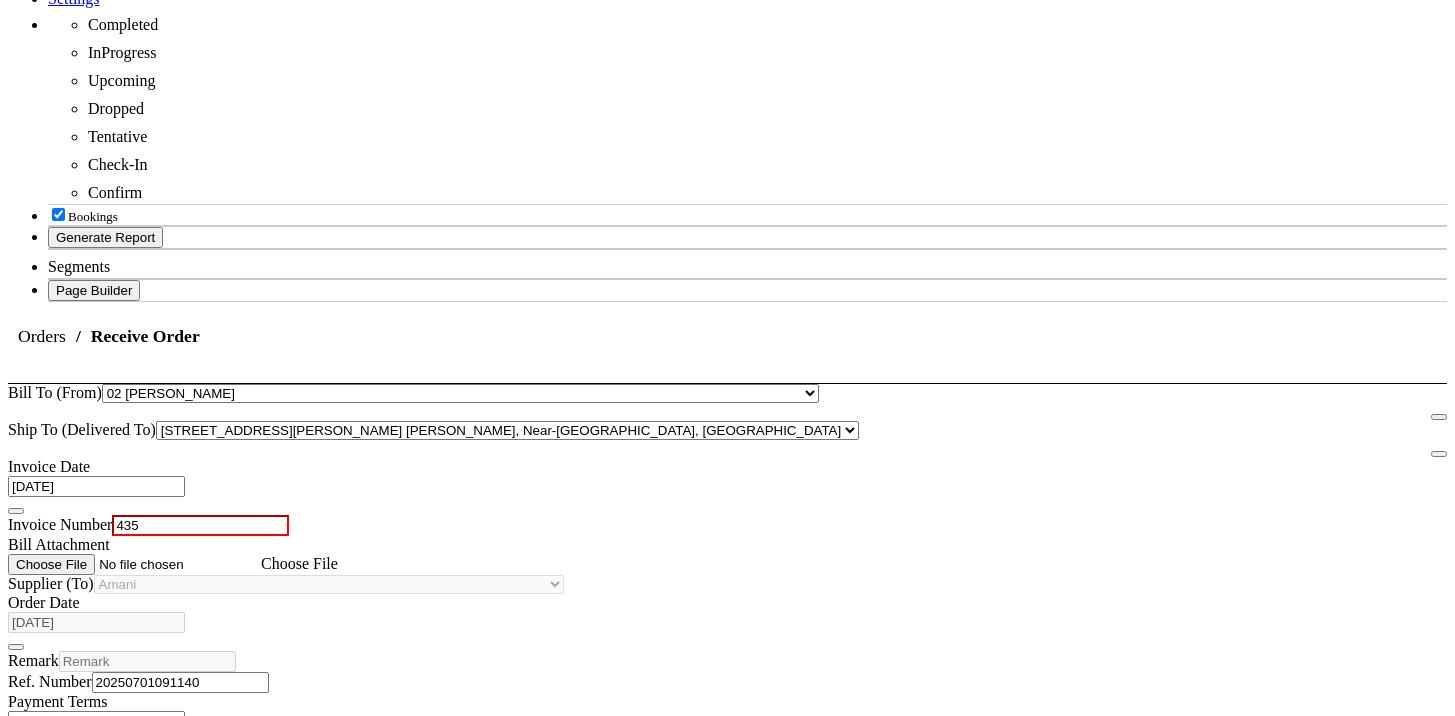type on "435" 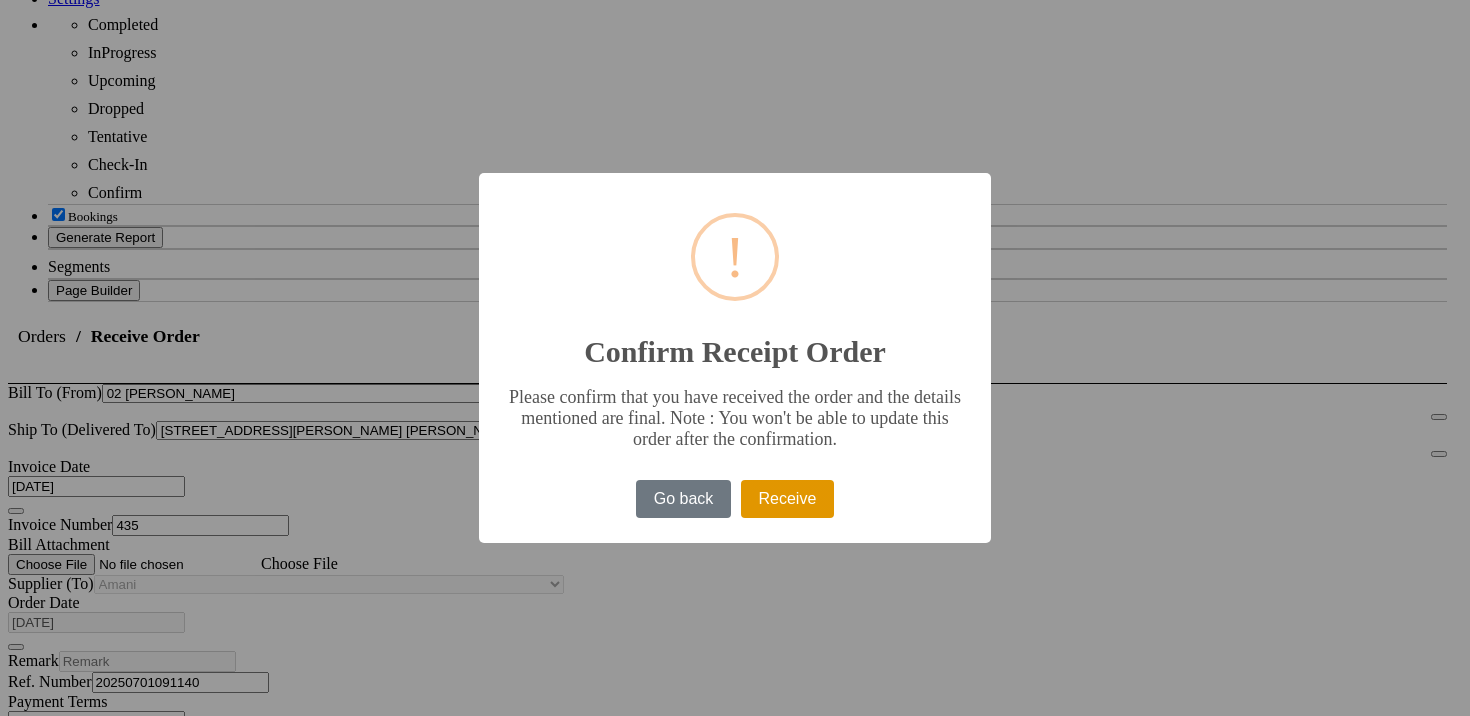 click on "Receive" at bounding box center [787, 499] 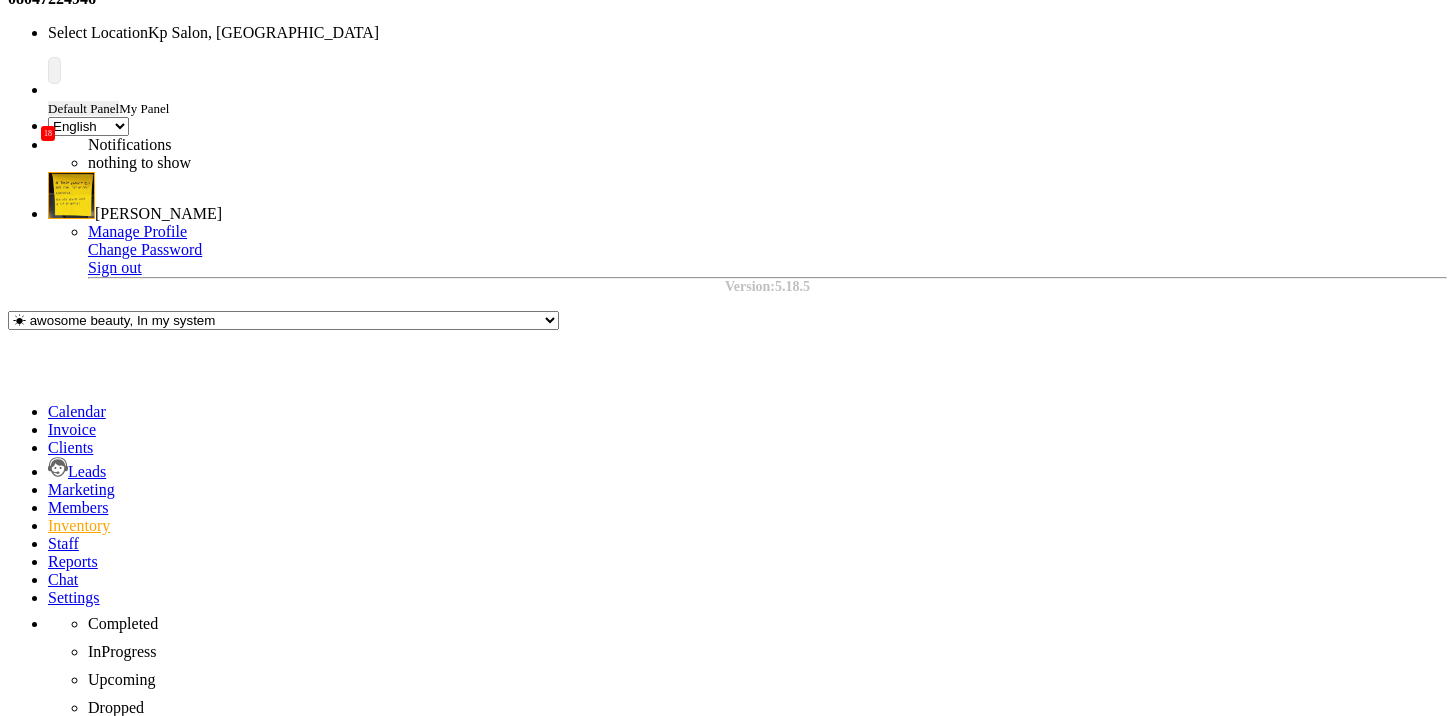 scroll, scrollTop: 53, scrollLeft: 0, axis: vertical 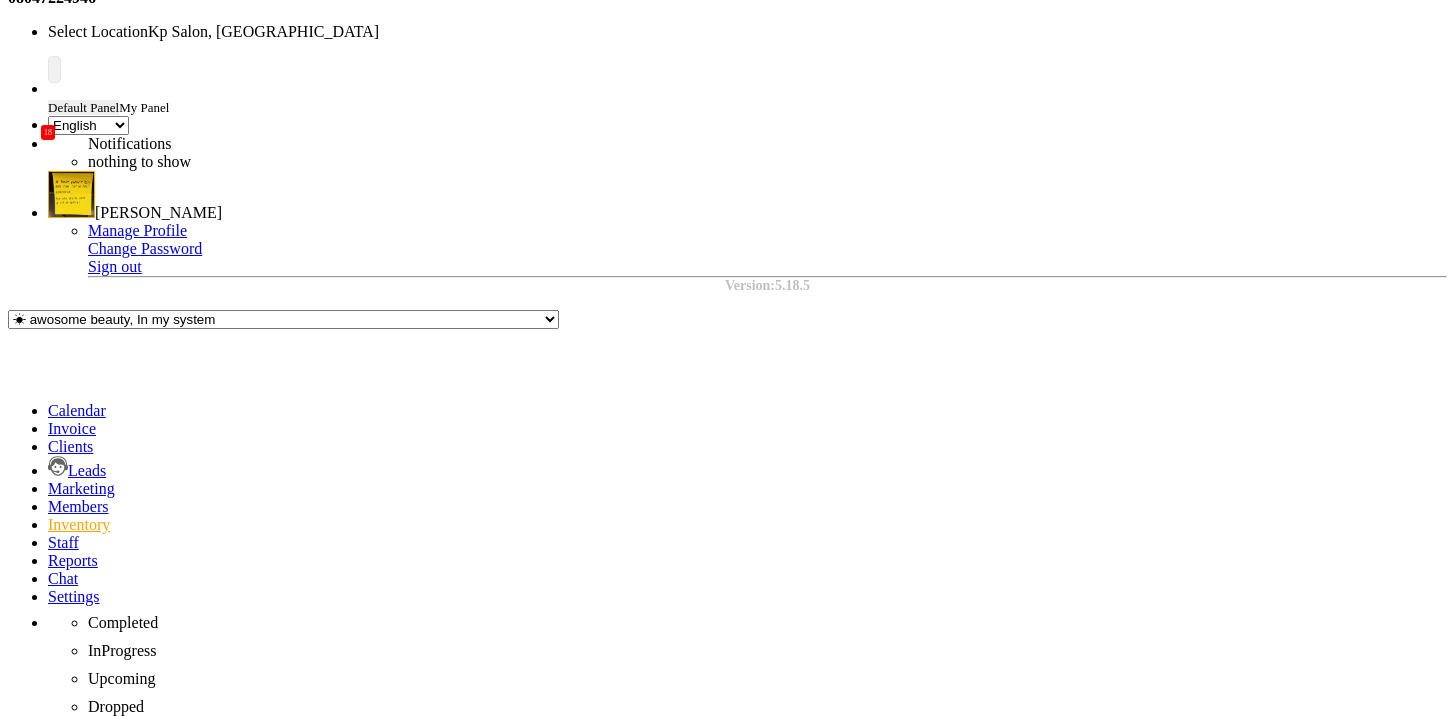 click on "Return" 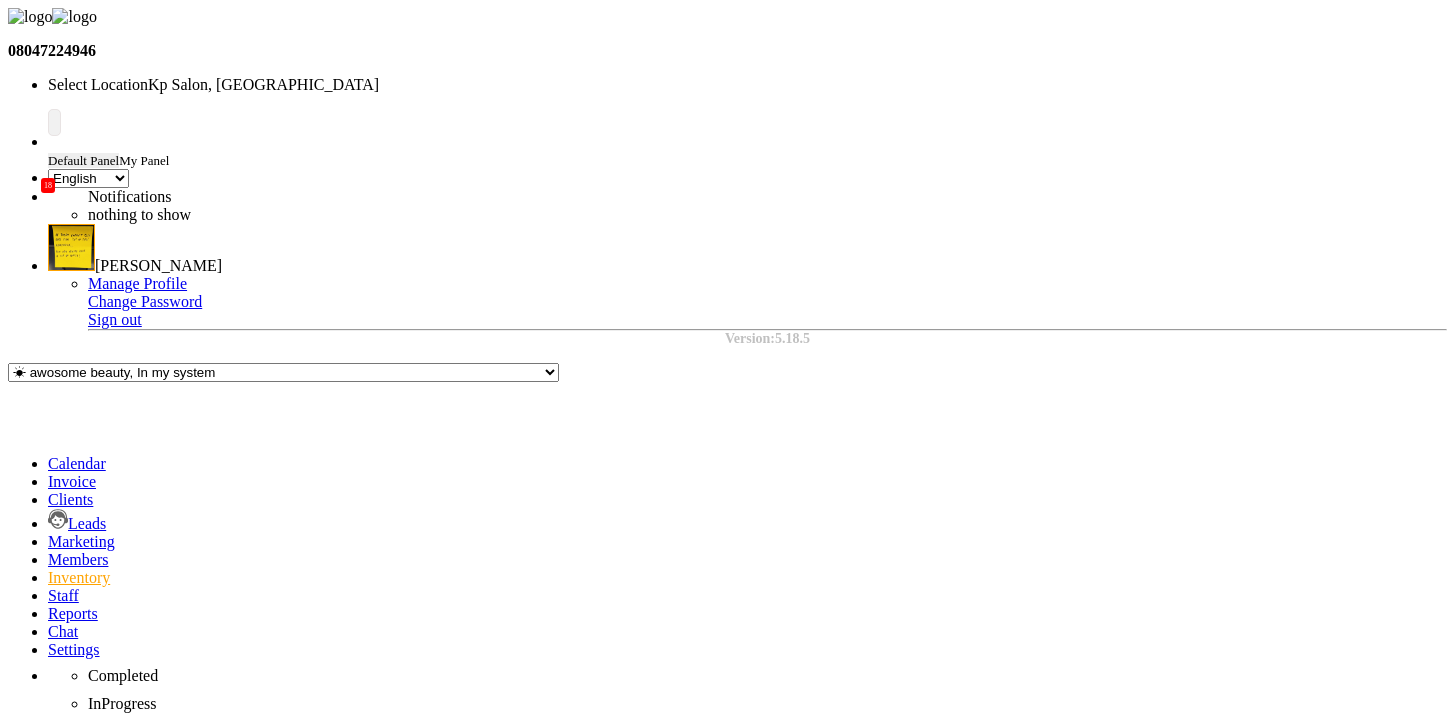 click on "New Order" 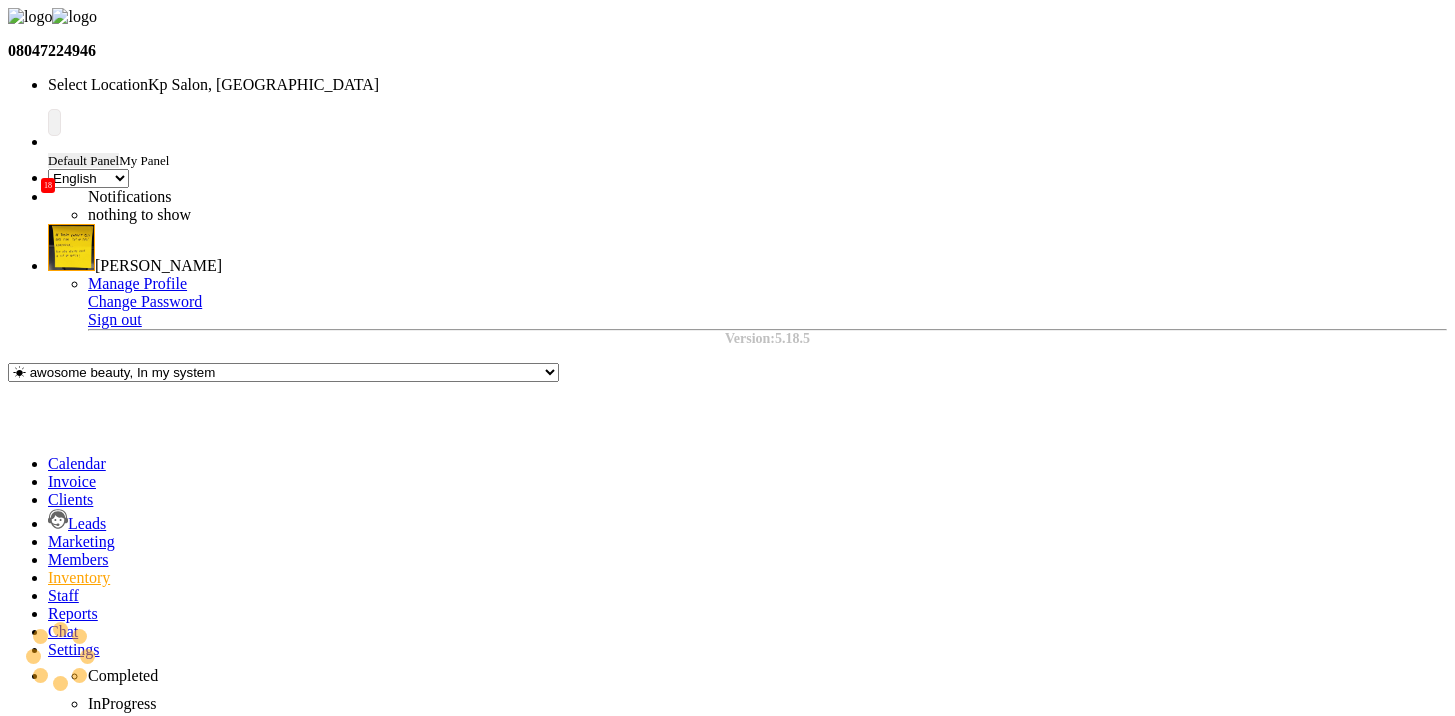 select on "2718" 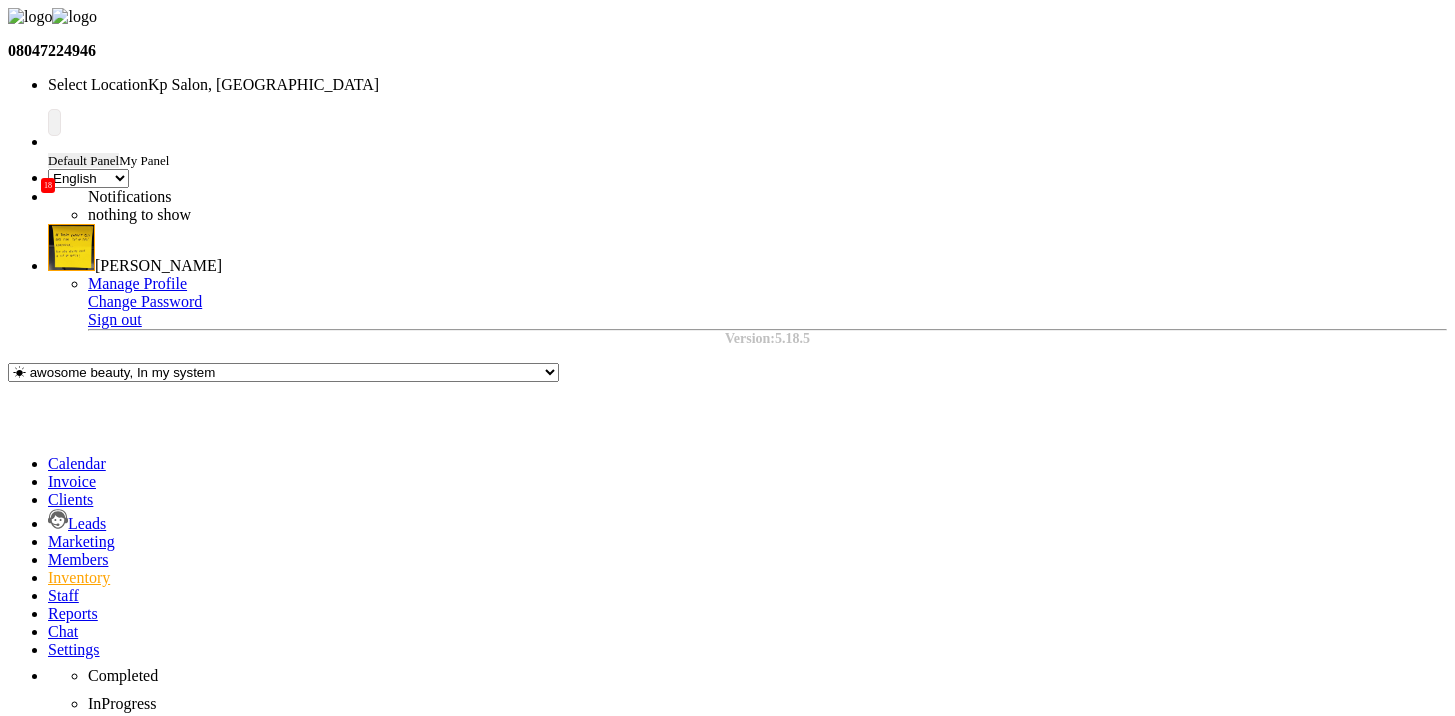 click on "Select Address  [STREET_ADDRESS]
Phone number: [PHONE_NUMBER] [STREET_ADDRESS][PERSON_NAME]   [GEOGRAPHIC_DATA] (MP)   test   [GEOGRAPHIC_DATA], [GEOGRAPHIC_DATA], [GEOGRAPHIC_DATA]   pune   test pj   latur   latur   pune   test 342   test-09   [DOMAIN_NAME]. 703, RUWI 112 (VILLA NO. [STREET_ADDRESS]   CAPELLO UNISEX HAIR STYLE [STREET_ADDRESS] Pin Code: 440010   GHAZI COSMETICS   [GEOGRAPHIC_DATA] HAIR STYLE [STREET_ADDRESS], Pin Code: 440010   [GEOGRAPHIC_DATA] HAIR STYLEPLOT NO.[GEOGRAPHIC_DATA], NEAR [GEOGRAPHIC_DATA] [GEOGRAPHIC_DATA],Pin Code: 440010   [GEOGRAPHIC_DATA] HAIR STYLEPLOT [STREET_ADDRESS] Pin Code: 440010   COLOR LOUNGE,
G/R NO. [STREET_ADDRESS].   AL RIGGA   test26" 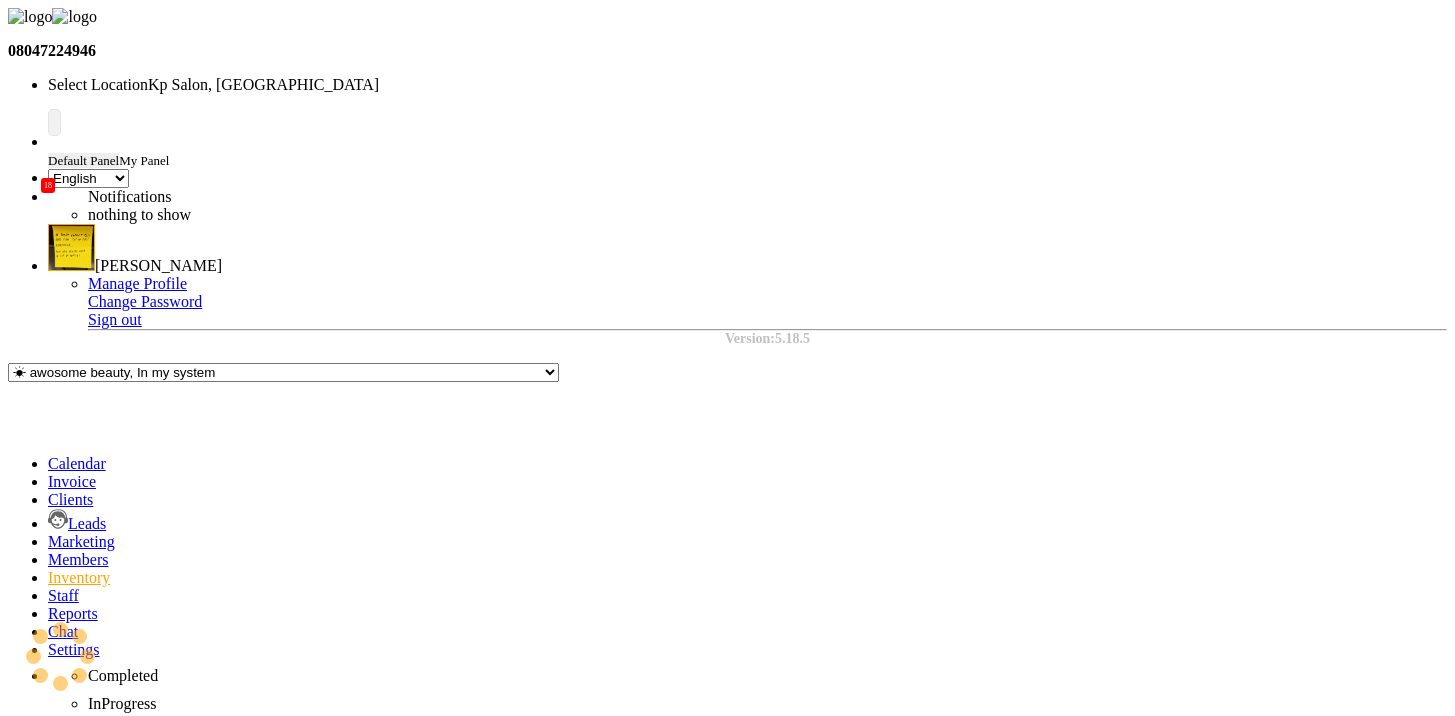 select on "4" 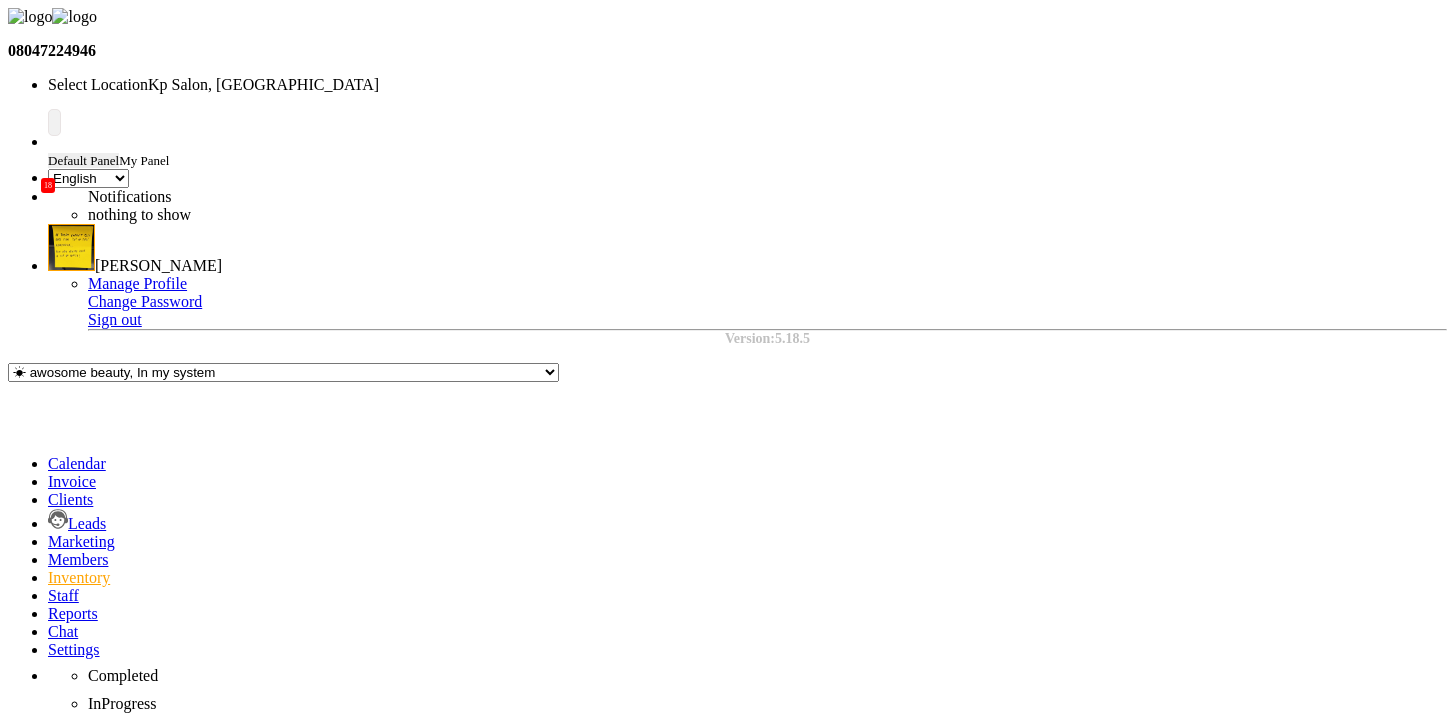 click on "Purchase" 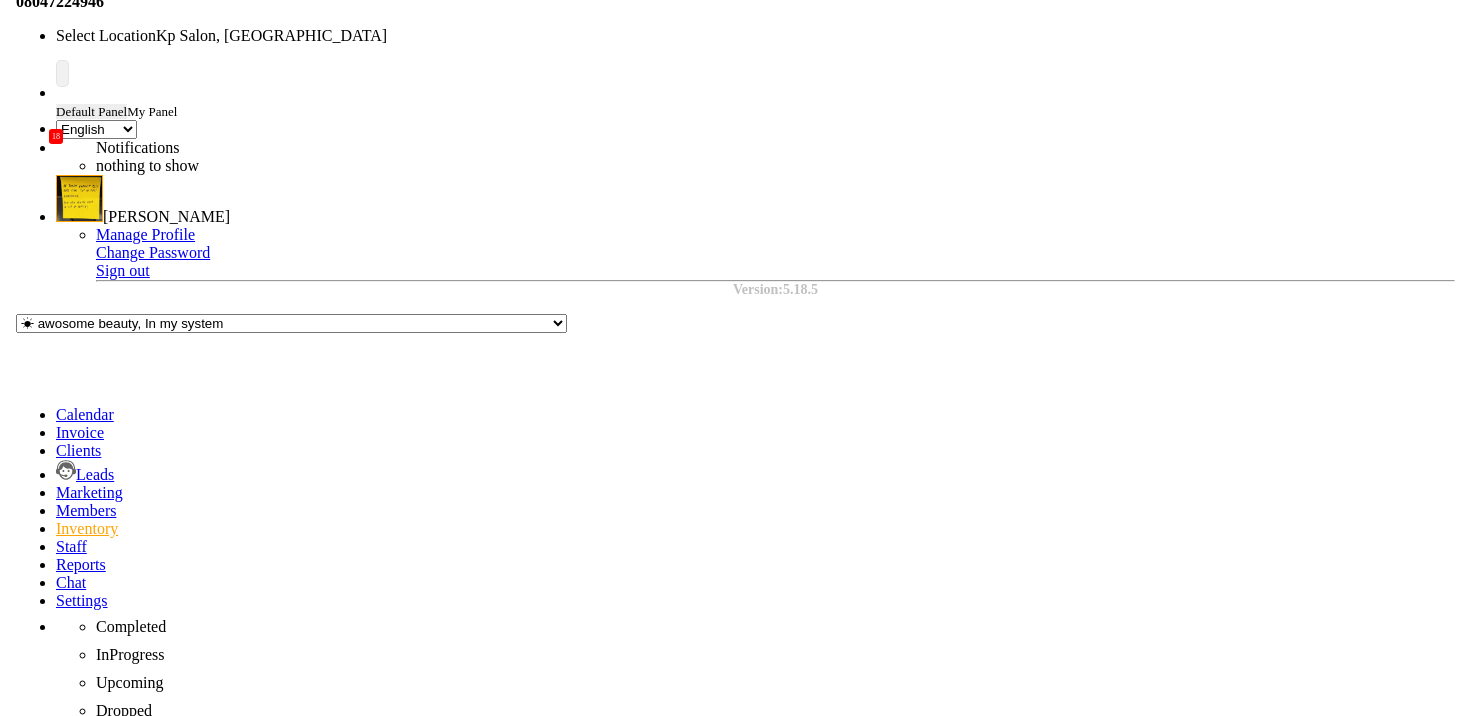 scroll, scrollTop: 71, scrollLeft: 0, axis: vertical 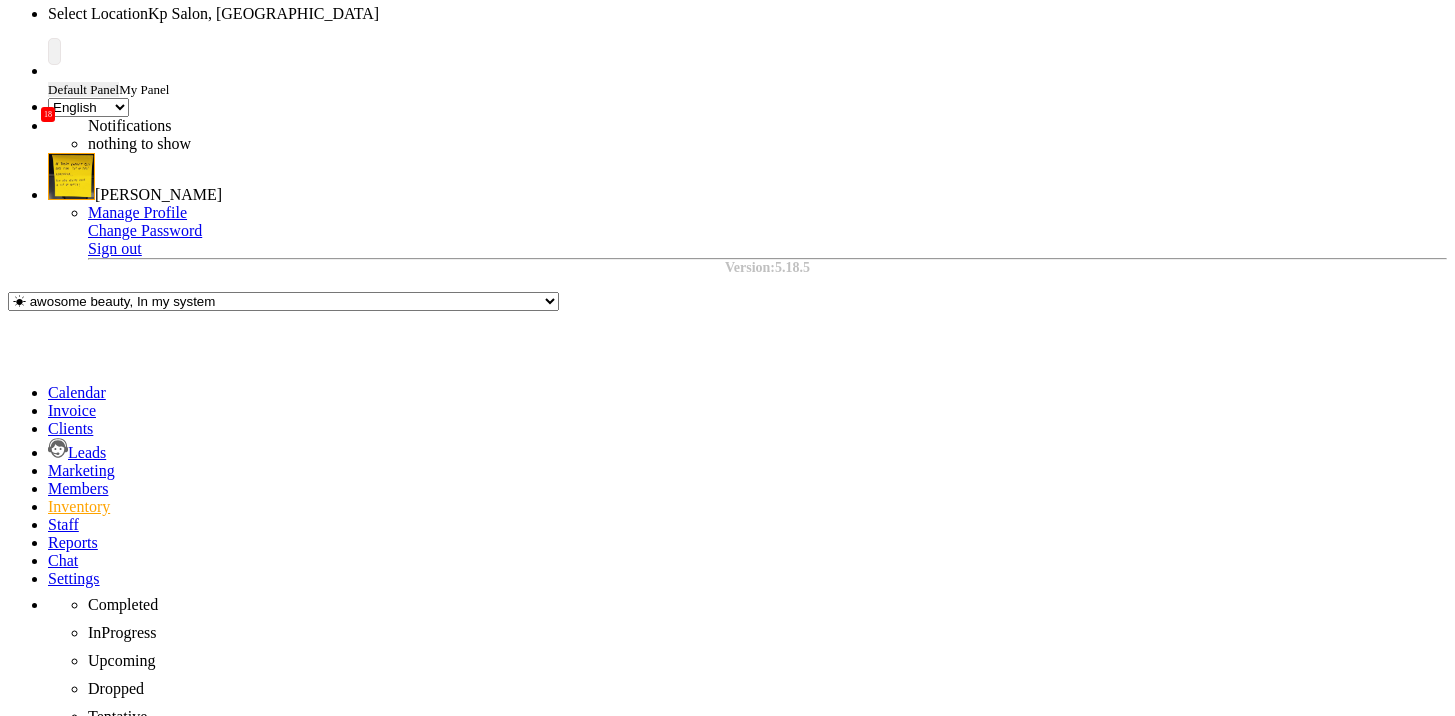 type on "564" 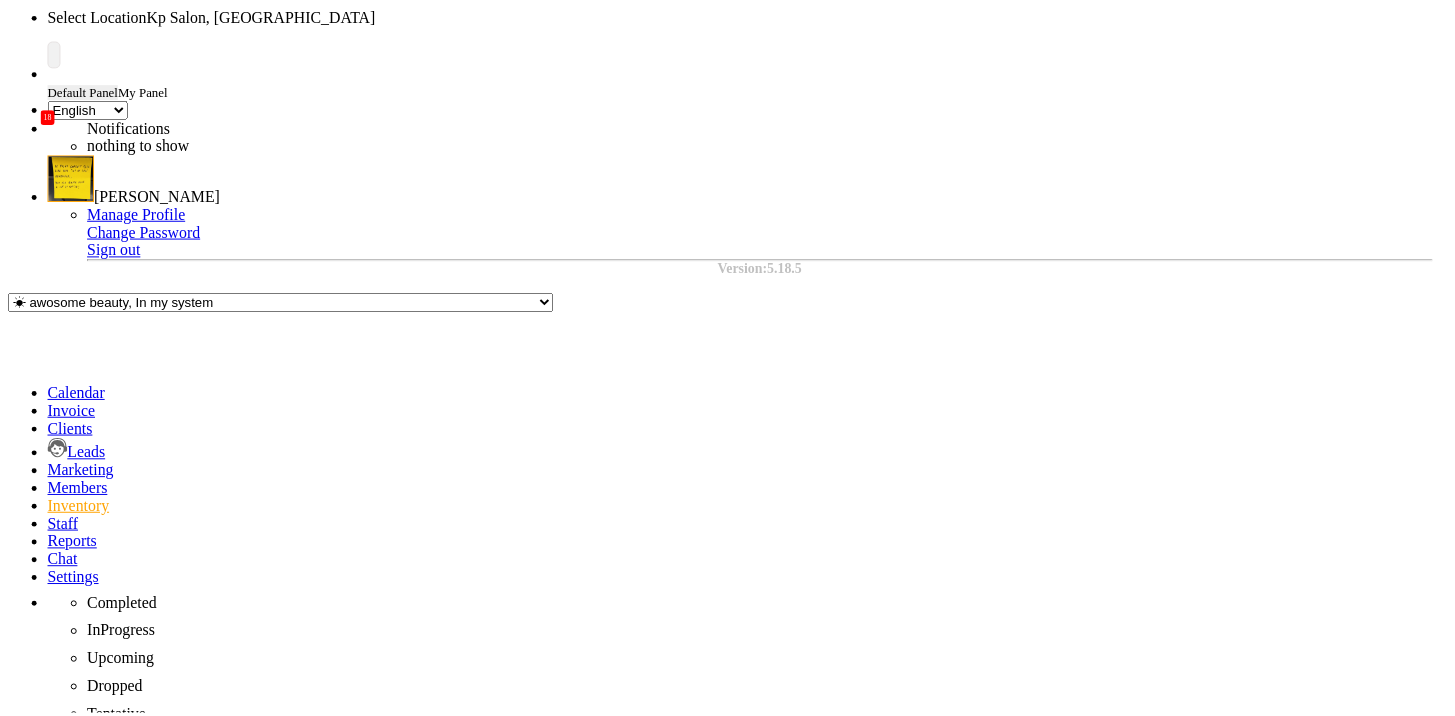 scroll, scrollTop: 4, scrollLeft: 0, axis: vertical 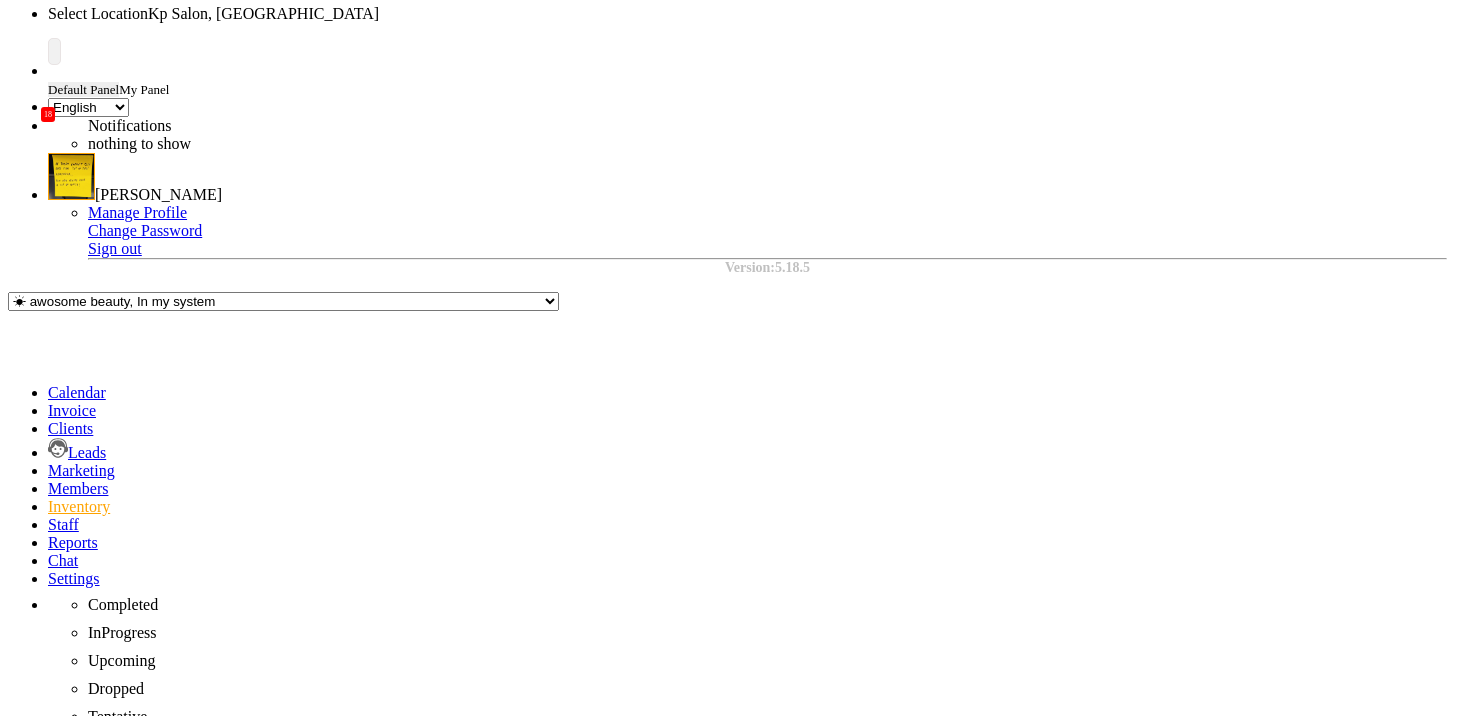 click on "+ Add" 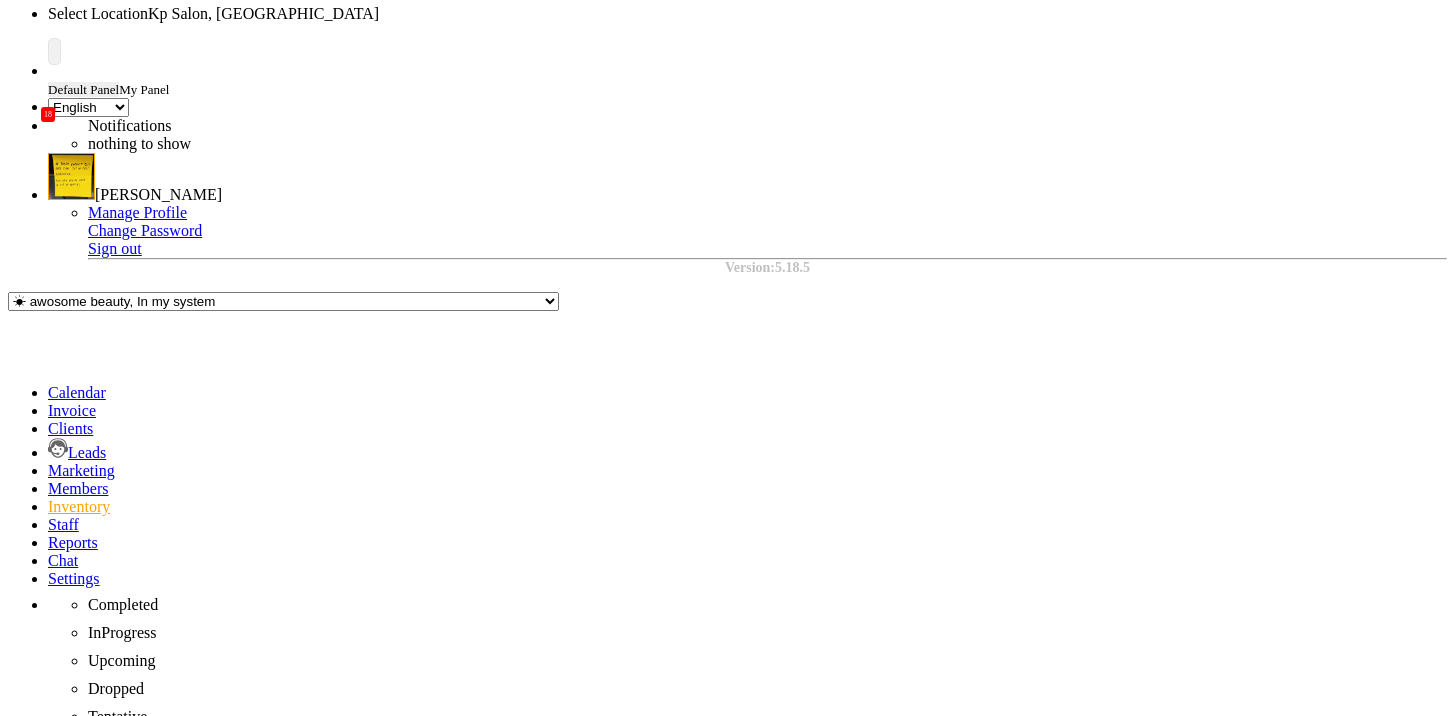 click on "Add Item" 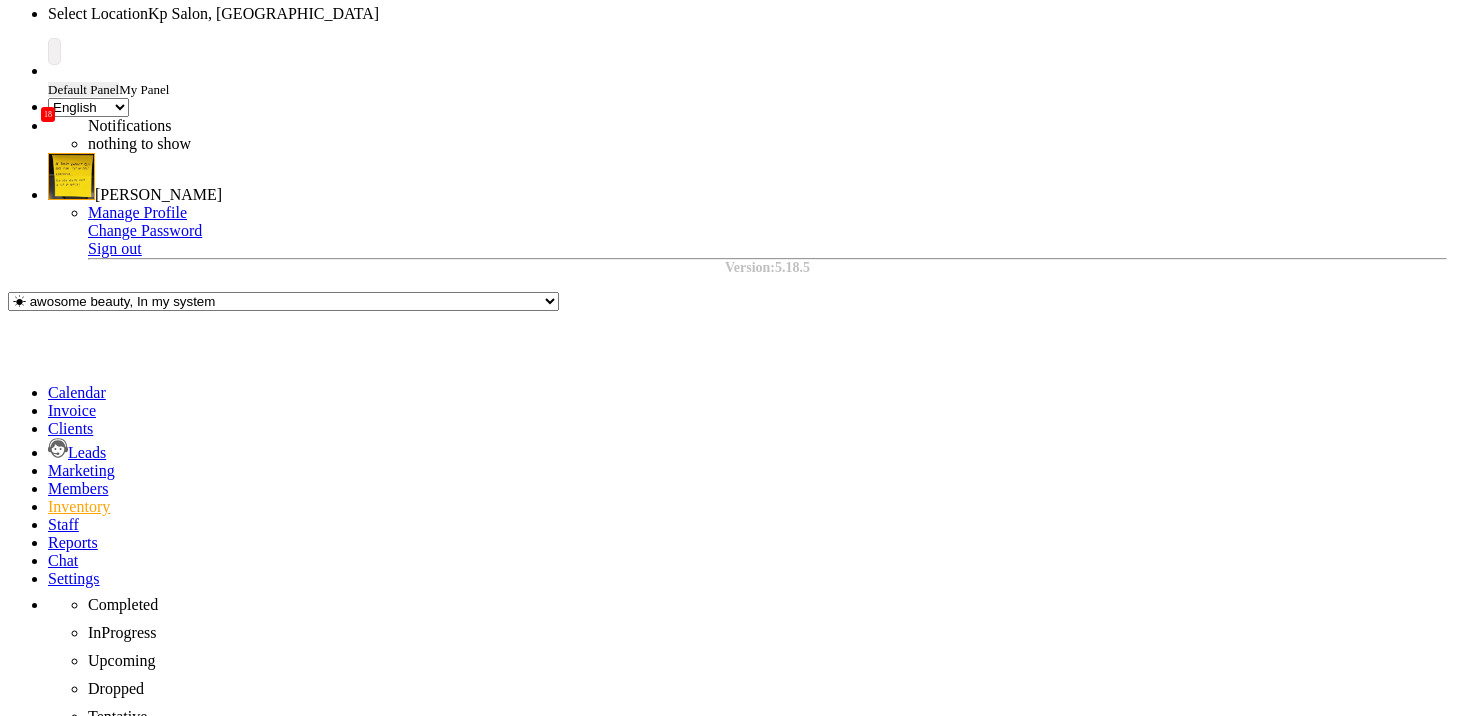 click on "+ Add" 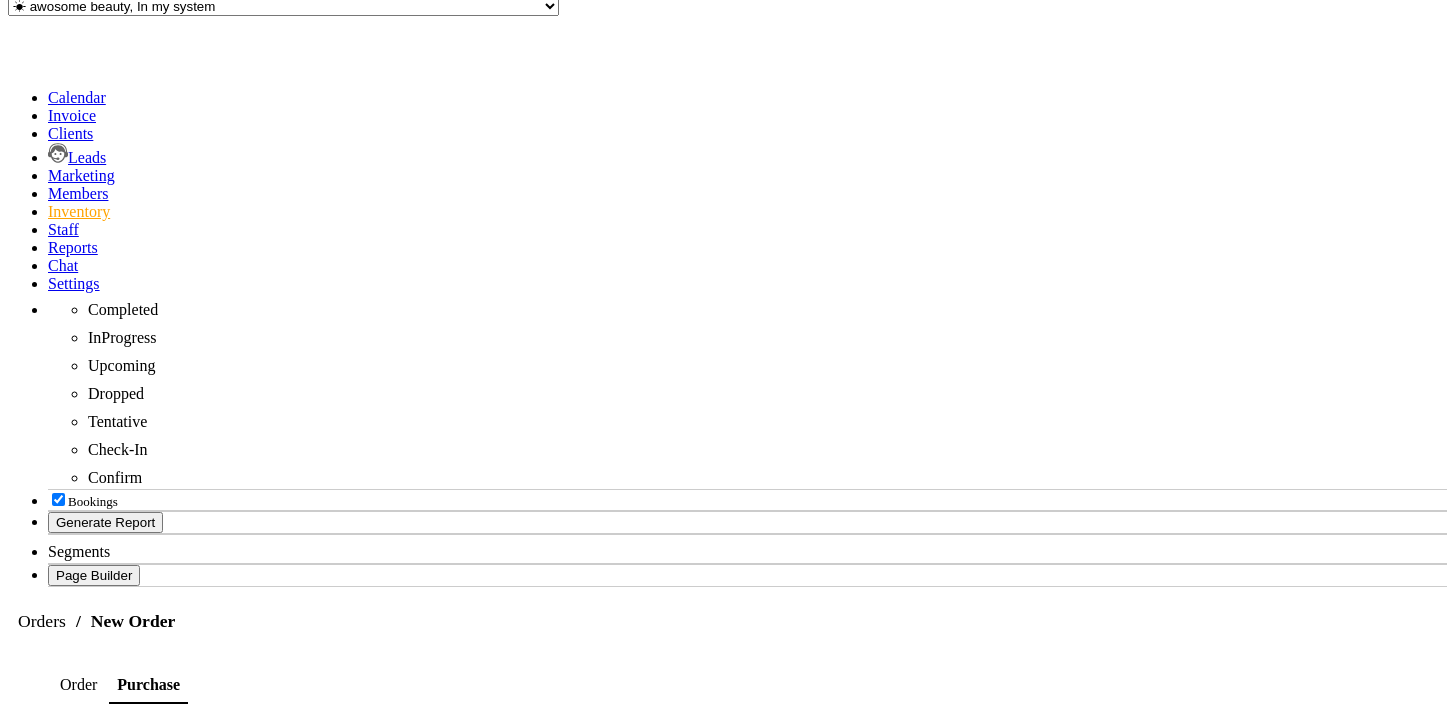 scroll, scrollTop: 369, scrollLeft: 0, axis: vertical 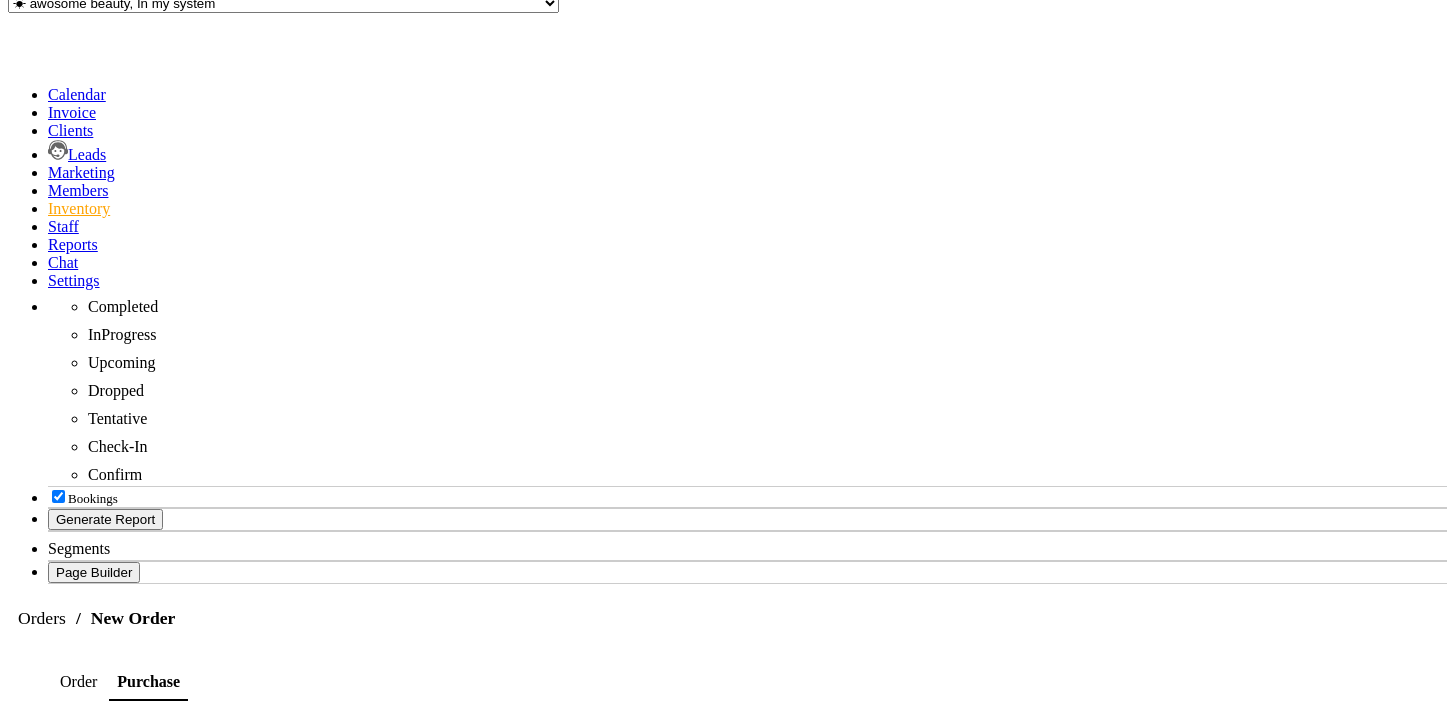 click on "1" 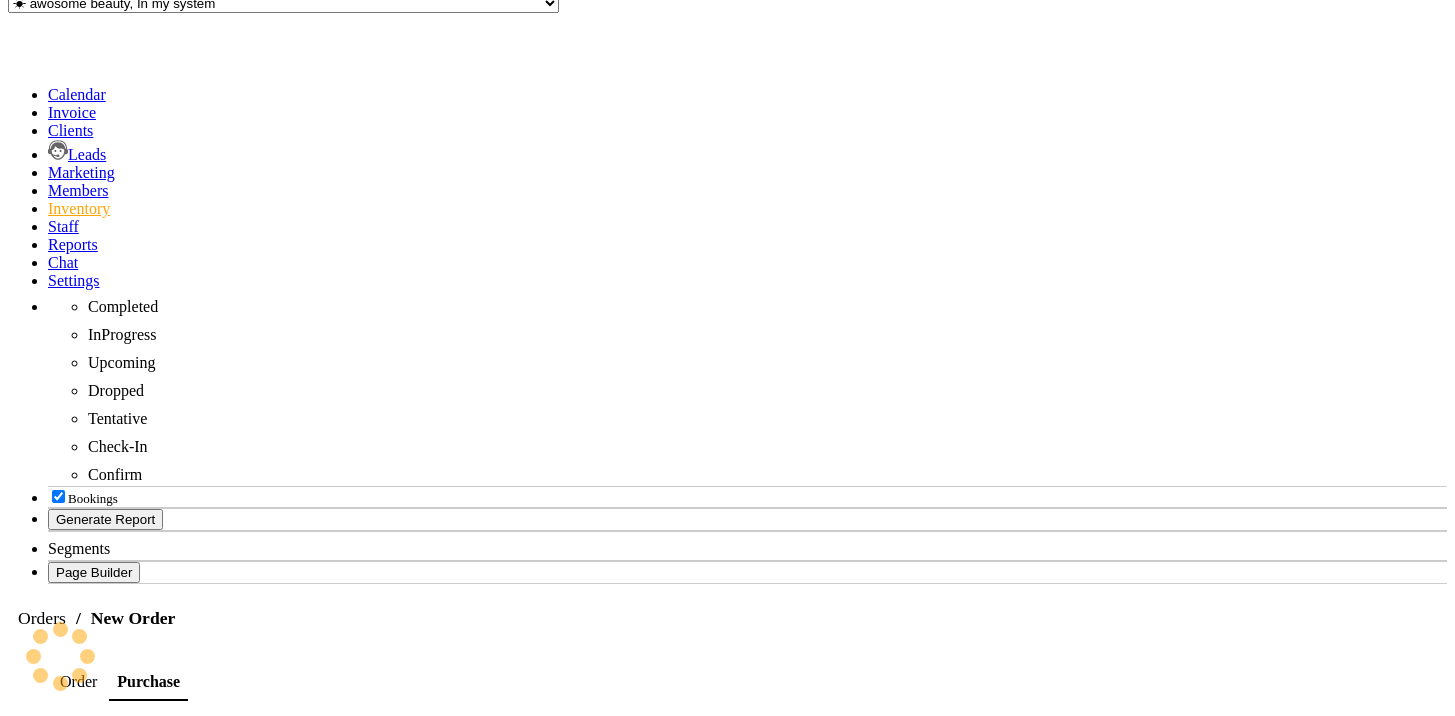 type on "10" 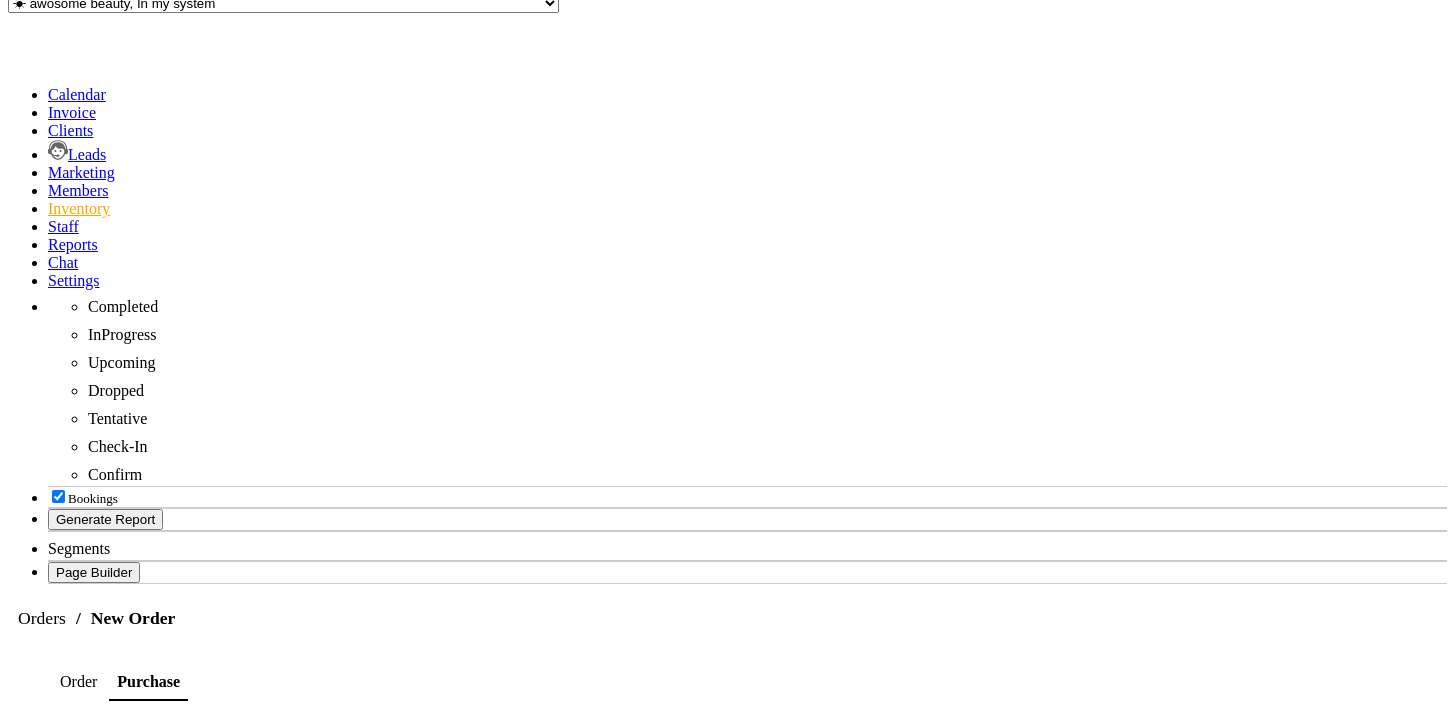 click 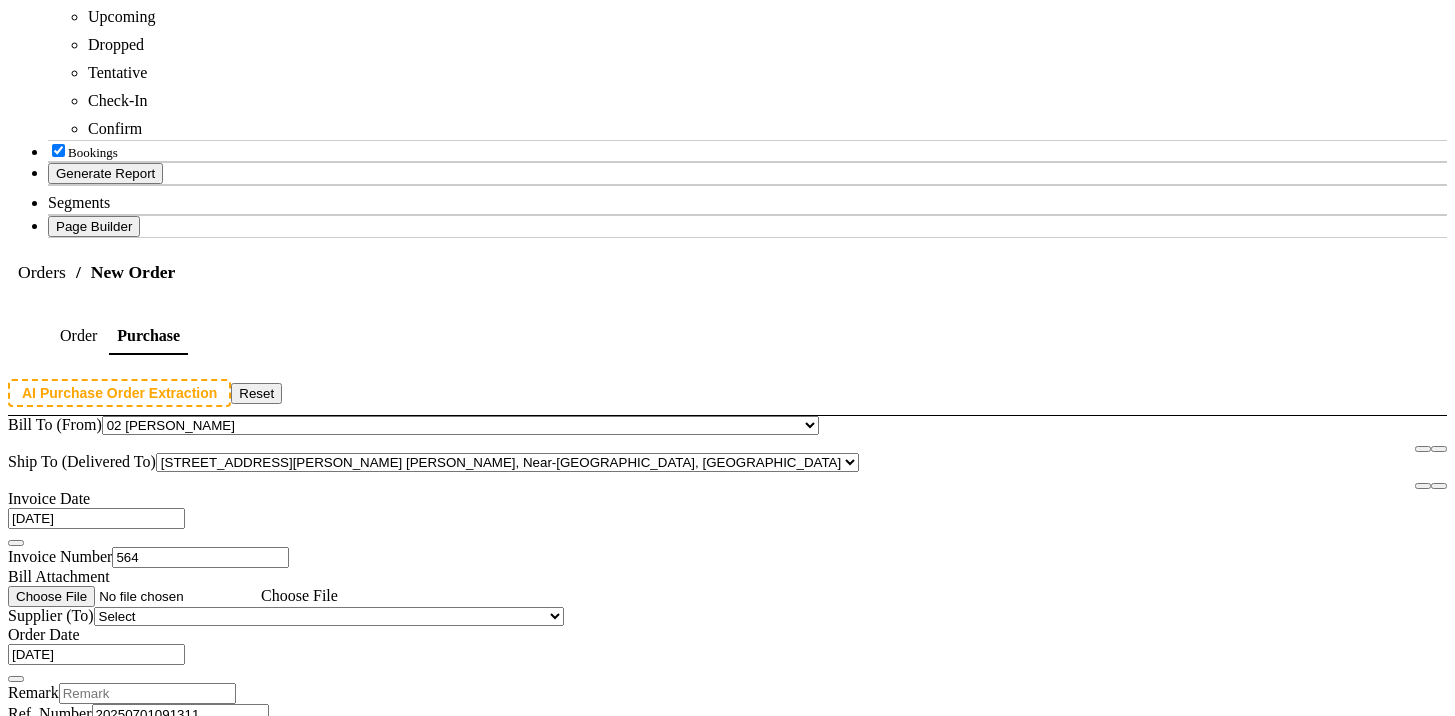 scroll, scrollTop: 740, scrollLeft: 0, axis: vertical 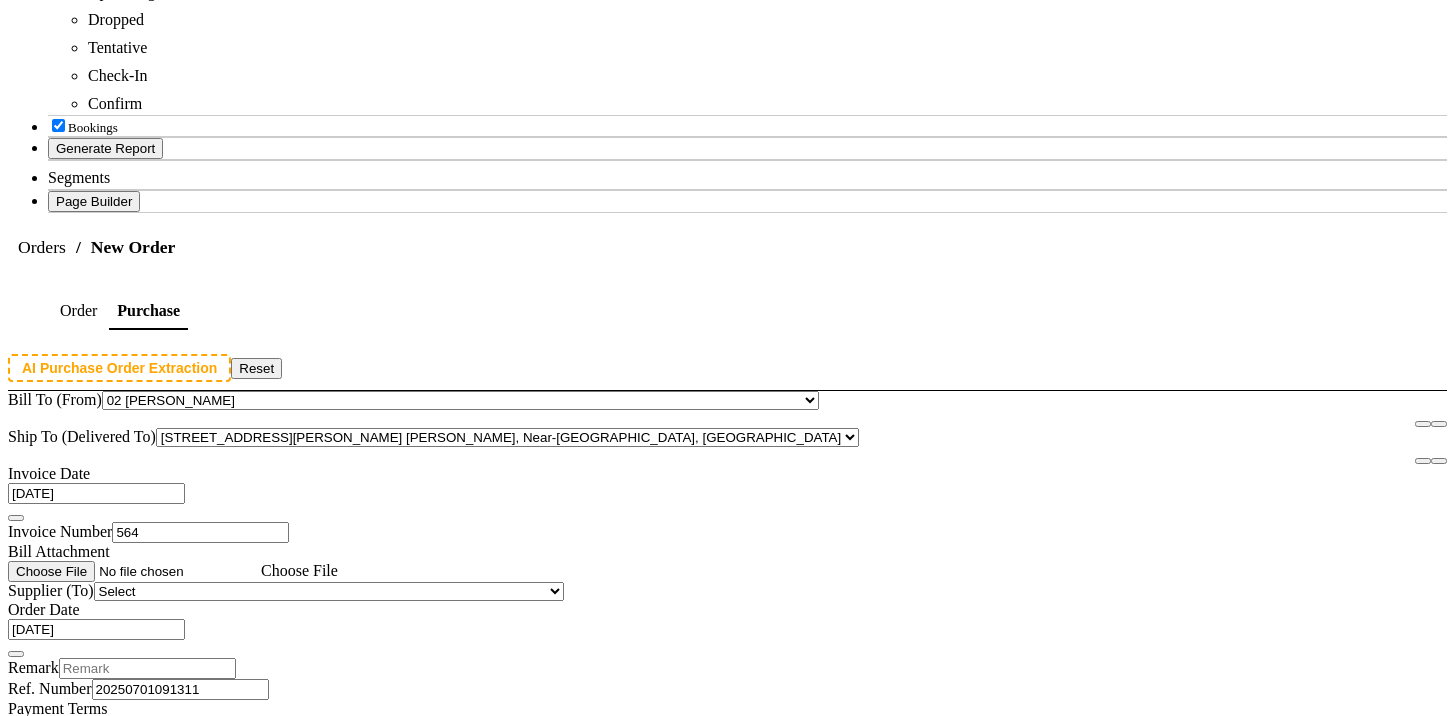 click on "Create" 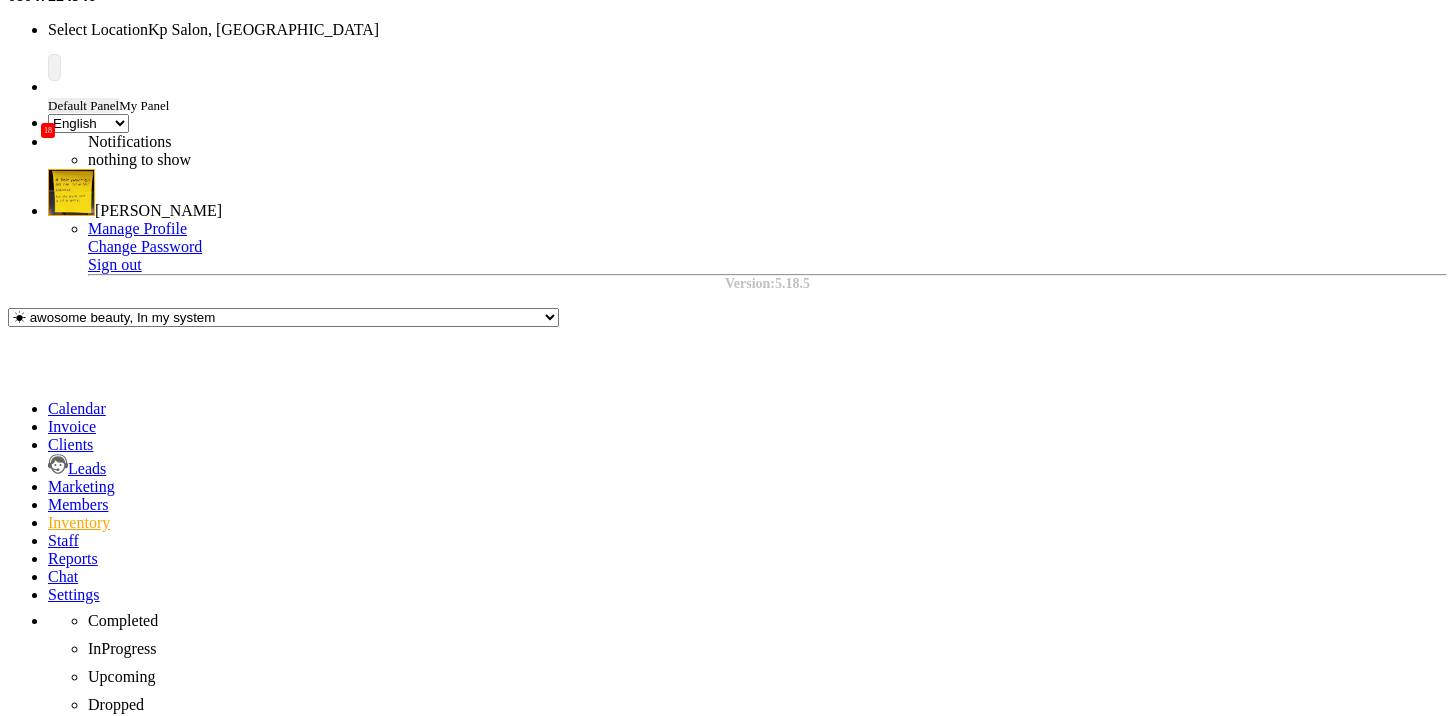 scroll, scrollTop: 0, scrollLeft: 0, axis: both 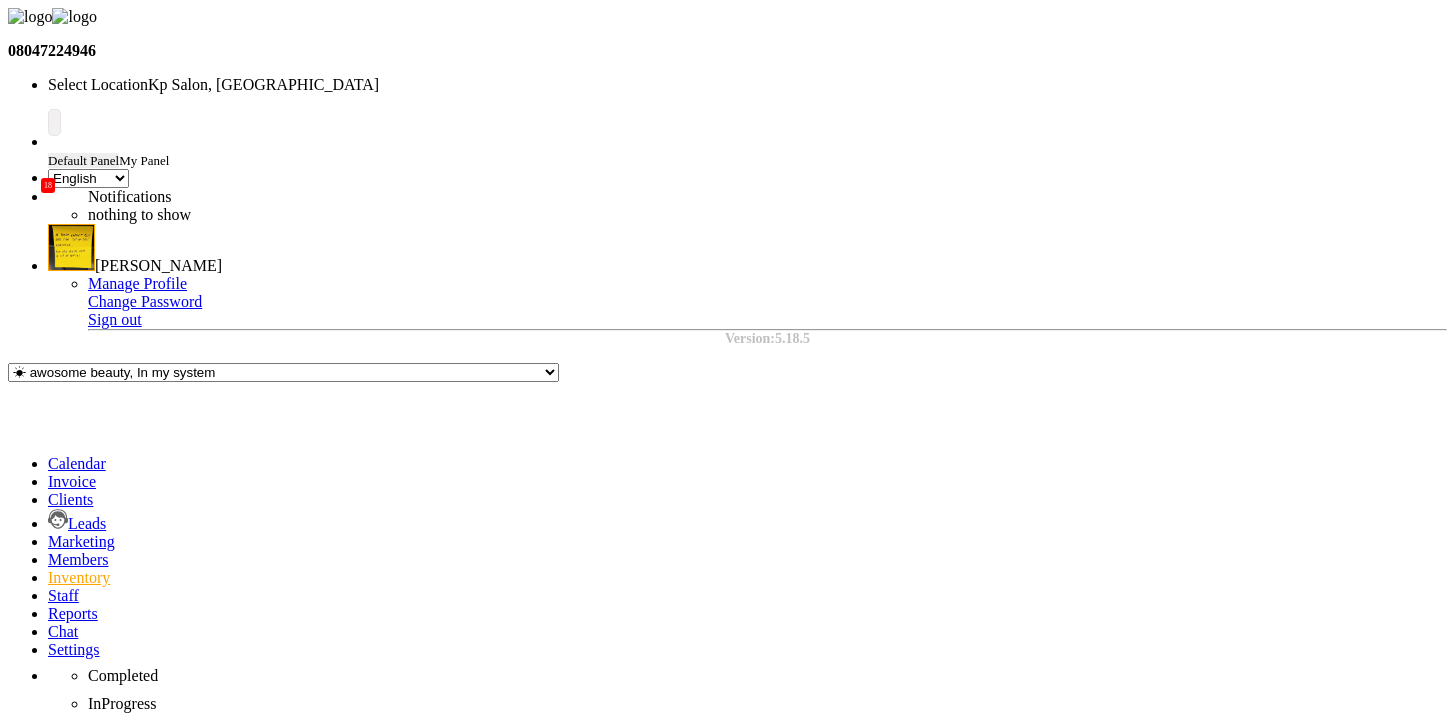 click on "Select [PERSON_NAME] demo demo demo demo demo demo Ondricka Group - Asia Hermiston new demo [PERSON_NAME] - [PERSON_NAME] Group - [PERSON_NAME] [PERSON_NAME] - [PERSON_NAME] [PERSON_NAME] - Summer Zboncak Cummerata, [PERSON_NAME] and [PERSON_NAME] - [PERSON_NAME] null check Supplier [DATE] bj sp sp sp t - test test 2" 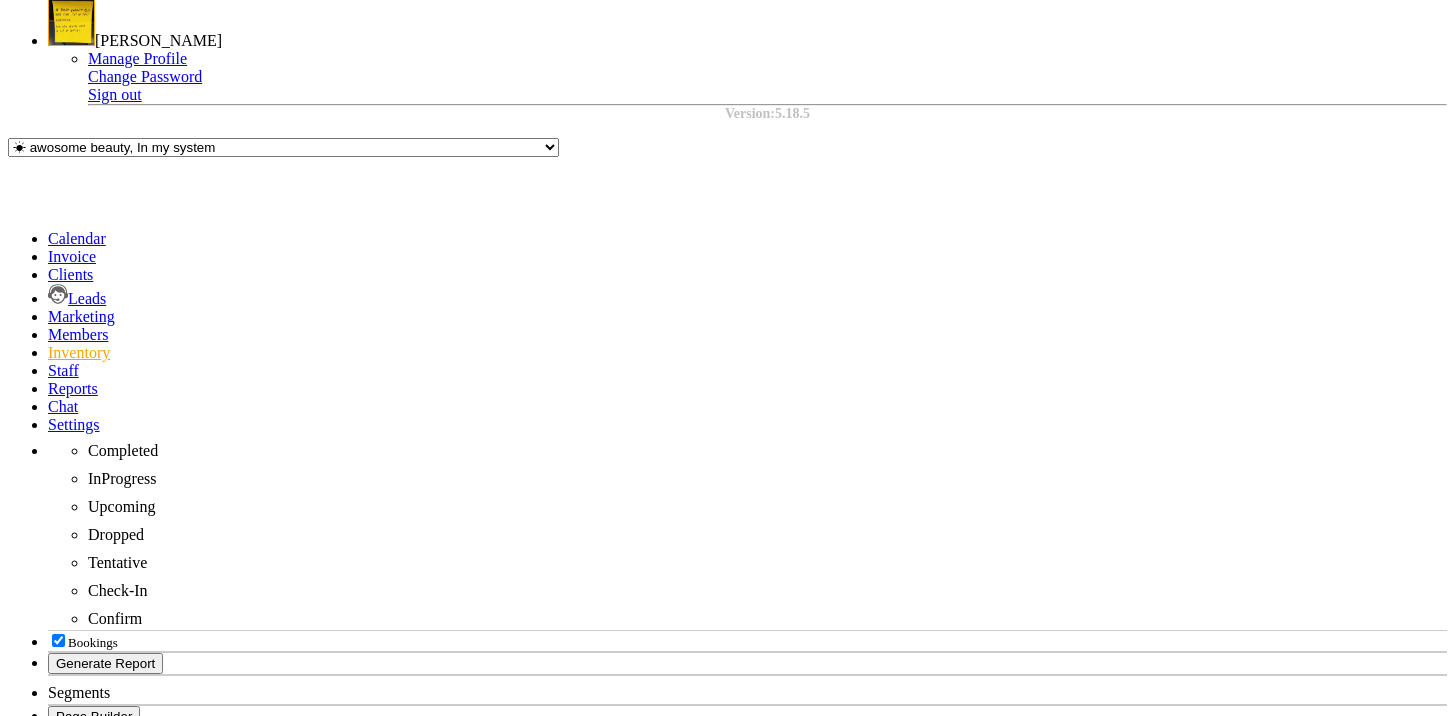 scroll, scrollTop: 740, scrollLeft: 0, axis: vertical 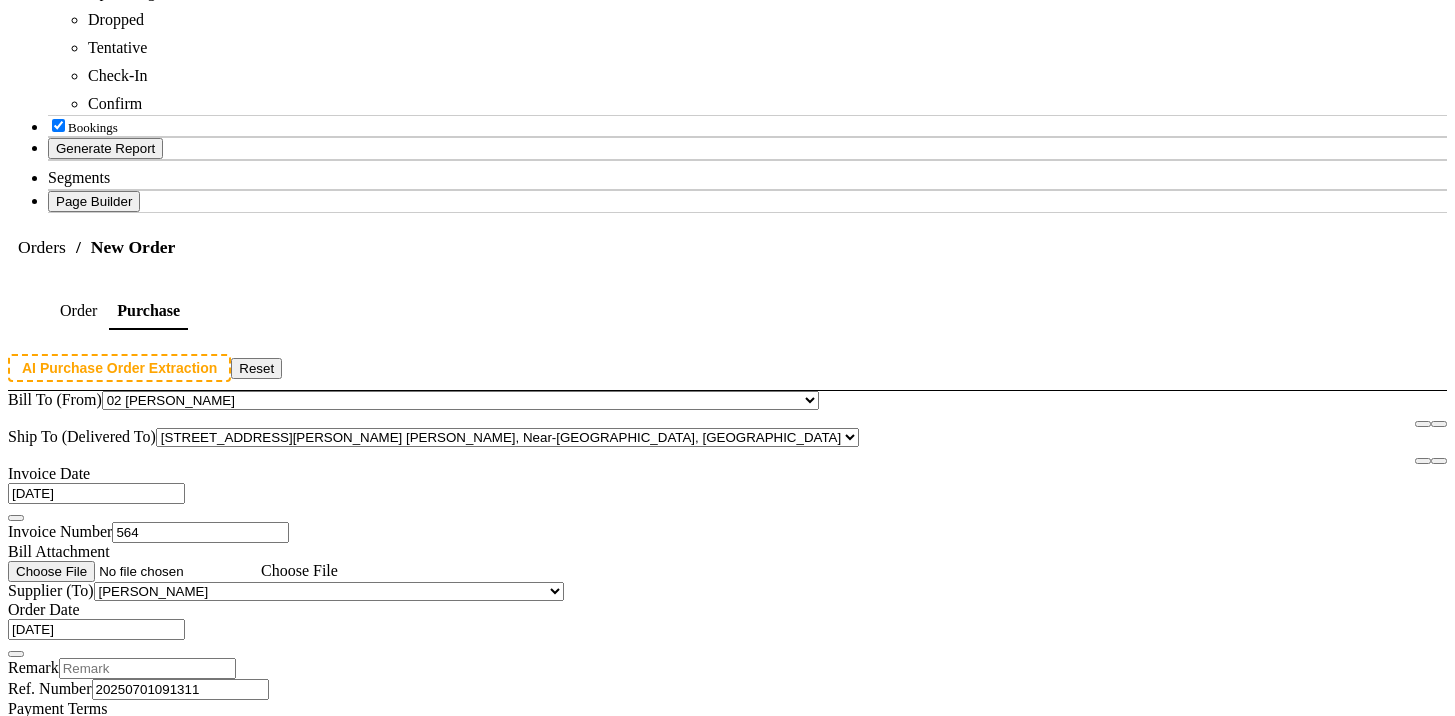 click on "Create" 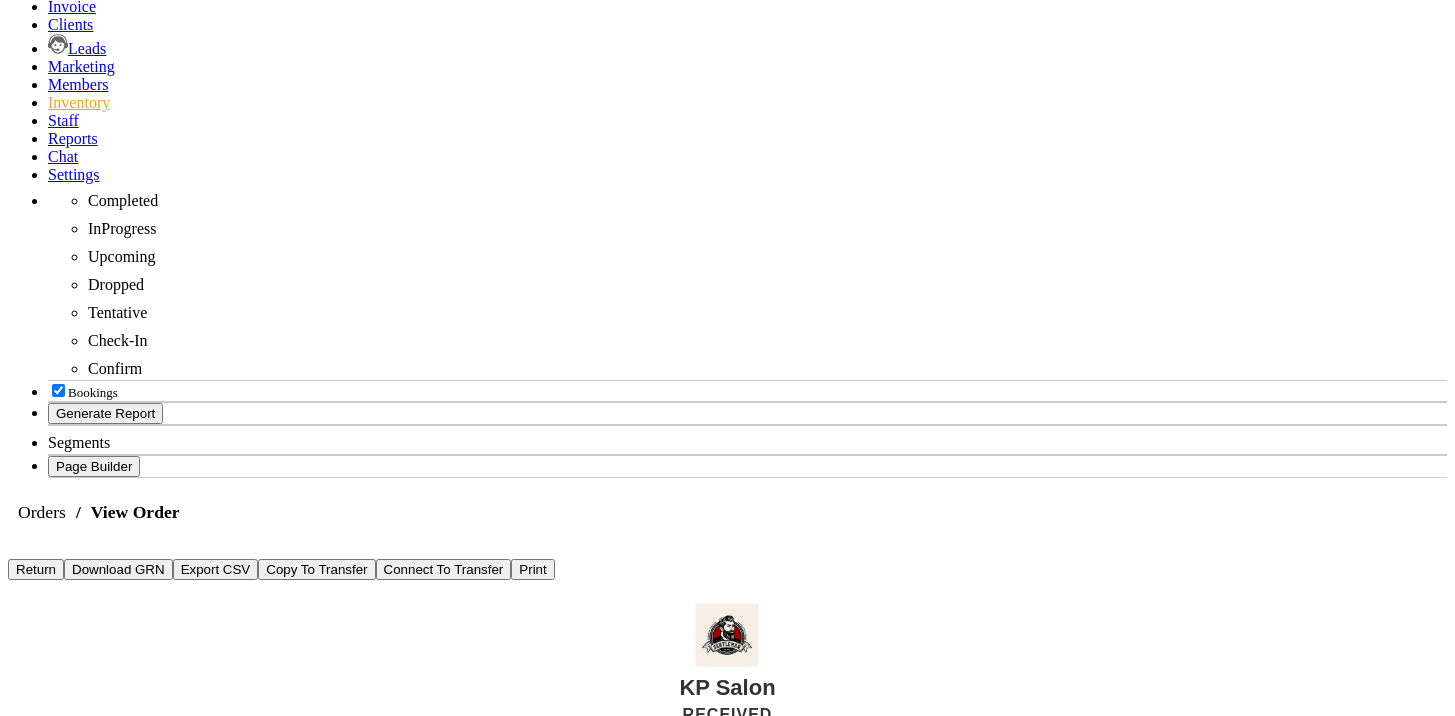 scroll, scrollTop: 0, scrollLeft: 0, axis: both 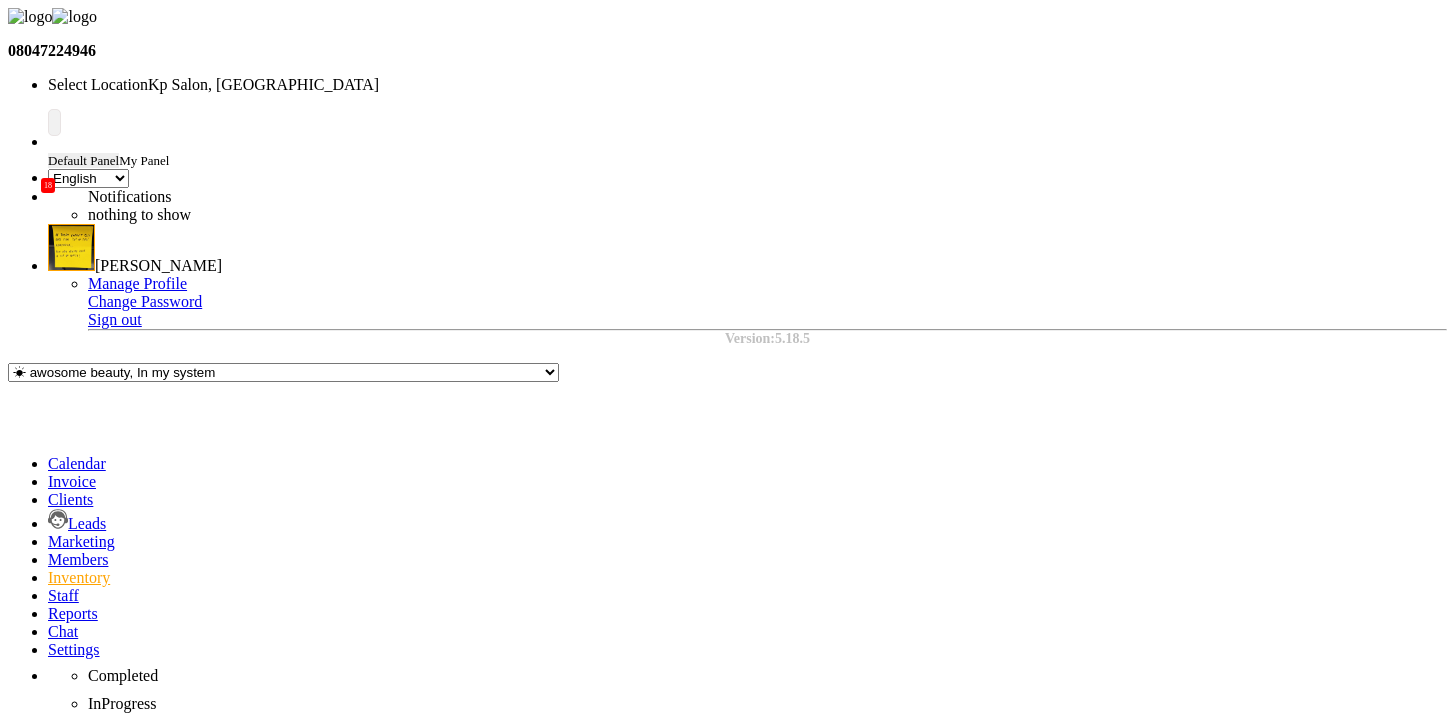 click on "Return" 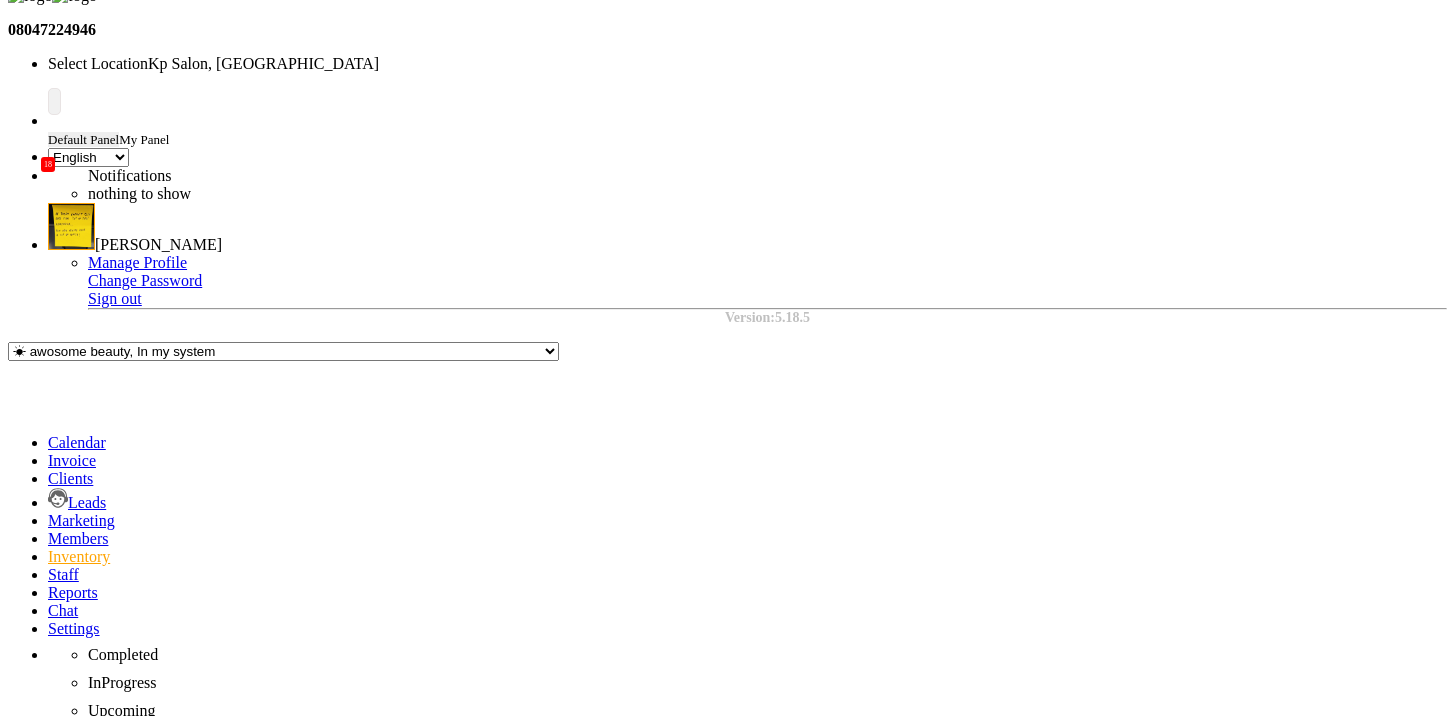 scroll, scrollTop: 0, scrollLeft: 0, axis: both 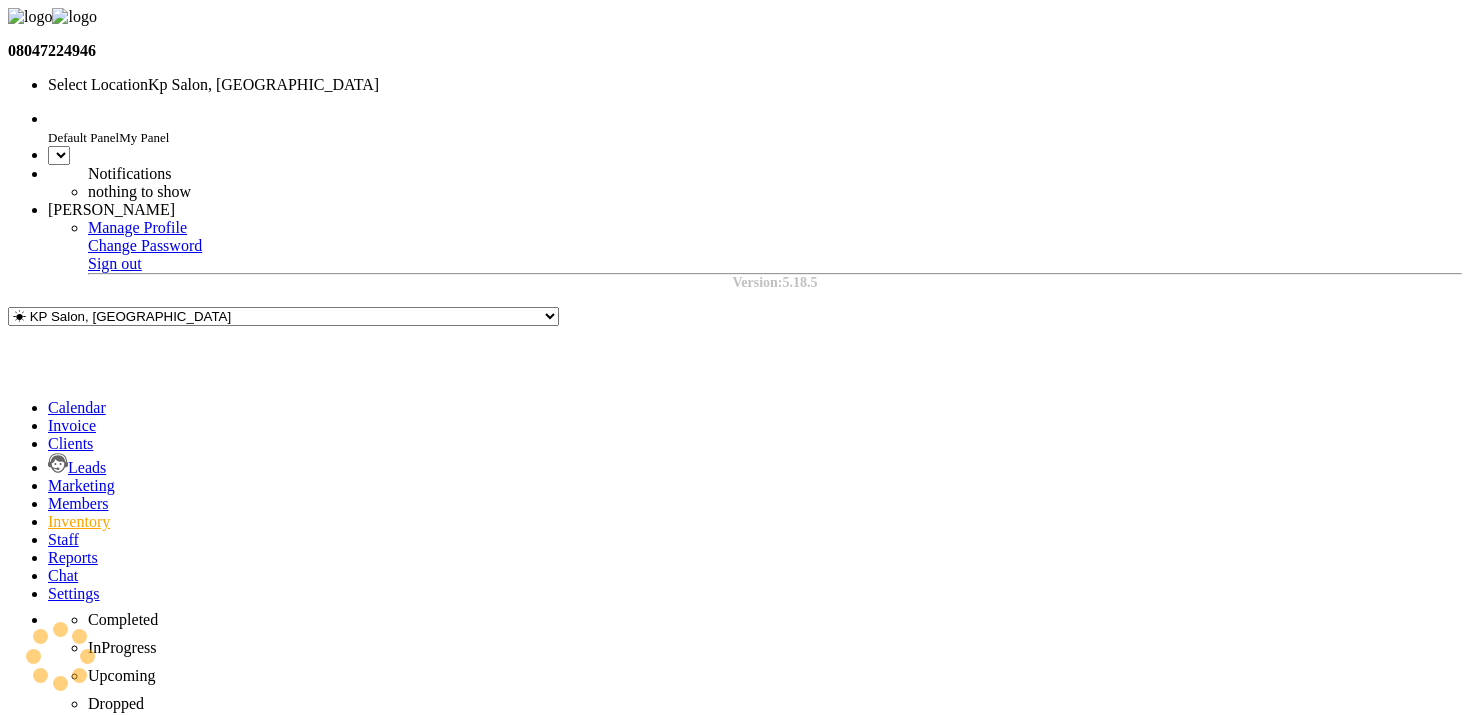 select on "en" 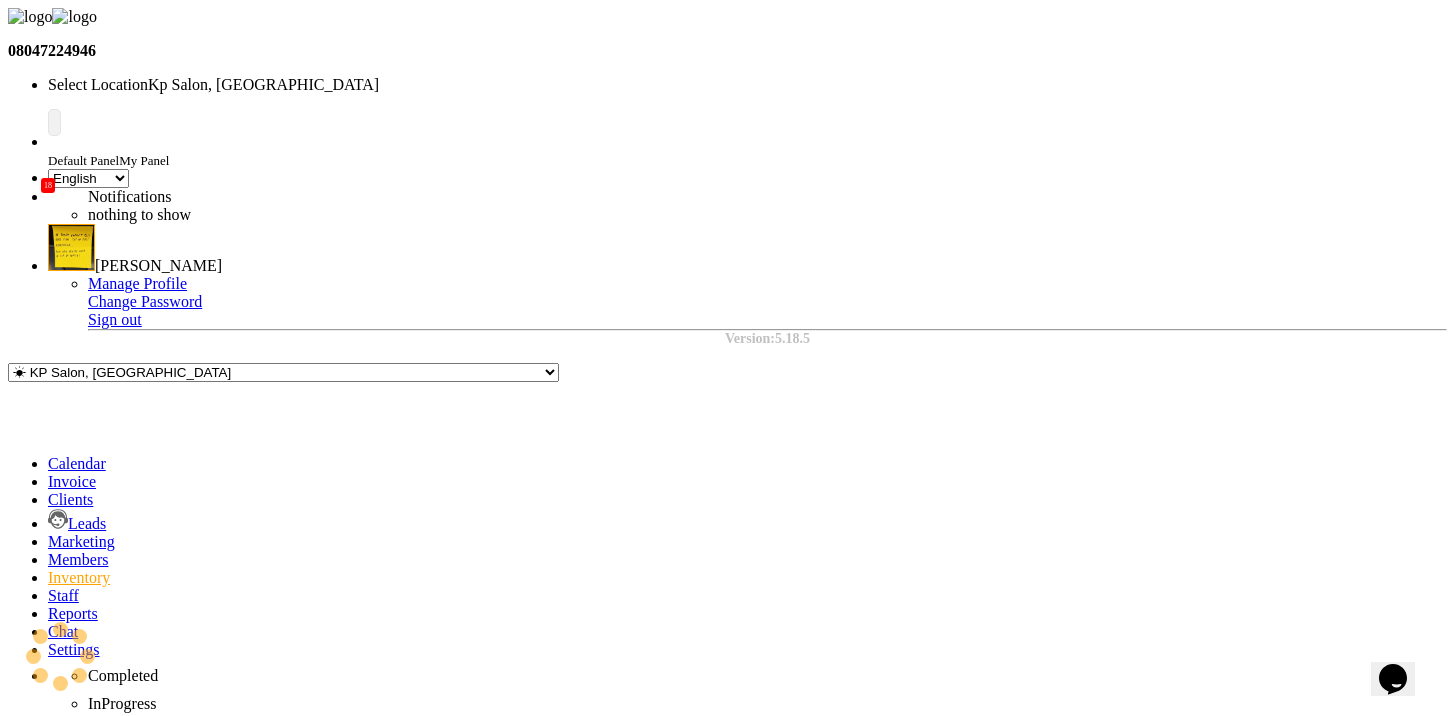 scroll, scrollTop: 0, scrollLeft: 0, axis: both 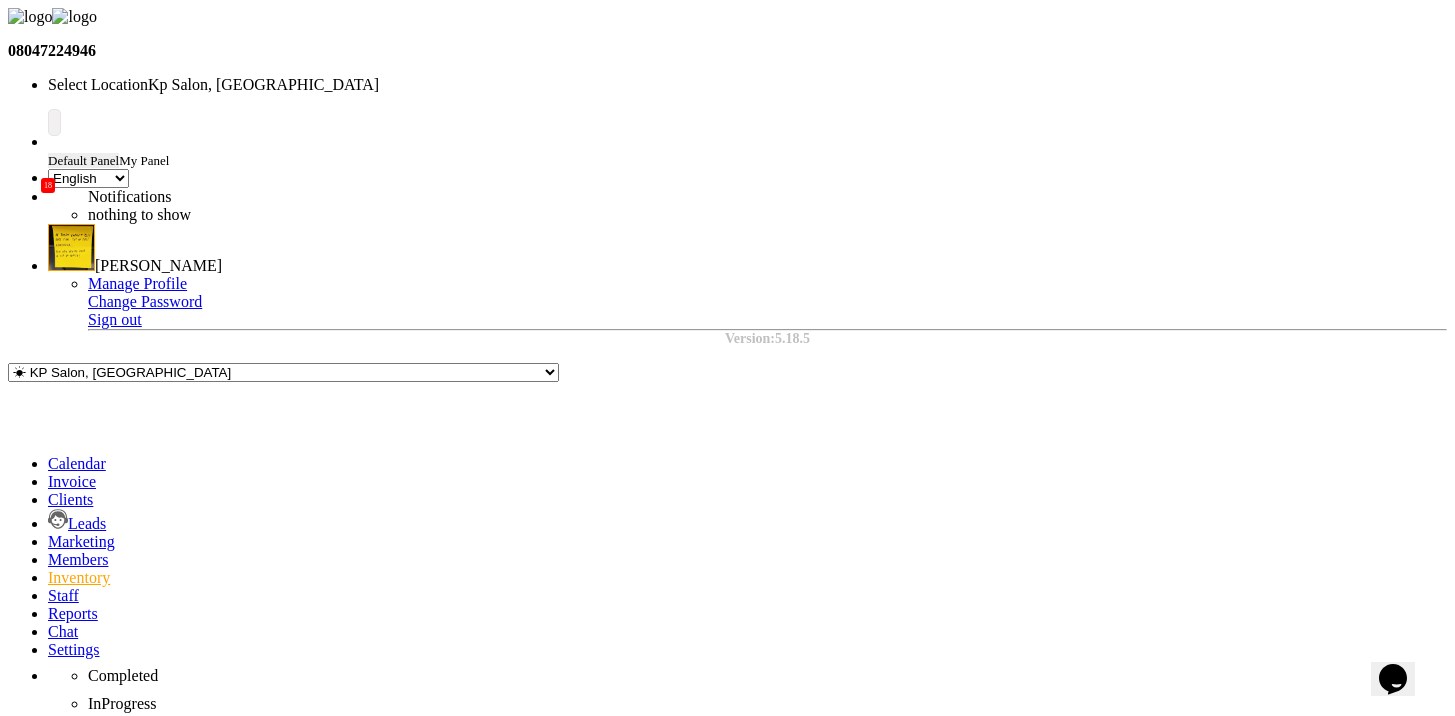 click 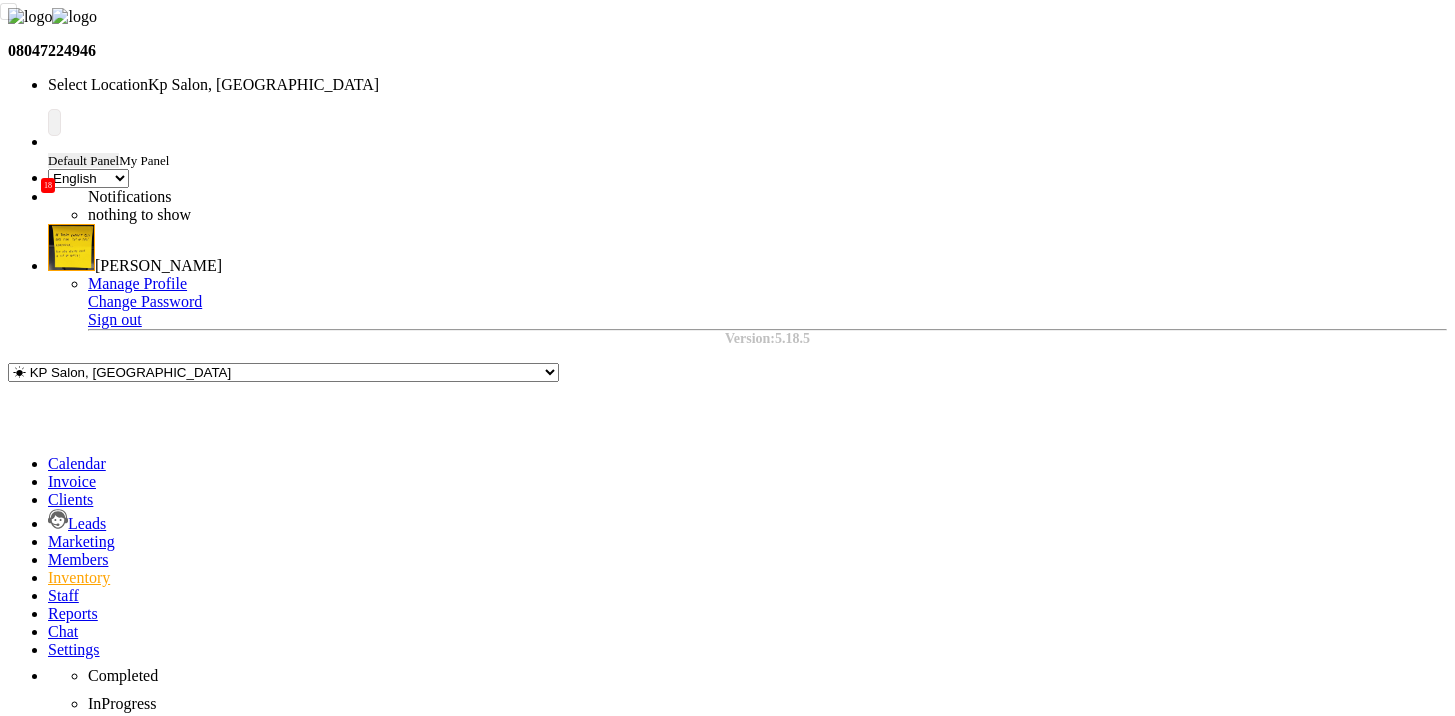 scroll, scrollTop: 4, scrollLeft: 0, axis: vertical 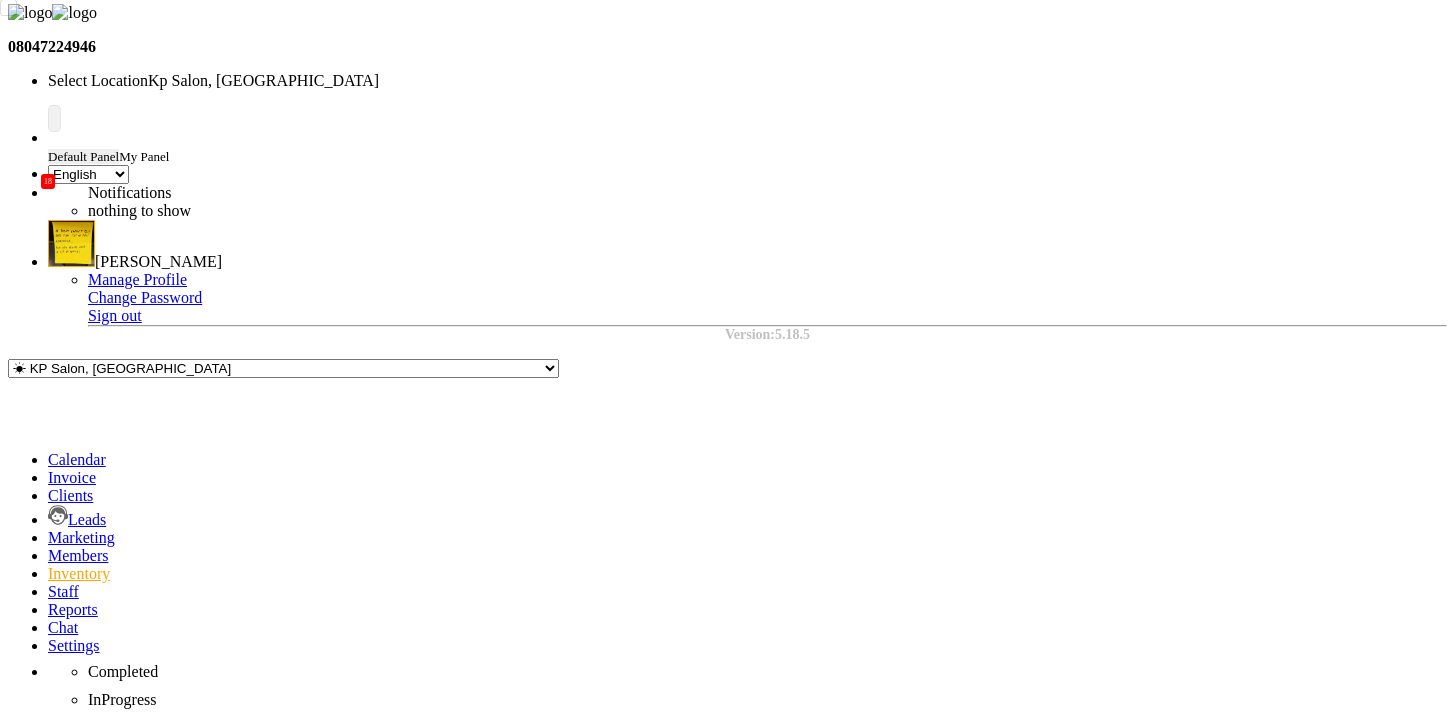 click 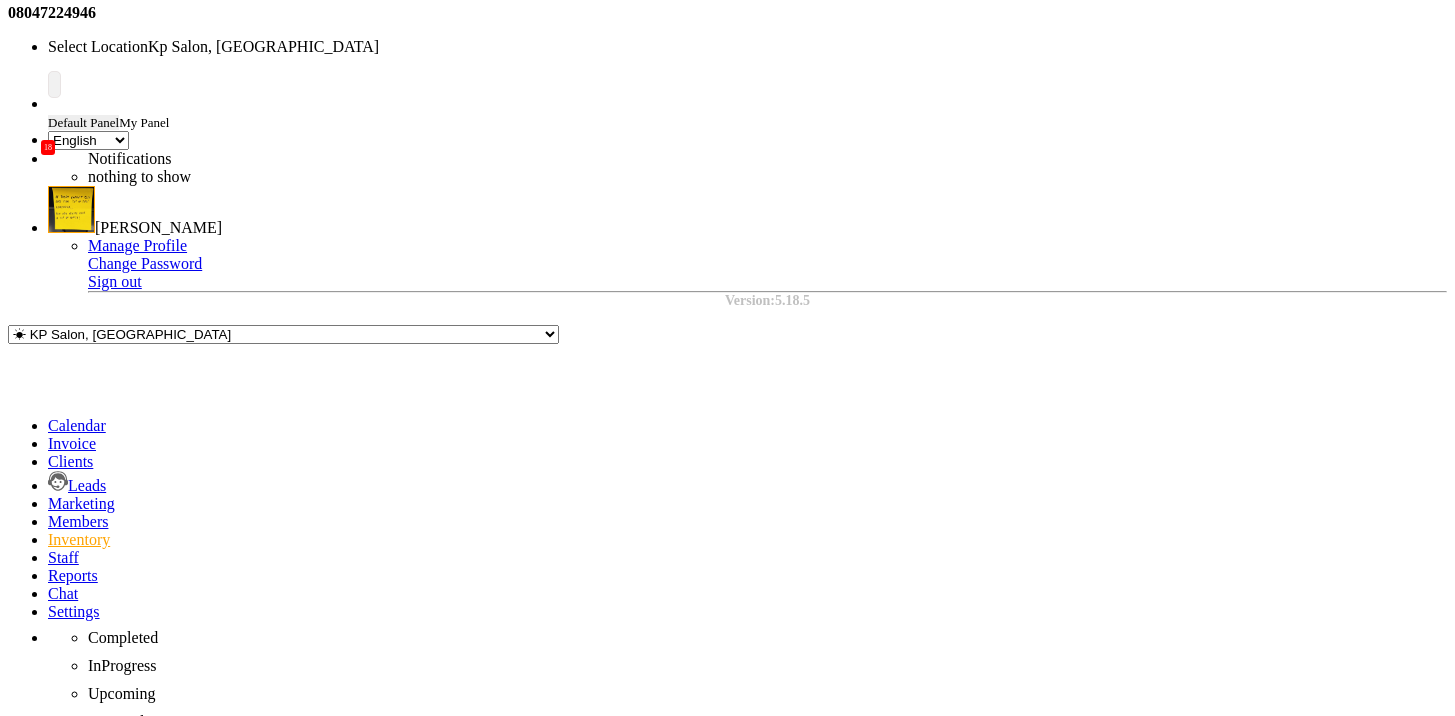 scroll, scrollTop: 75, scrollLeft: 0, axis: vertical 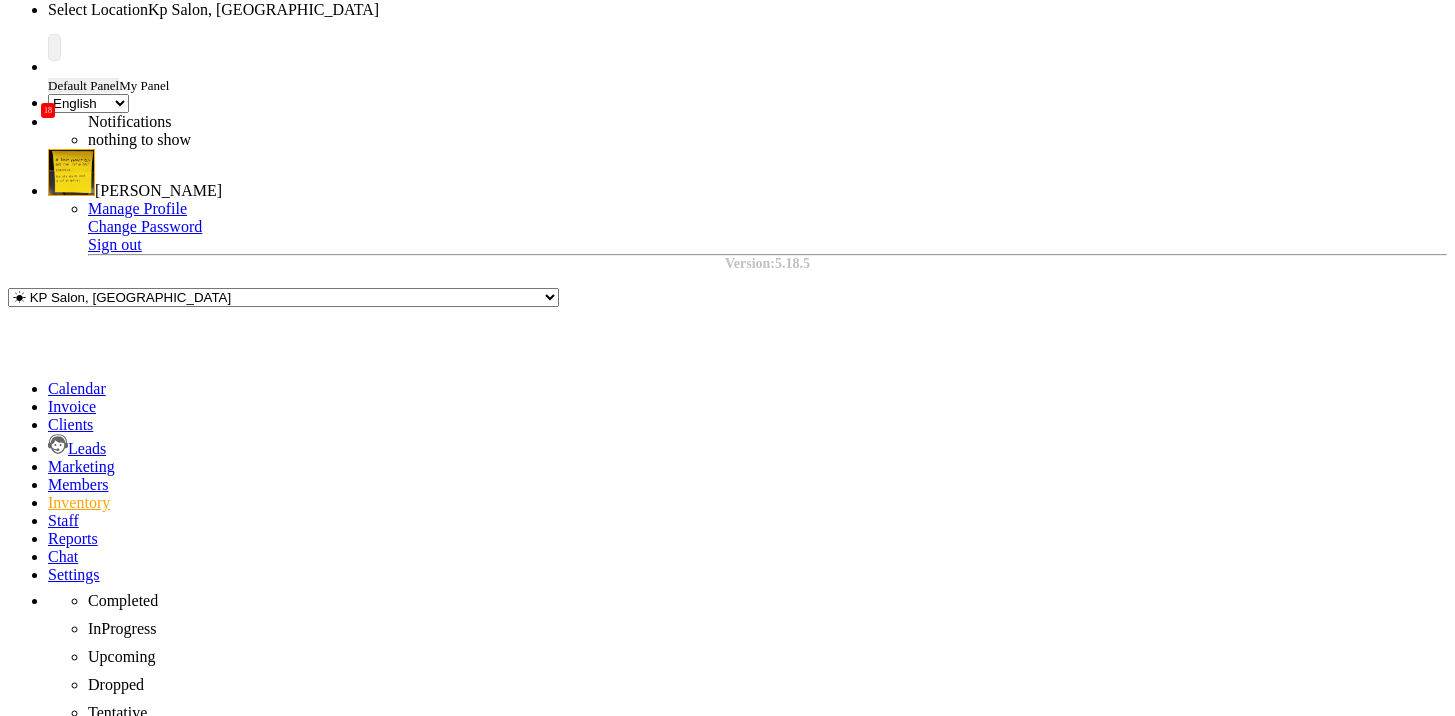 type on "1" 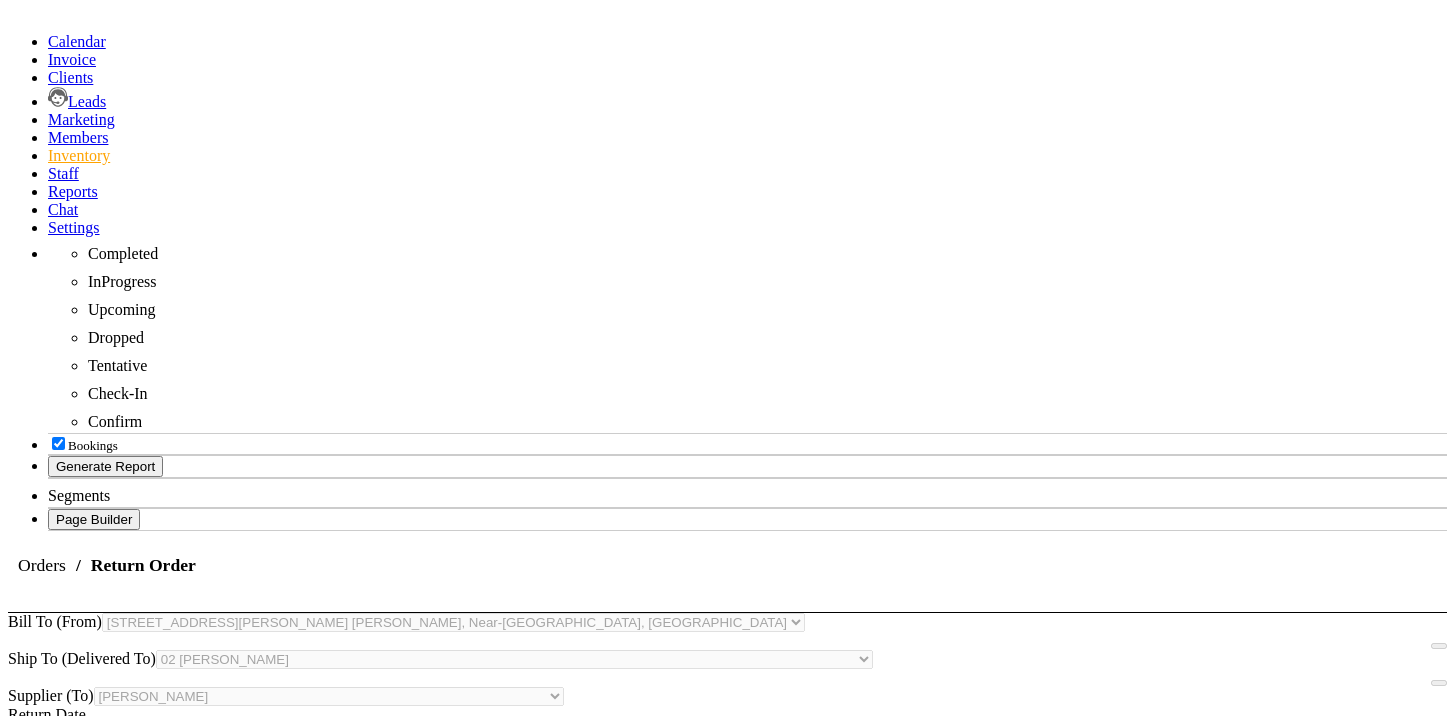 scroll, scrollTop: 497, scrollLeft: 0, axis: vertical 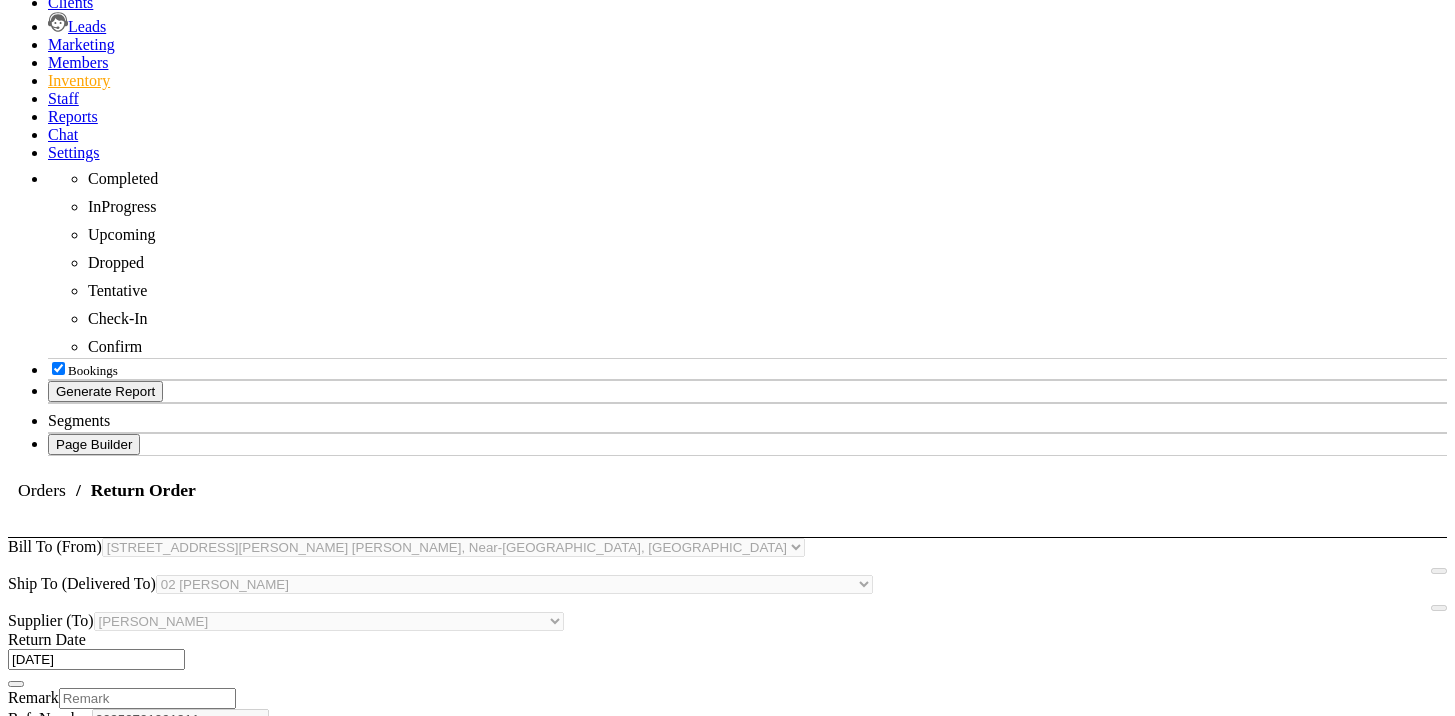 click on "Return" 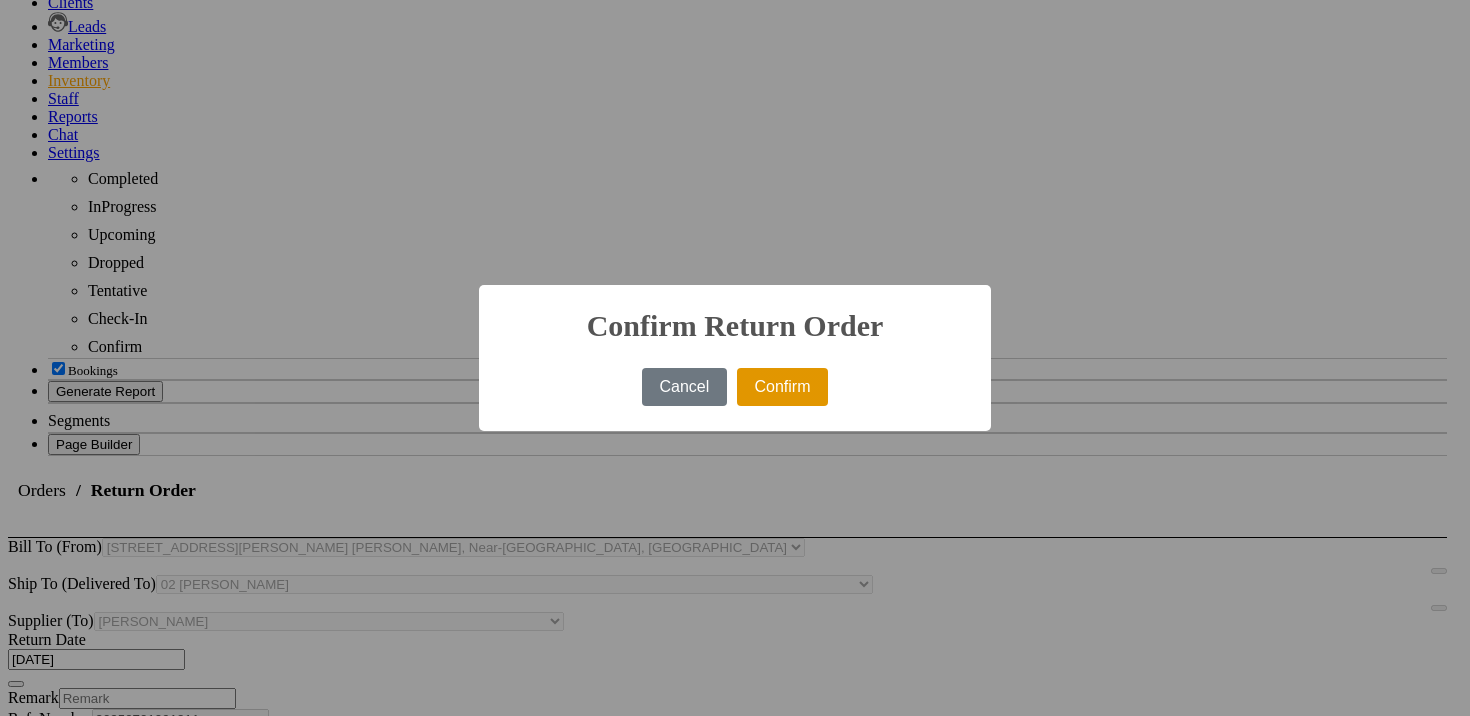 click on "Confirm" at bounding box center (782, 387) 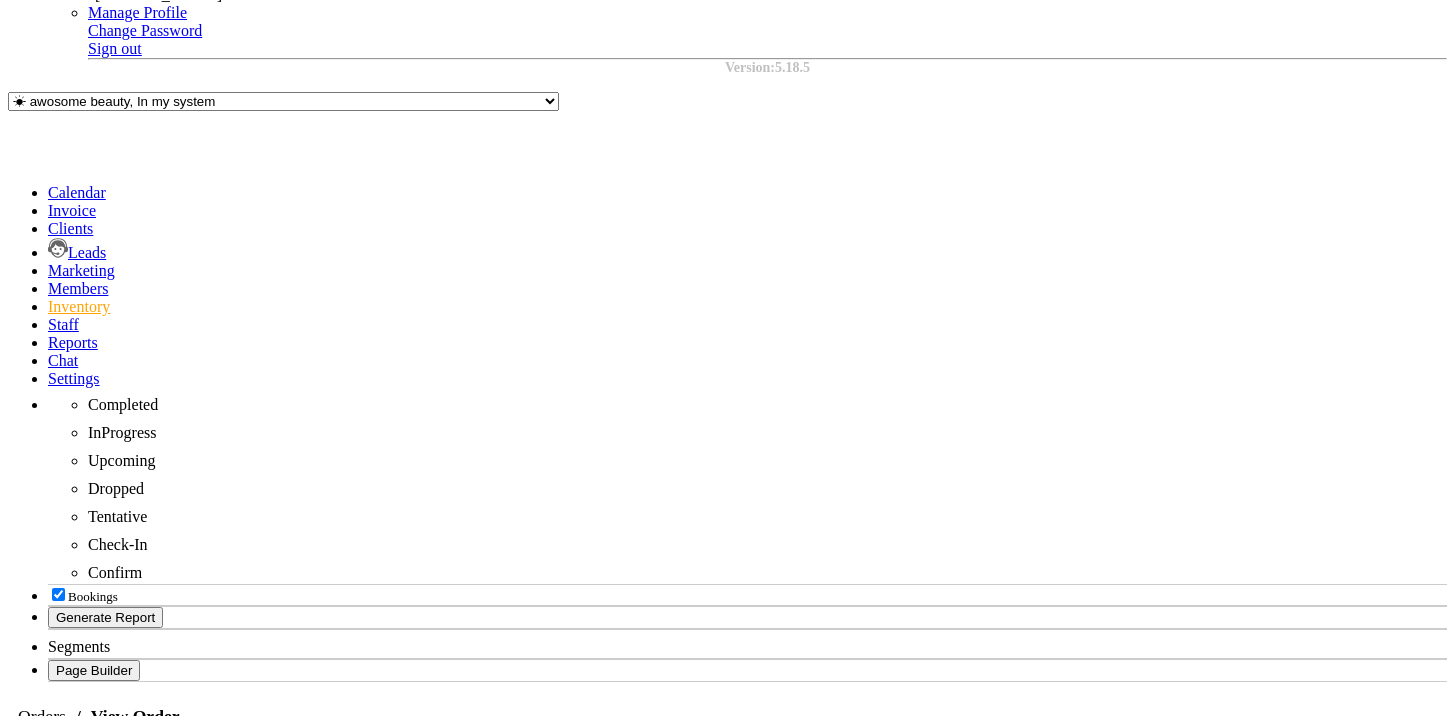 scroll, scrollTop: 0, scrollLeft: 0, axis: both 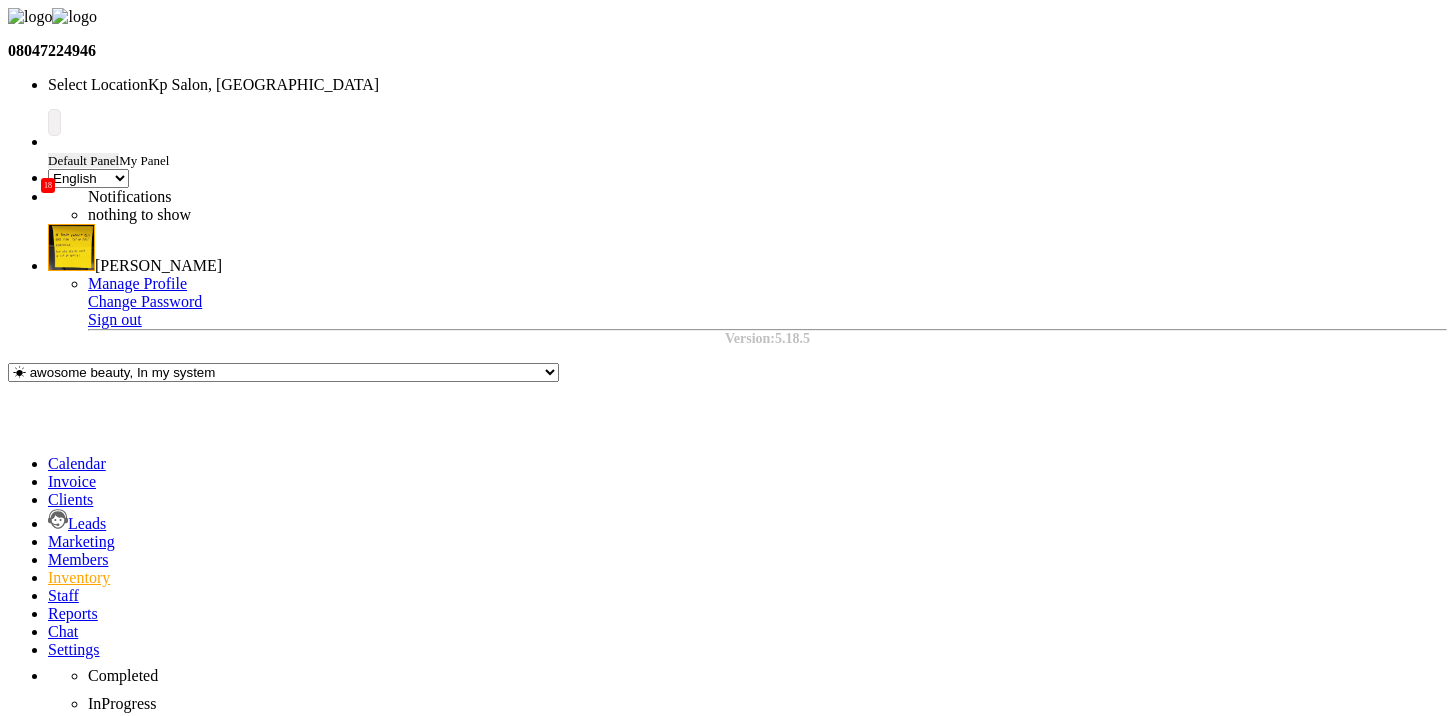 click 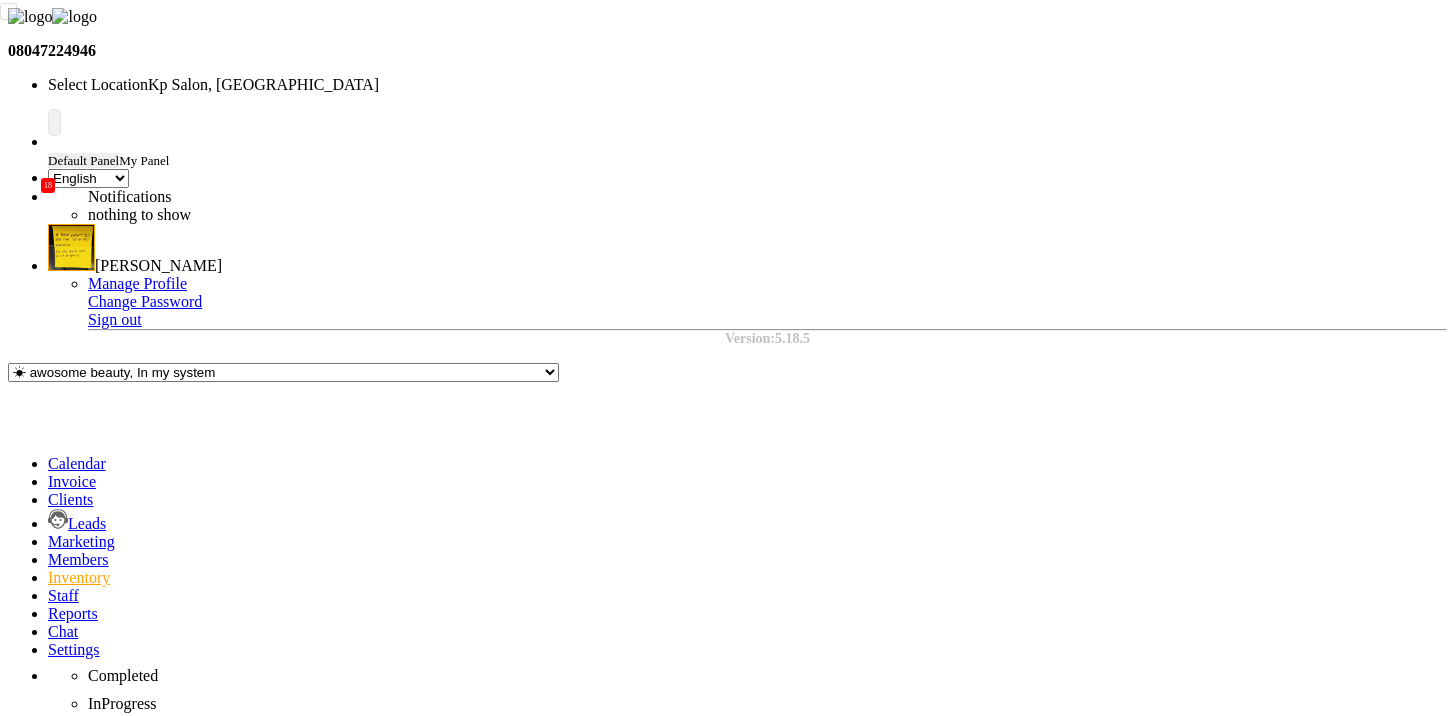 scroll, scrollTop: 309, scrollLeft: 0, axis: vertical 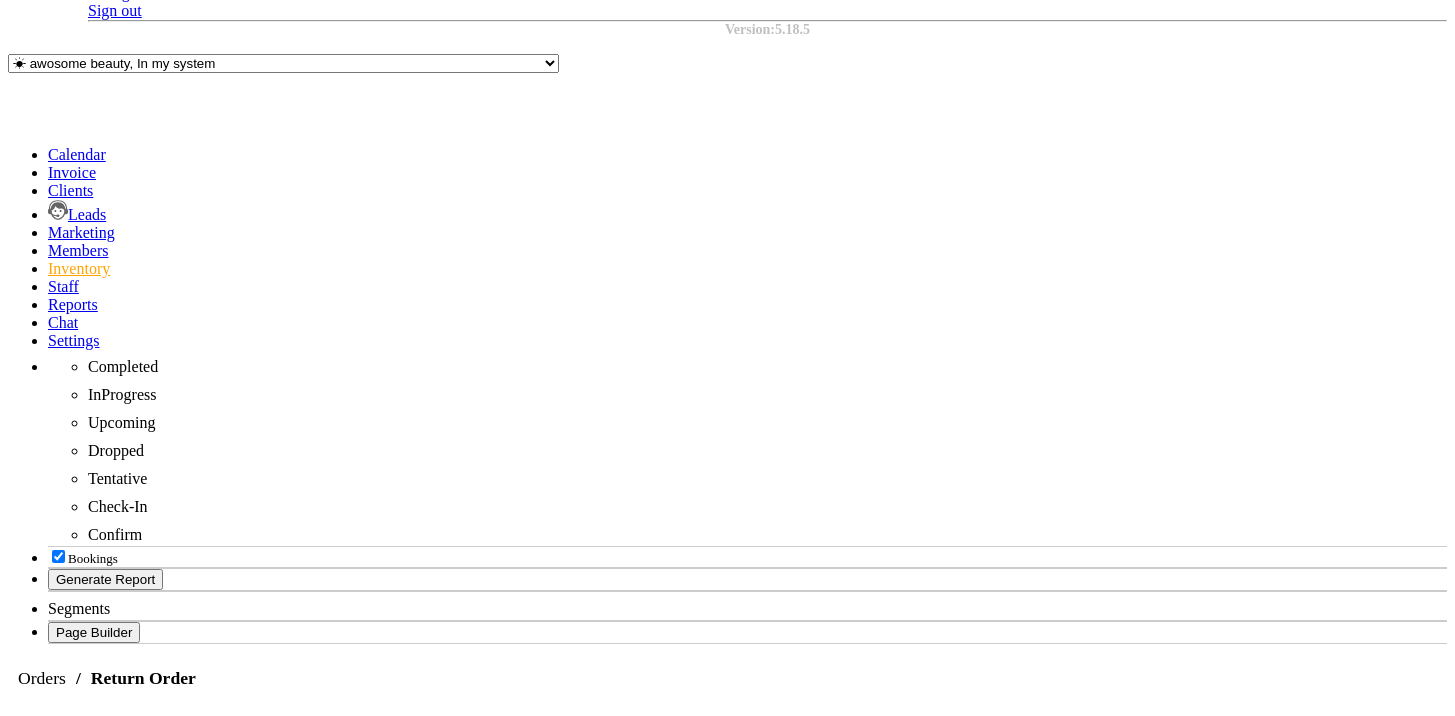 drag, startPoint x: 181, startPoint y: 312, endPoint x: 344, endPoint y: 314, distance: 163.01227 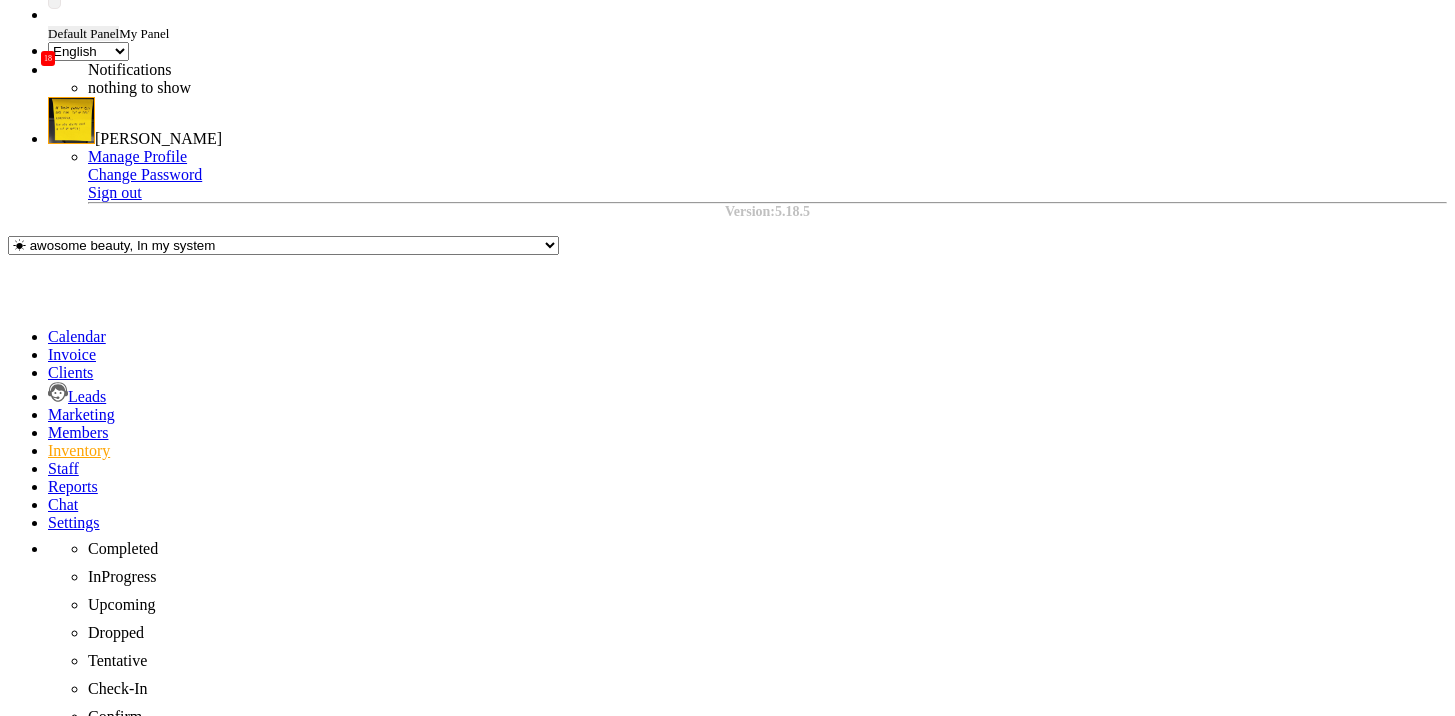 scroll, scrollTop: 0, scrollLeft: 0, axis: both 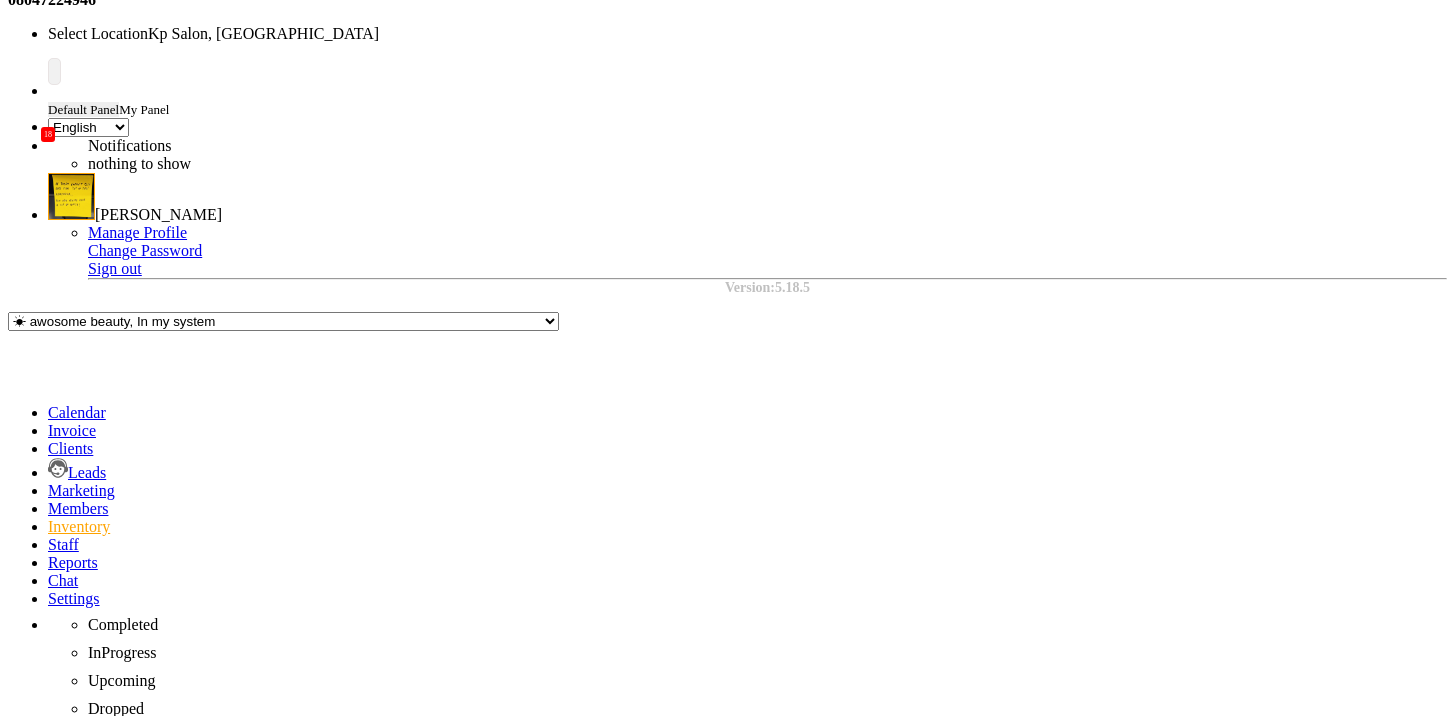 select on "true" 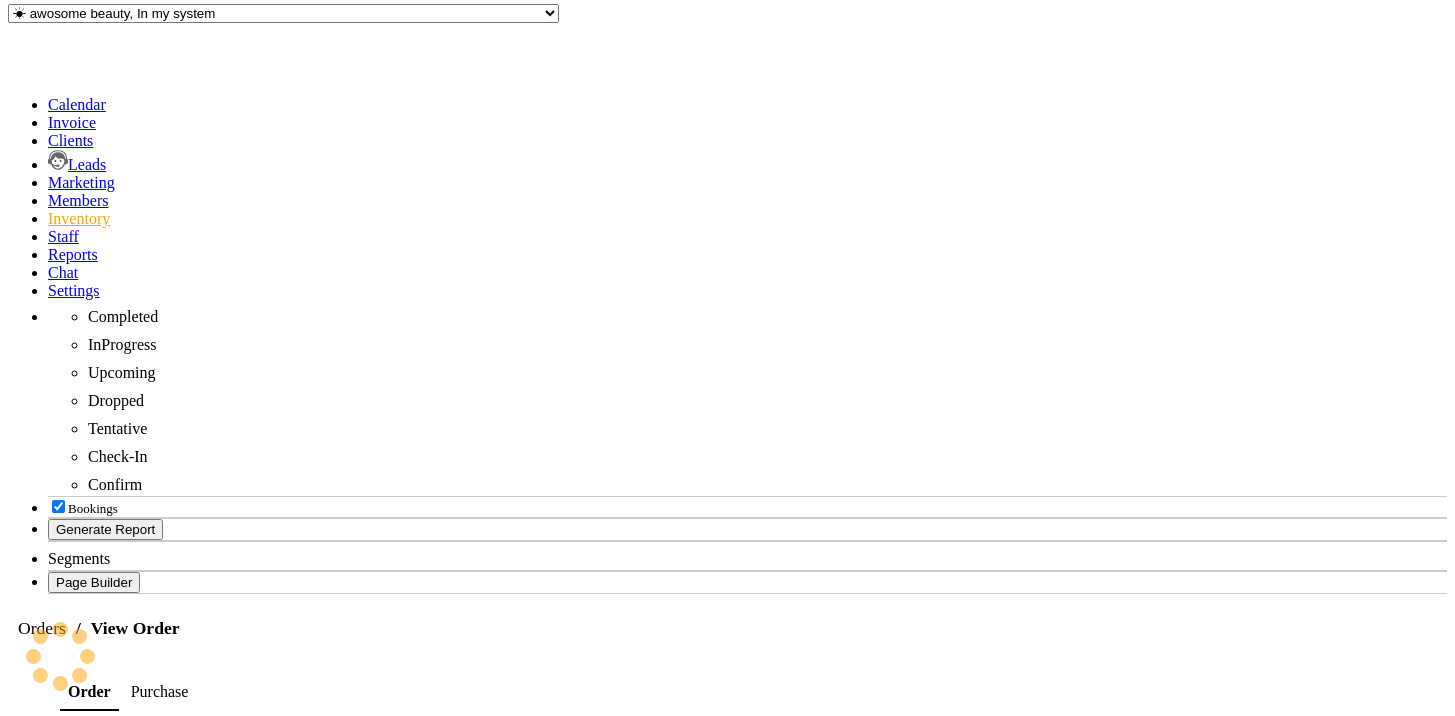 select on "2718" 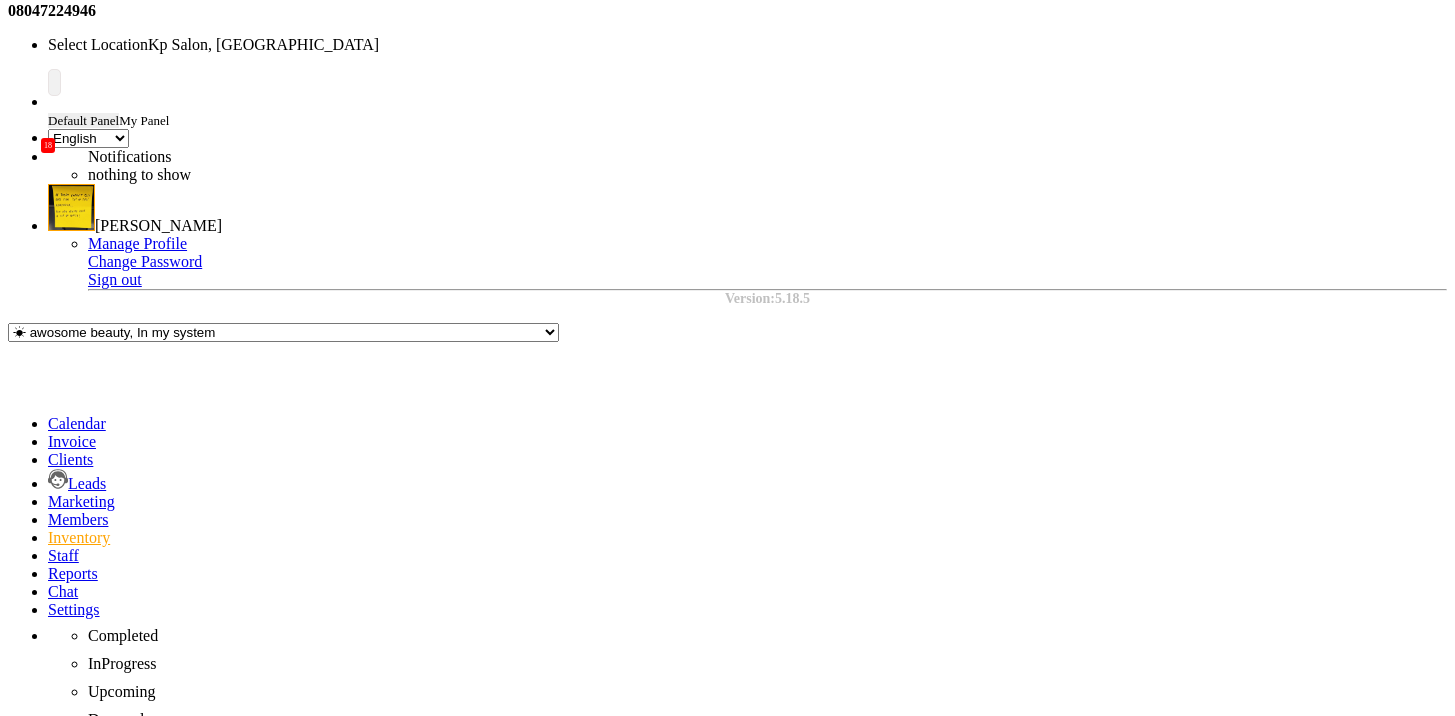 scroll, scrollTop: 0, scrollLeft: 0, axis: both 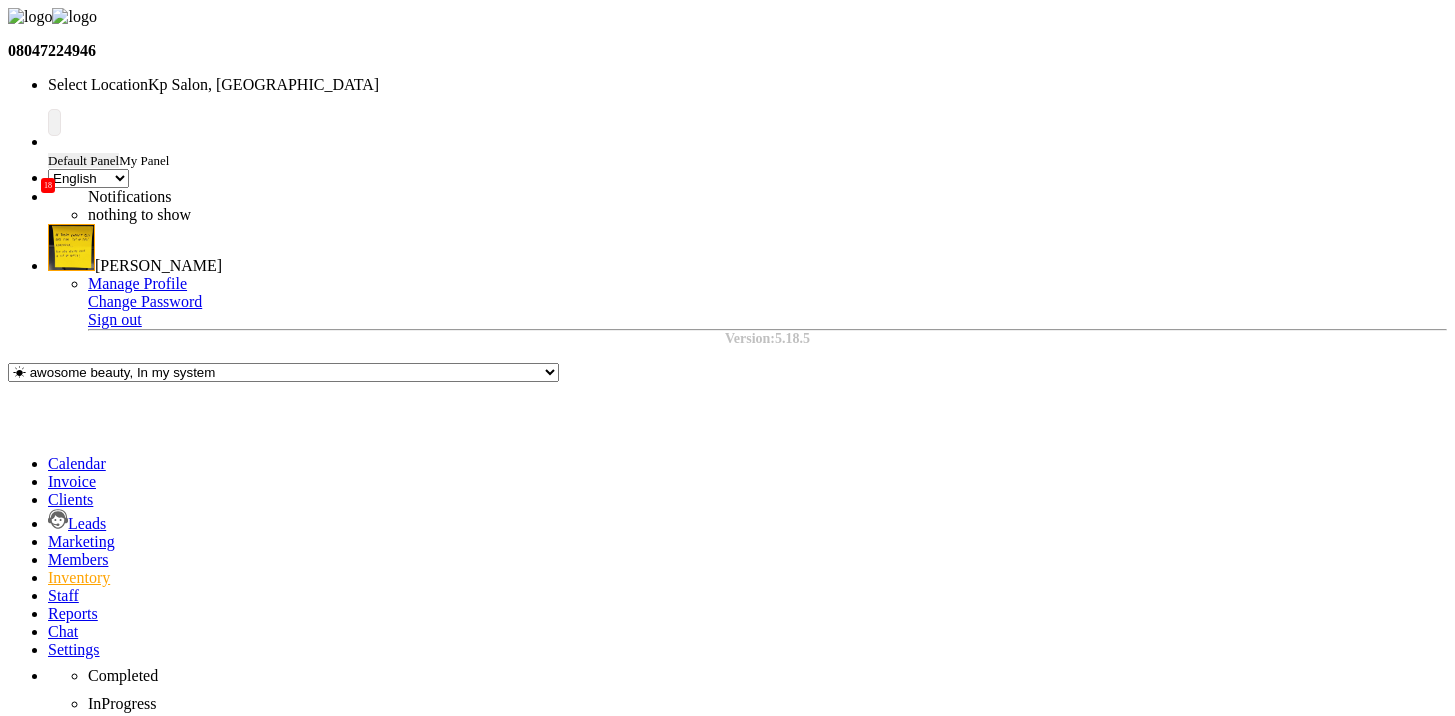 click on "Orders" 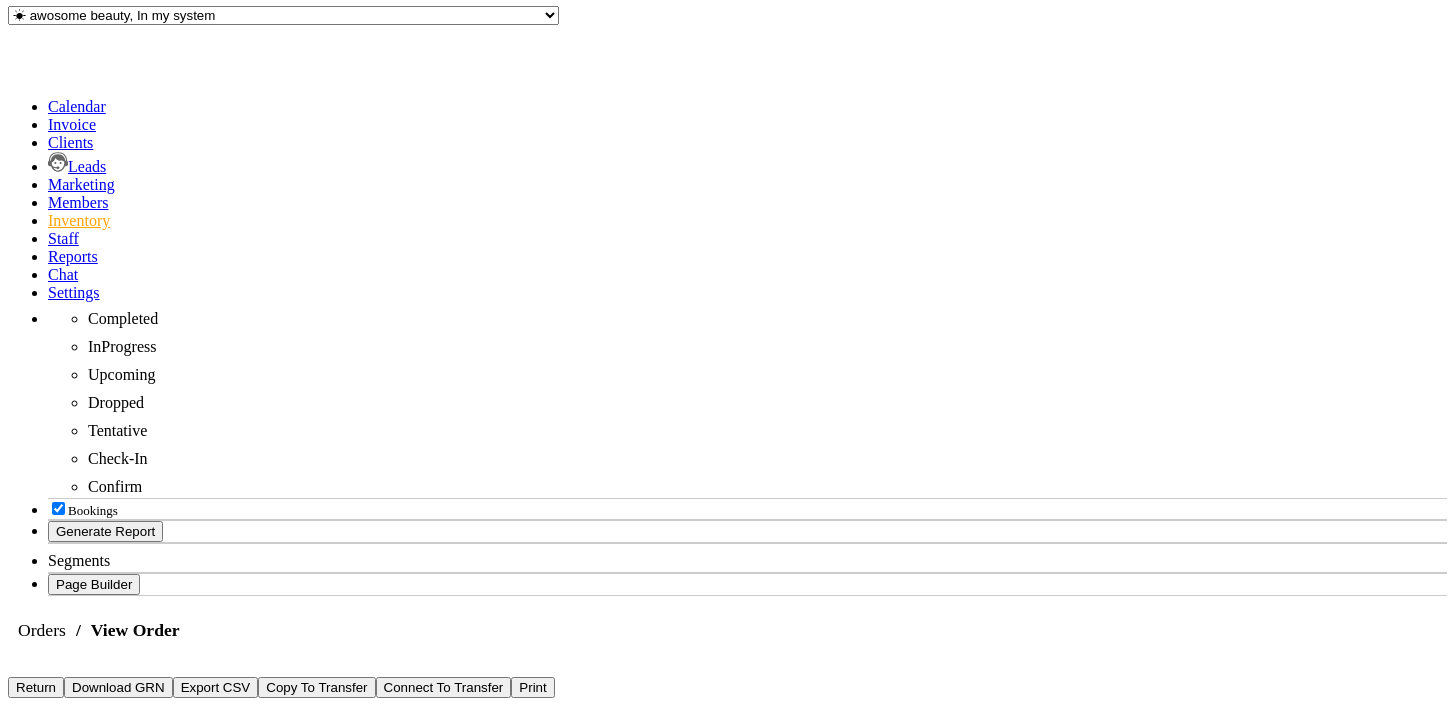scroll, scrollTop: 362, scrollLeft: 0, axis: vertical 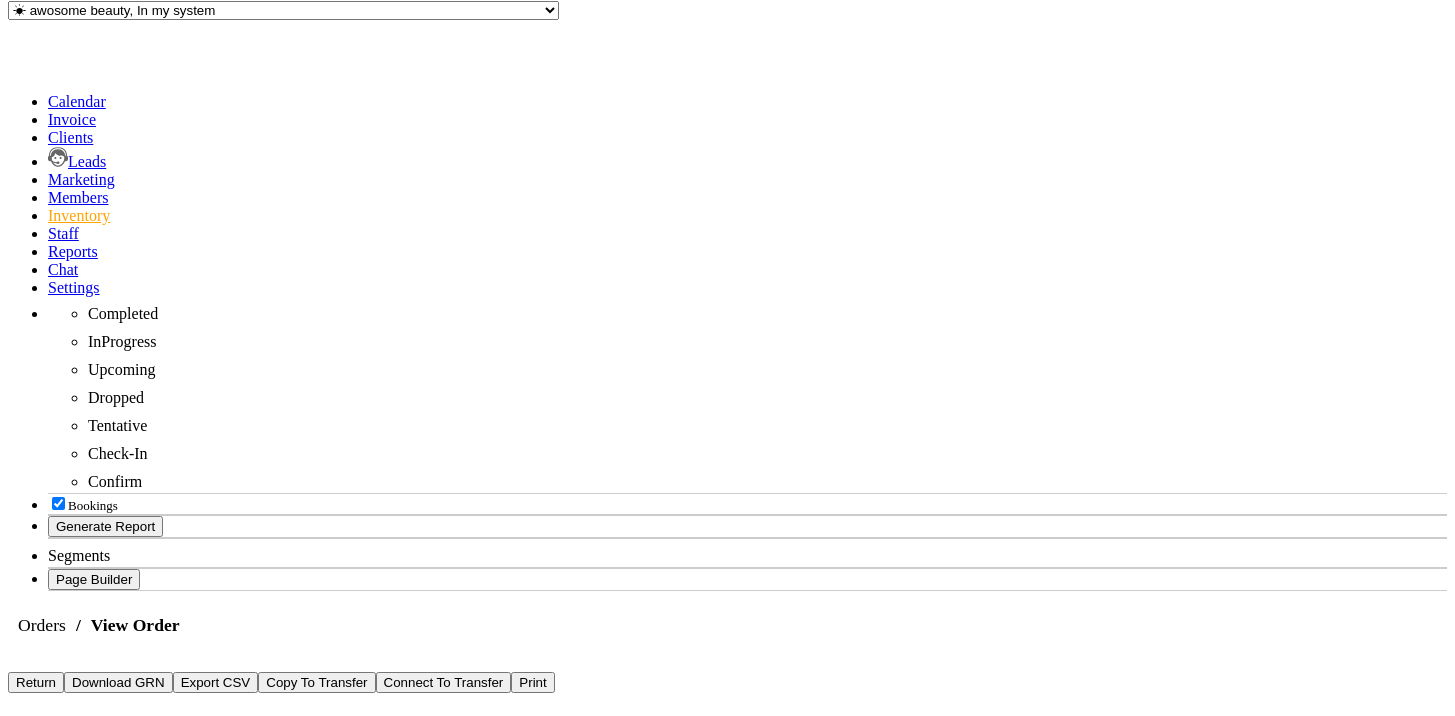 drag, startPoint x: 442, startPoint y: 334, endPoint x: 482, endPoint y: 331, distance: 40.112343 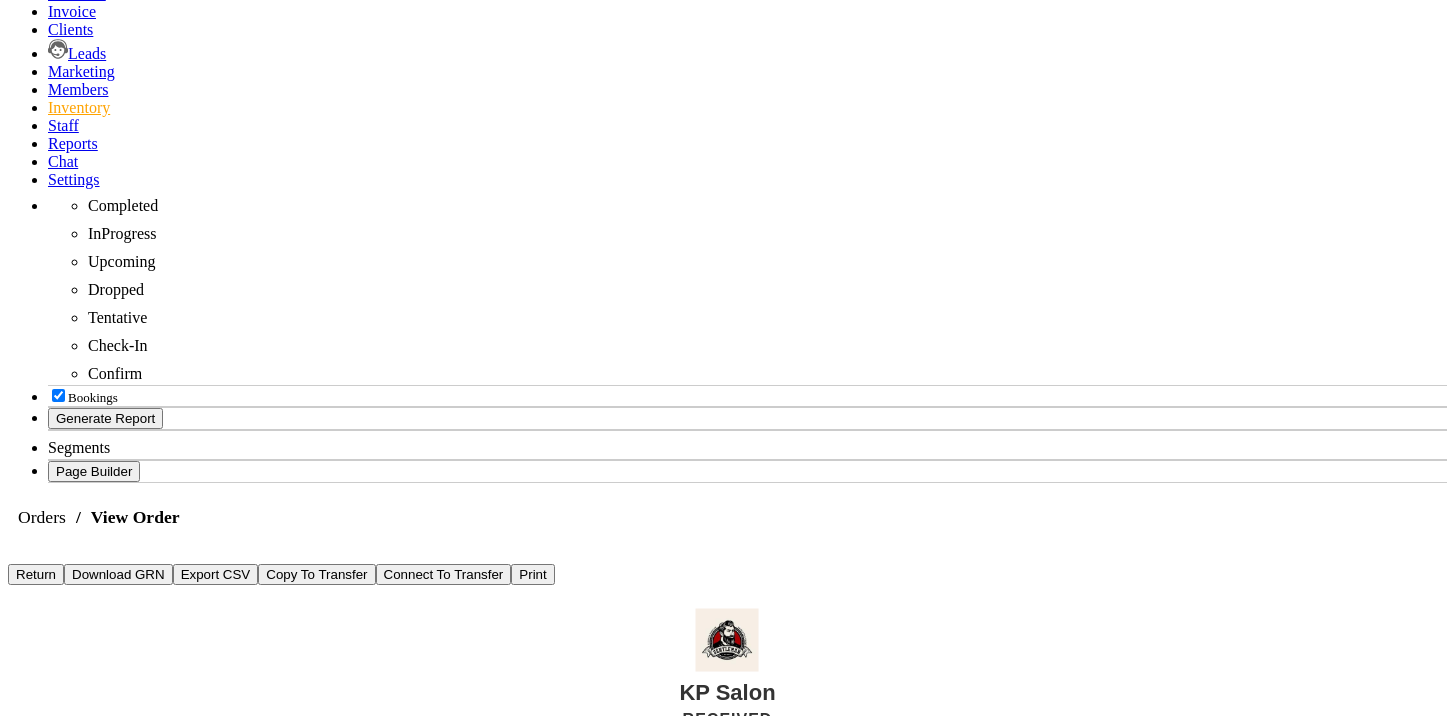 scroll, scrollTop: 483, scrollLeft: 0, axis: vertical 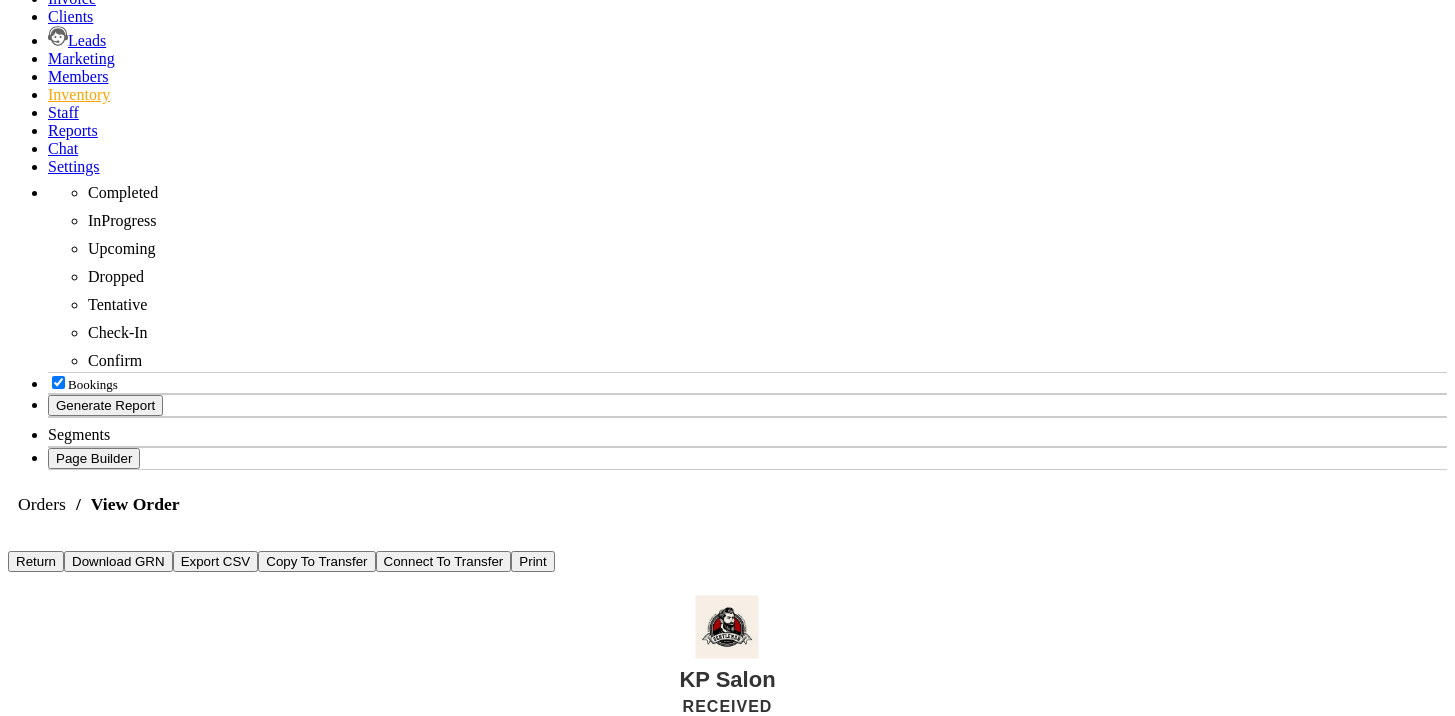 click on "Qty:  5  Lot:  -  Expiry:  -" 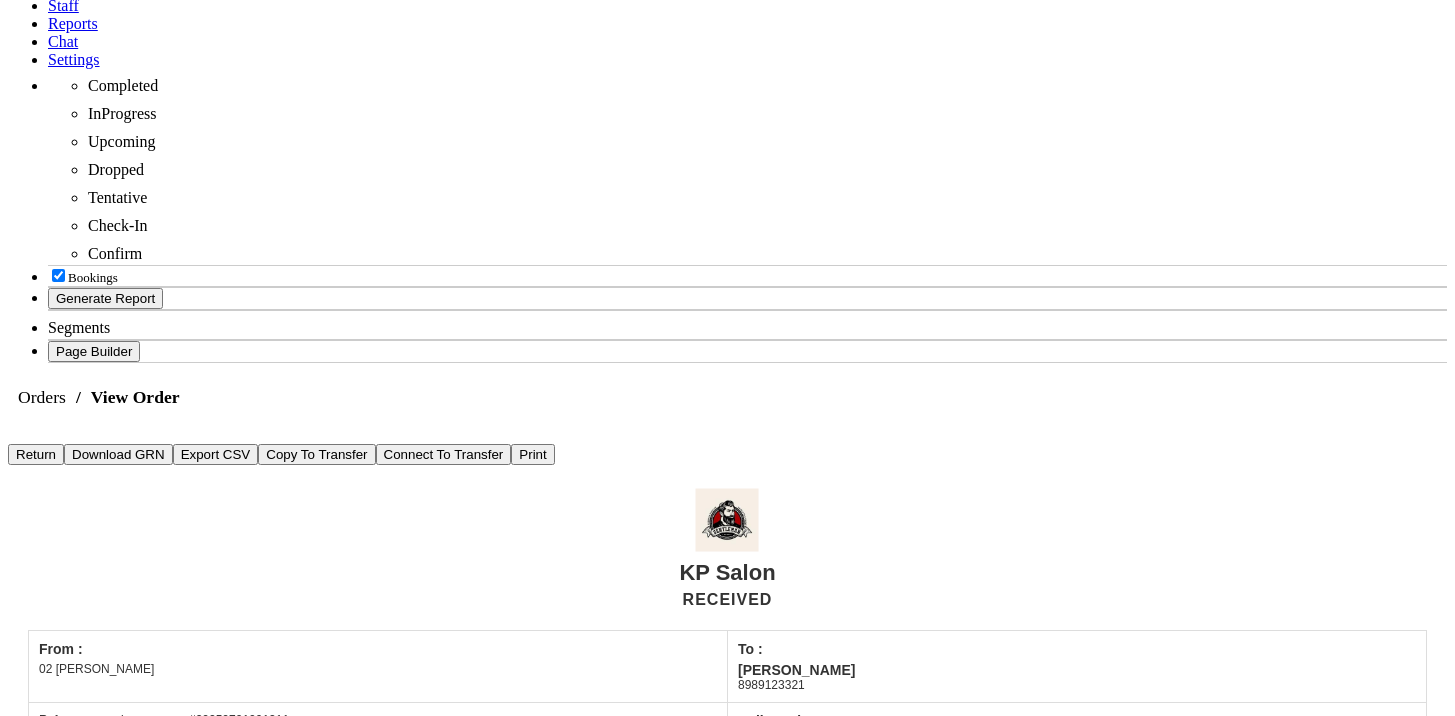 scroll, scrollTop: 594, scrollLeft: 0, axis: vertical 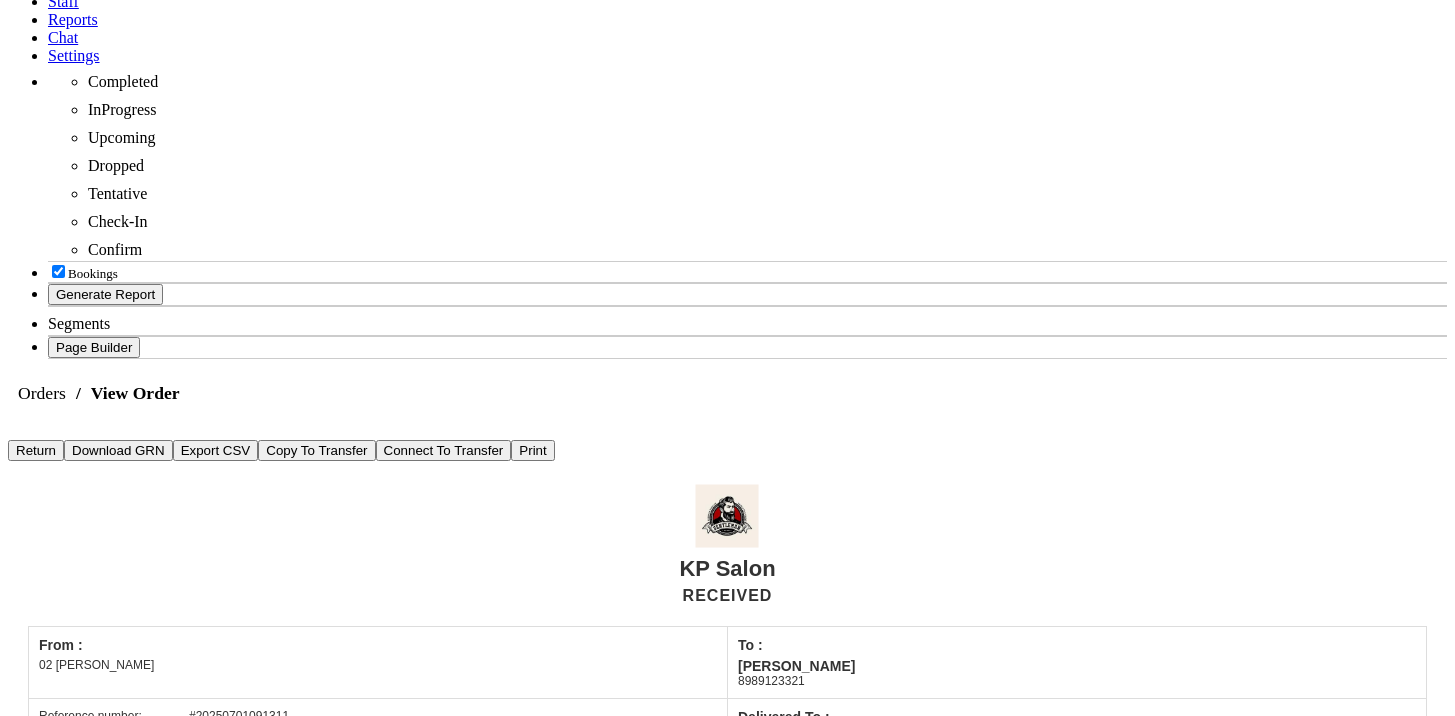drag, startPoint x: 538, startPoint y: 98, endPoint x: 552, endPoint y: 98, distance: 14 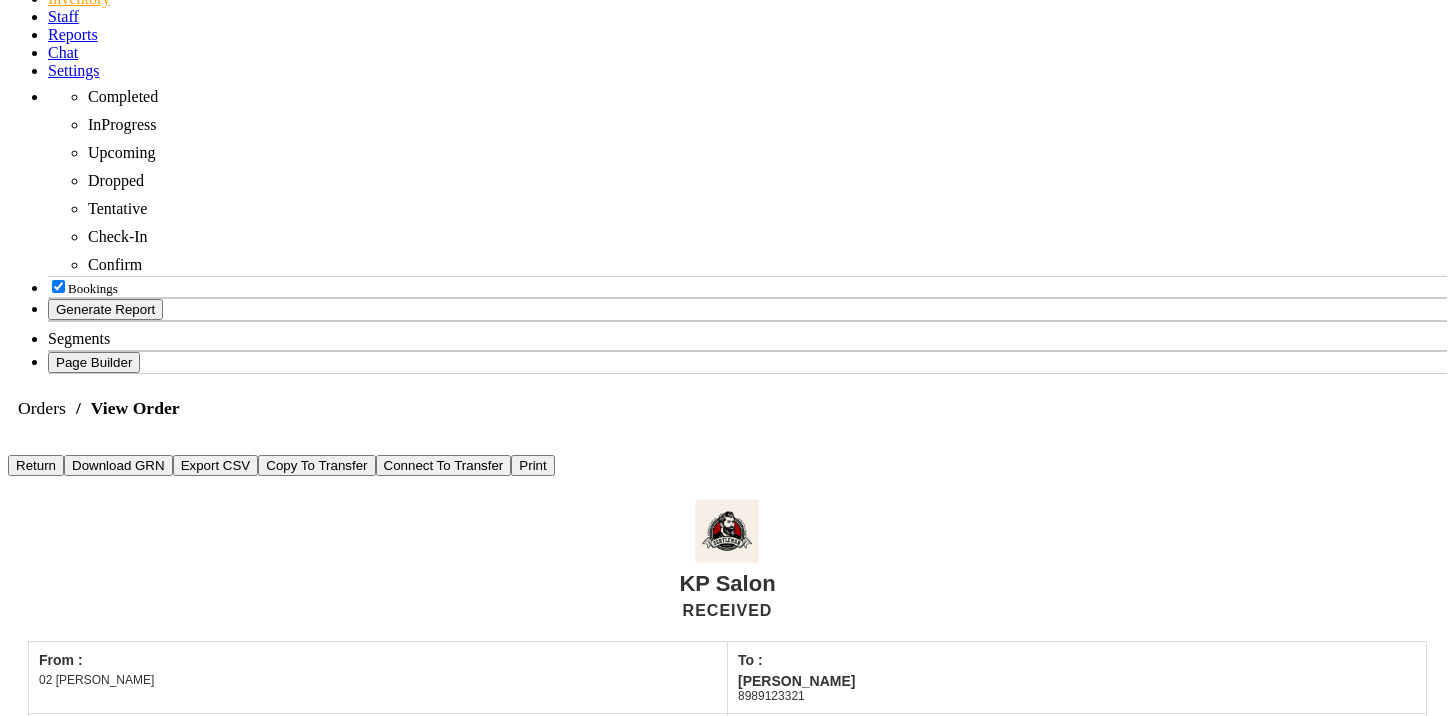 scroll, scrollTop: 568, scrollLeft: 0, axis: vertical 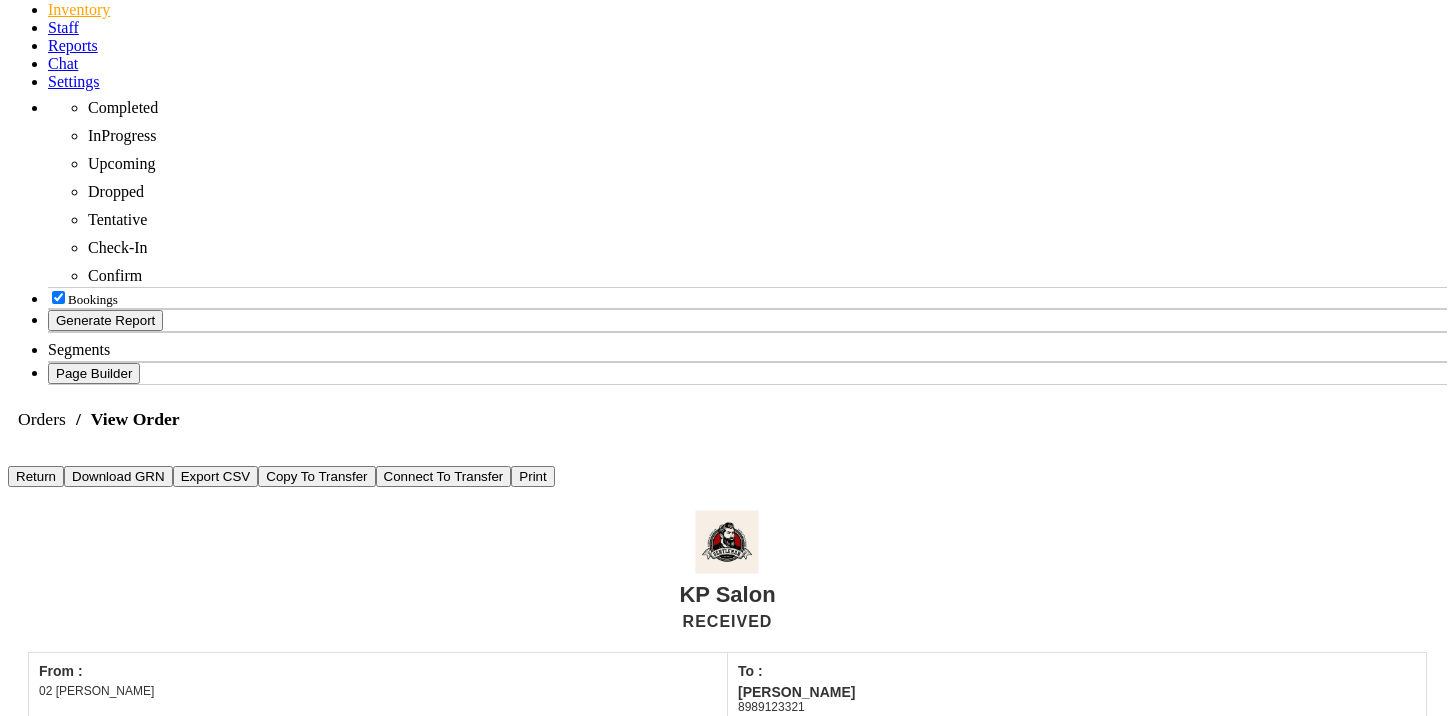 click on "Qty:  7" 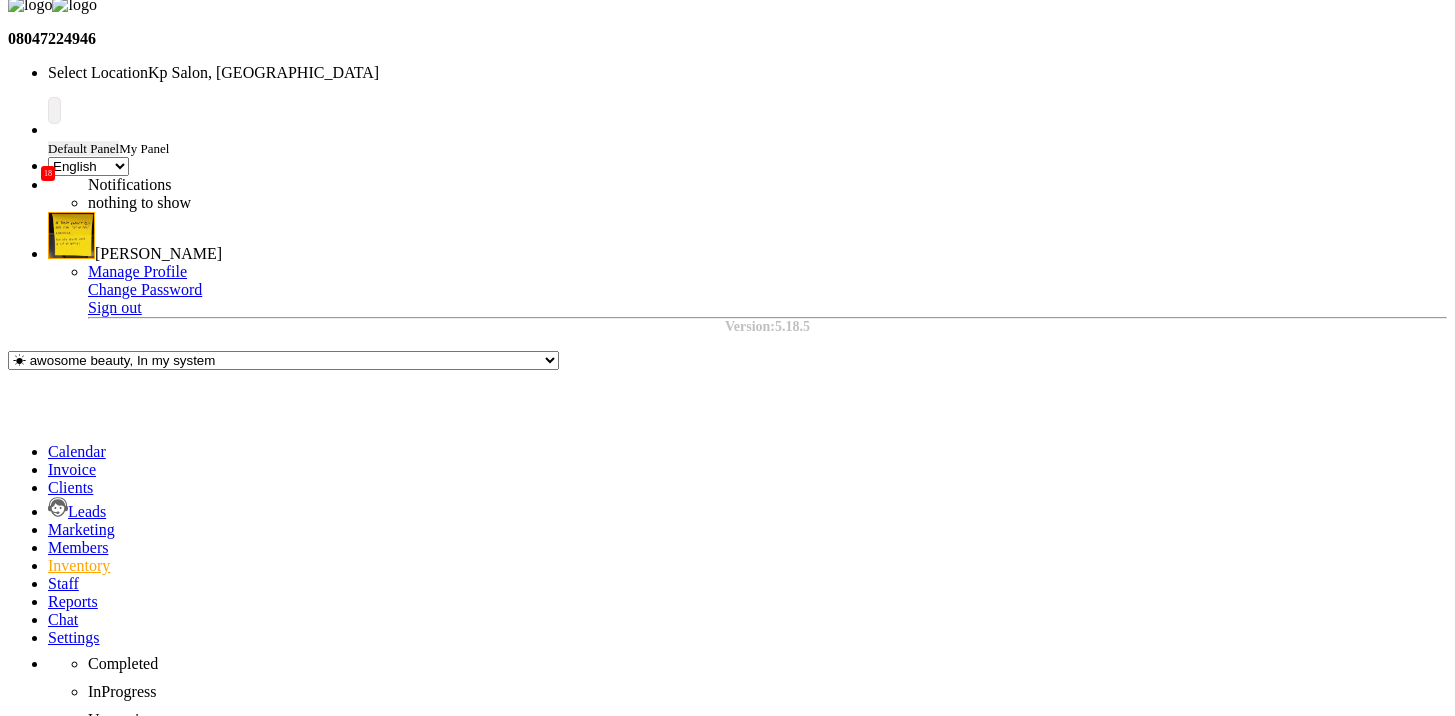 scroll, scrollTop: 0, scrollLeft: 0, axis: both 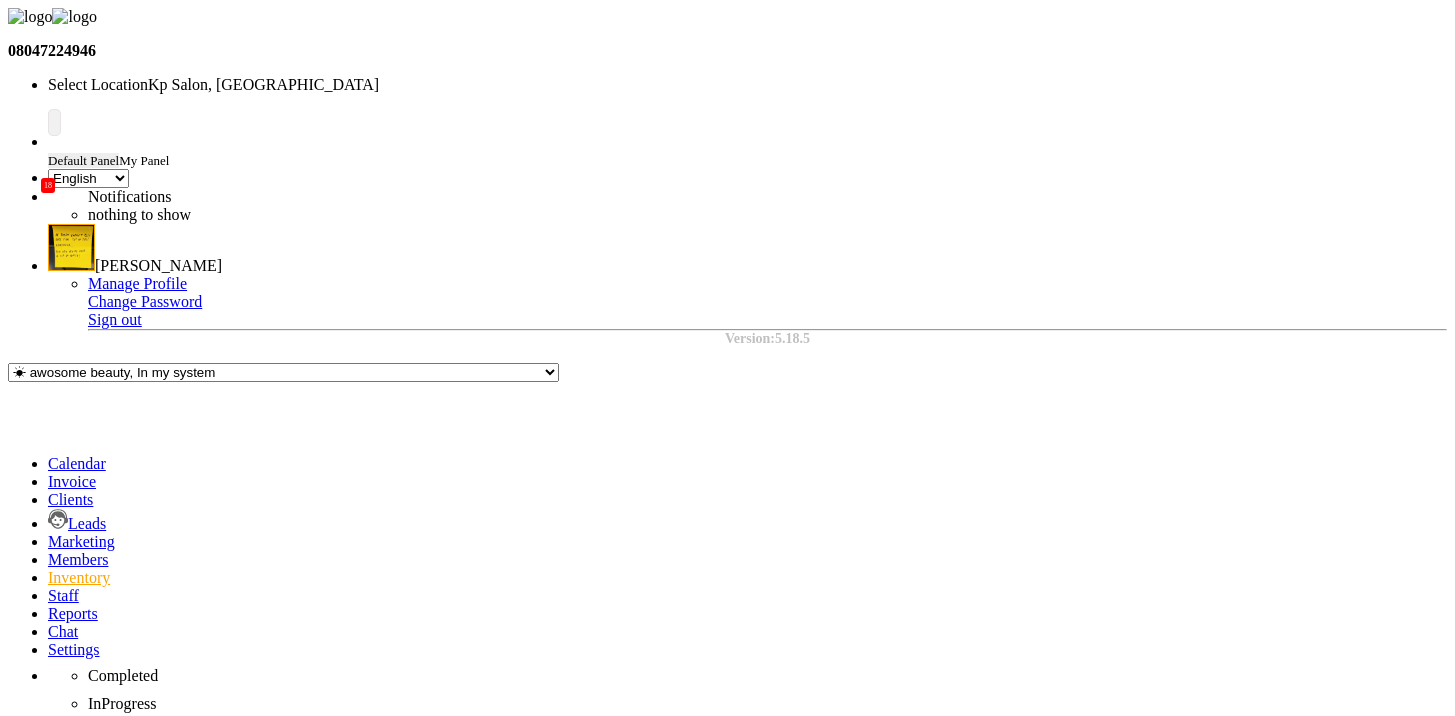 click on "Orders" 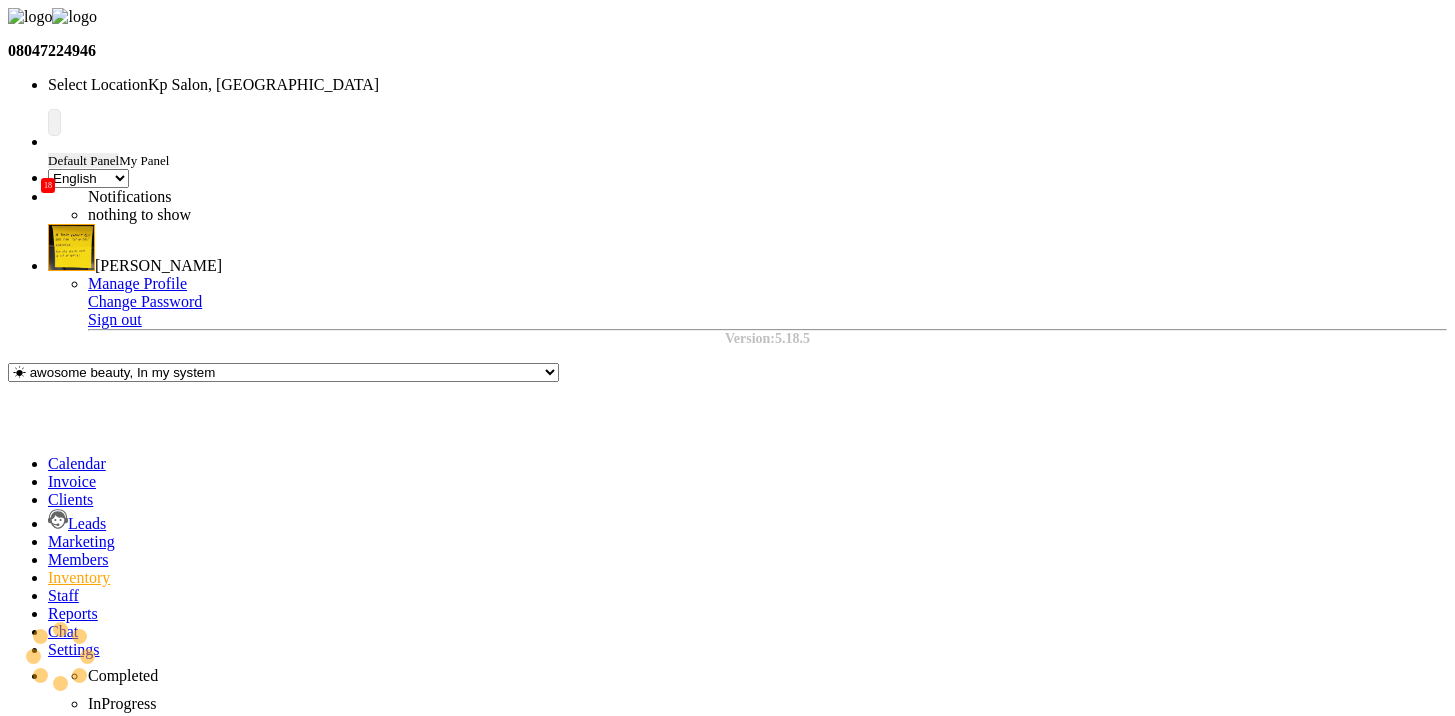 select on "2718" 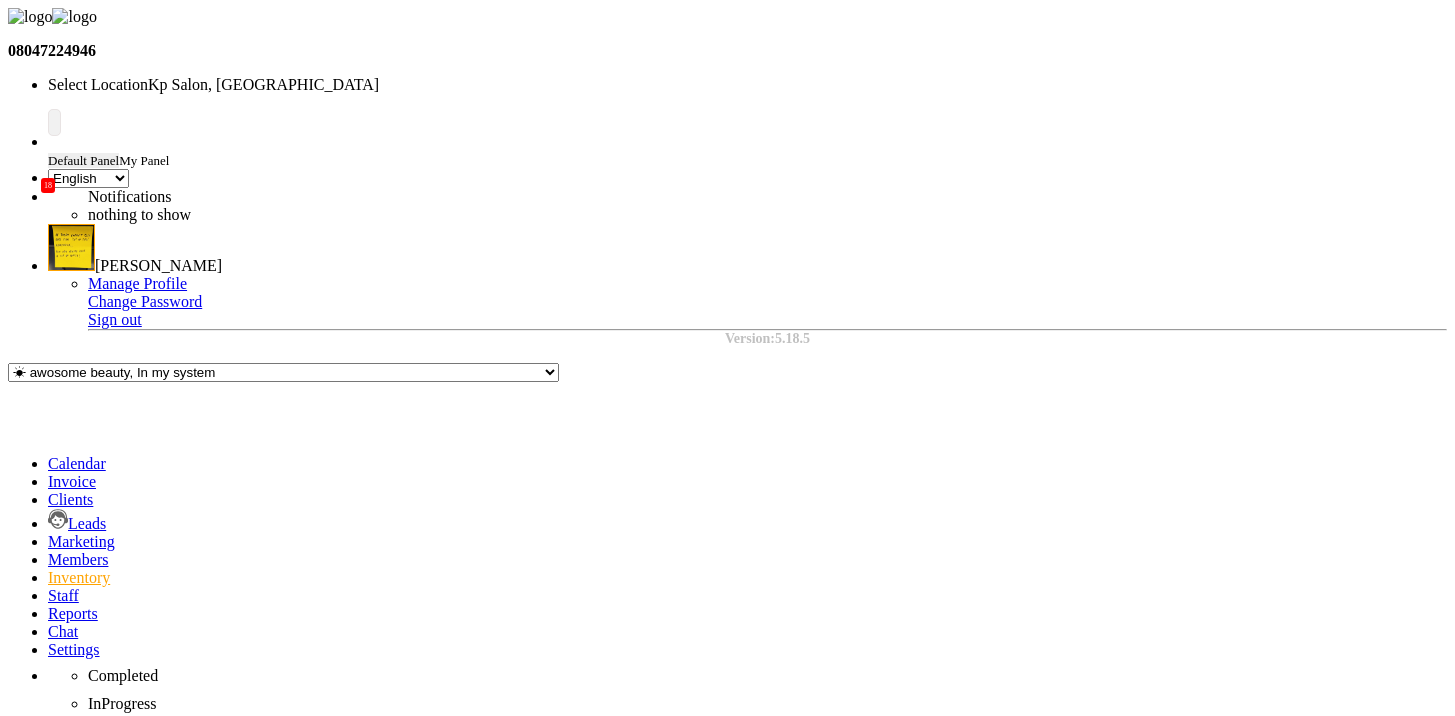 click on "Select Address  [STREET_ADDRESS]
Phone number: [PHONE_NUMBER] [STREET_ADDRESS][PERSON_NAME]   [GEOGRAPHIC_DATA] (MP)   test   [GEOGRAPHIC_DATA], [GEOGRAPHIC_DATA], [GEOGRAPHIC_DATA]   pune   test pj   latur   latur   pune   test 342   test-09   [DOMAIN_NAME]. 703, RUWI 112 (VILLA NO. [STREET_ADDRESS]   CAPELLO UNISEX HAIR STYLE [STREET_ADDRESS] Pin Code: 440010   GHAZI COSMETICS   [GEOGRAPHIC_DATA] HAIR STYLE [STREET_ADDRESS], Pin Code: 440010   [GEOGRAPHIC_DATA] HAIR STYLEPLOT NO.[GEOGRAPHIC_DATA], NEAR [GEOGRAPHIC_DATA] [GEOGRAPHIC_DATA],Pin Code: 440010   [GEOGRAPHIC_DATA] HAIR STYLEPLOT [STREET_ADDRESS] Pin Code: 440010   COLOR LOUNGE,
G/R NO. [STREET_ADDRESS].   AL RIGGA   test26" 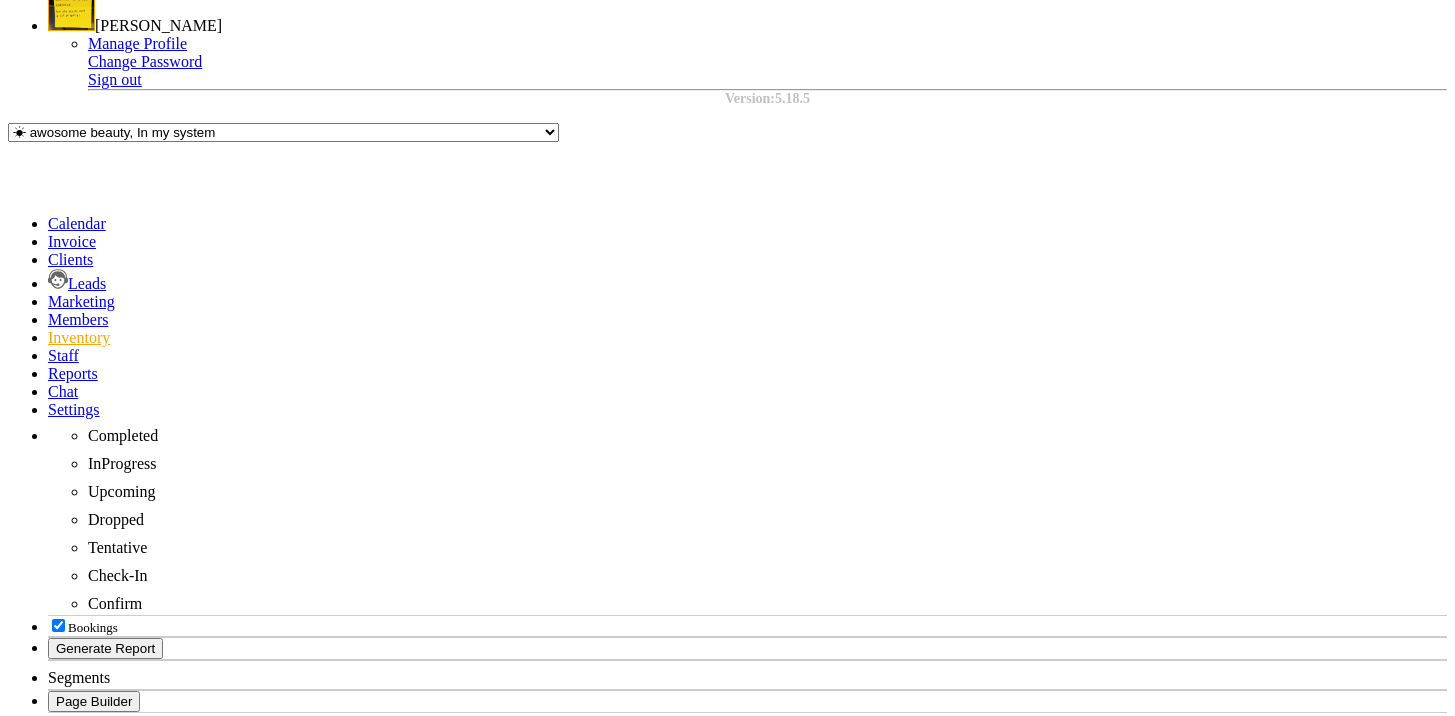 scroll, scrollTop: 243, scrollLeft: 0, axis: vertical 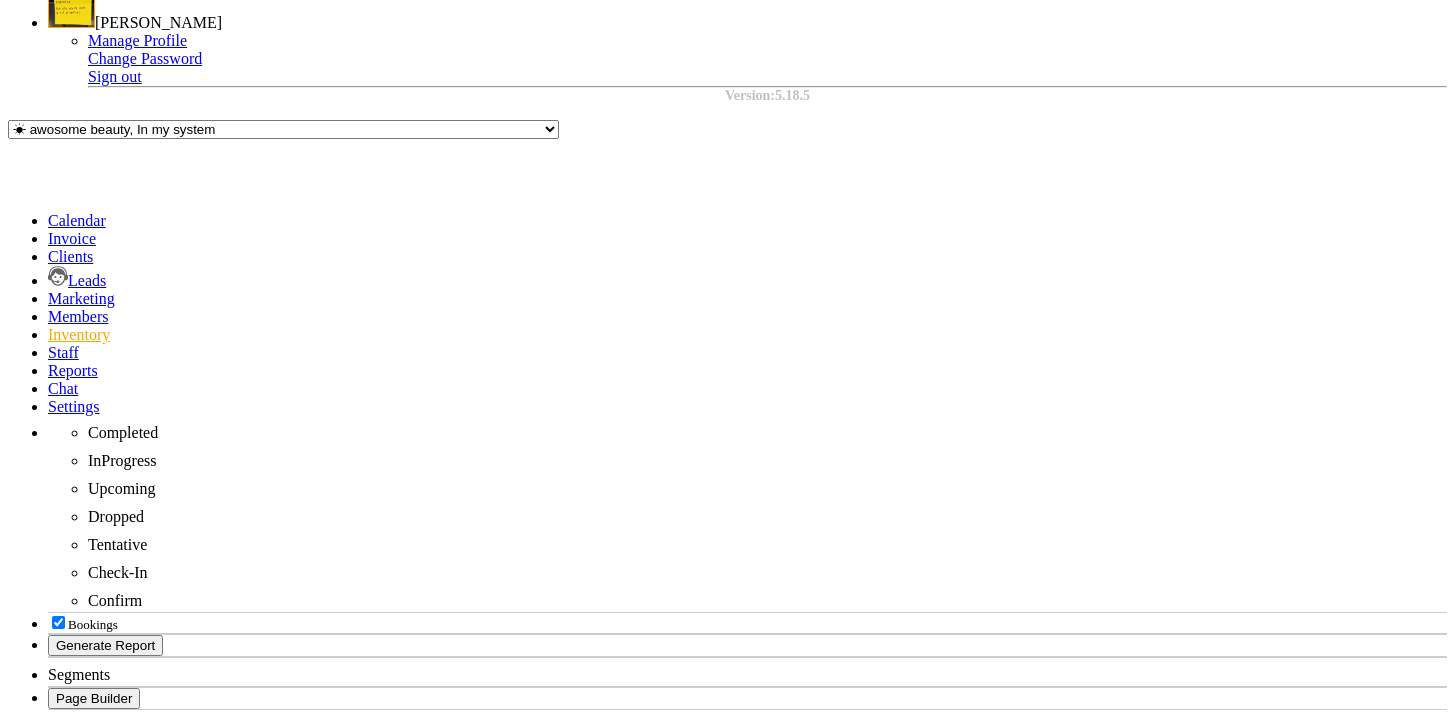 click on "Add Item" 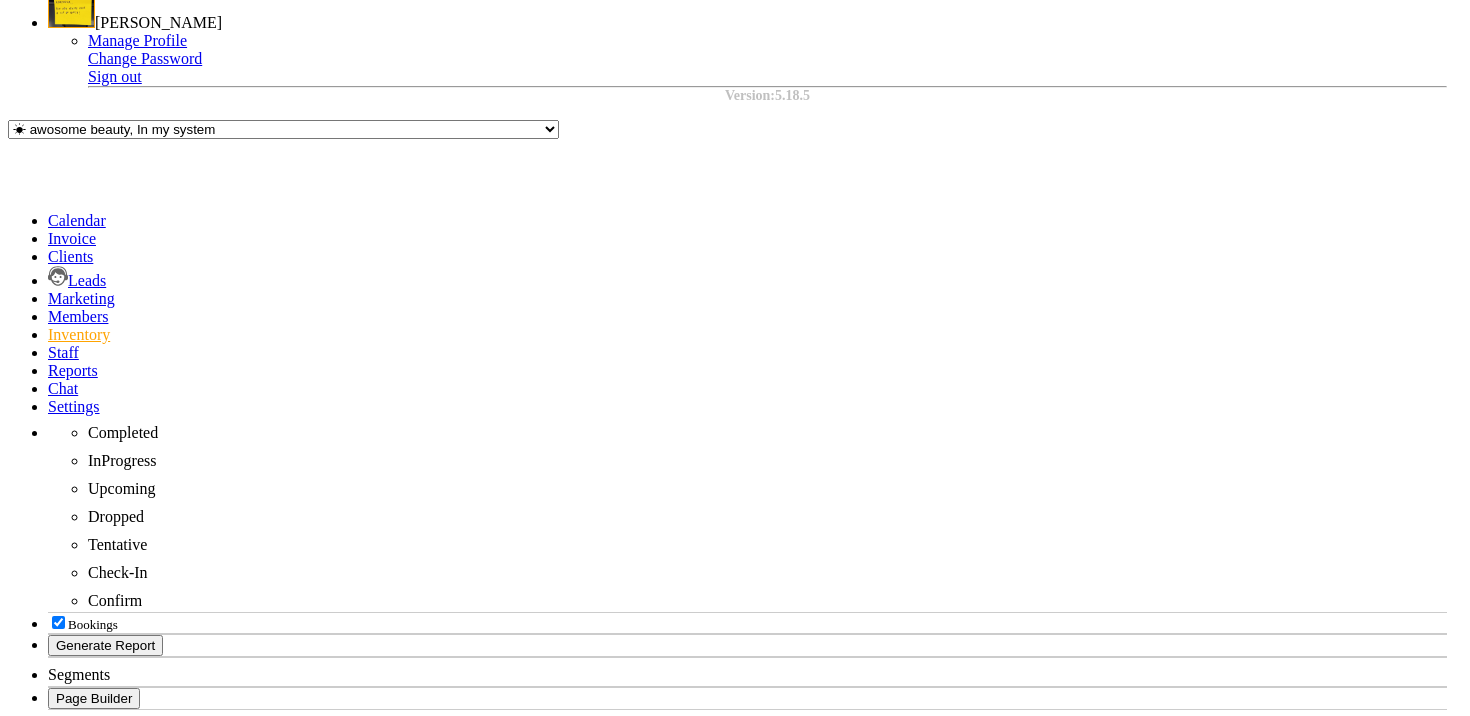 click on "+ Add" 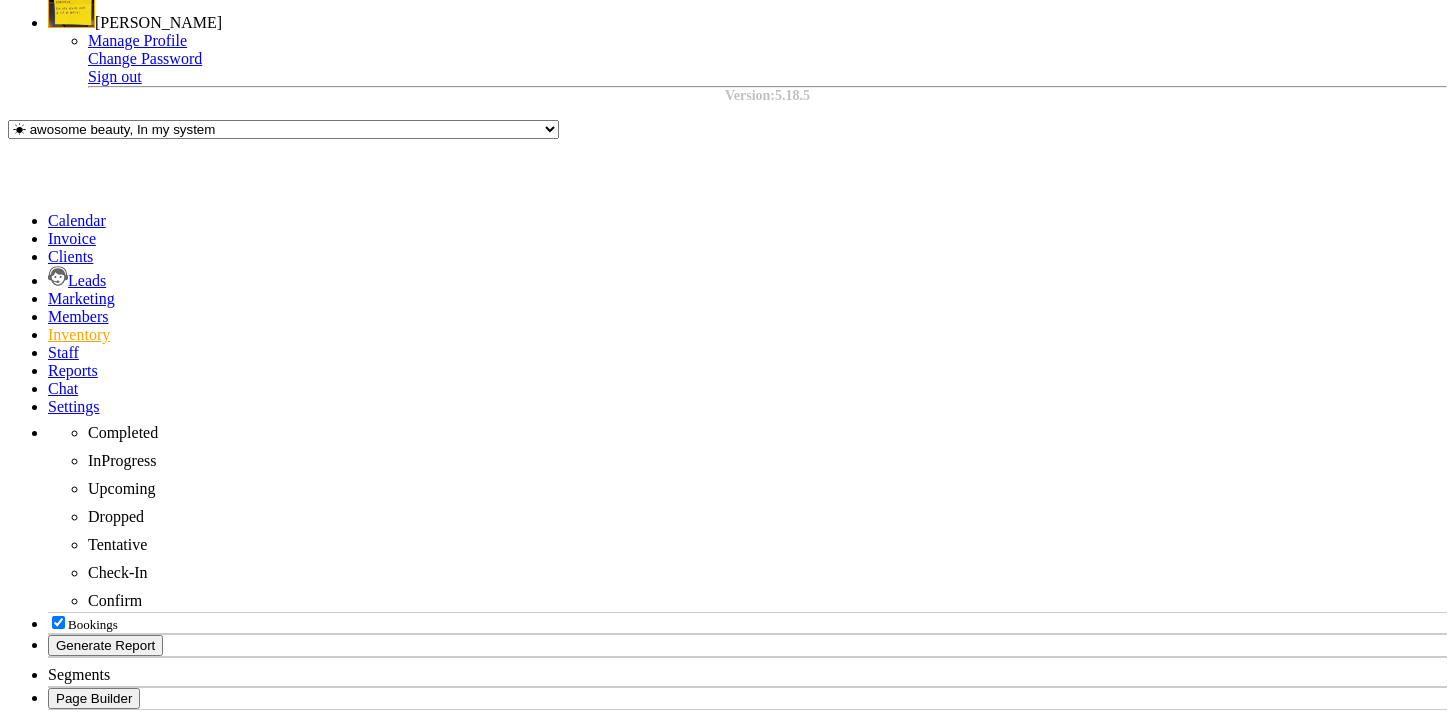 click on "Add Item" 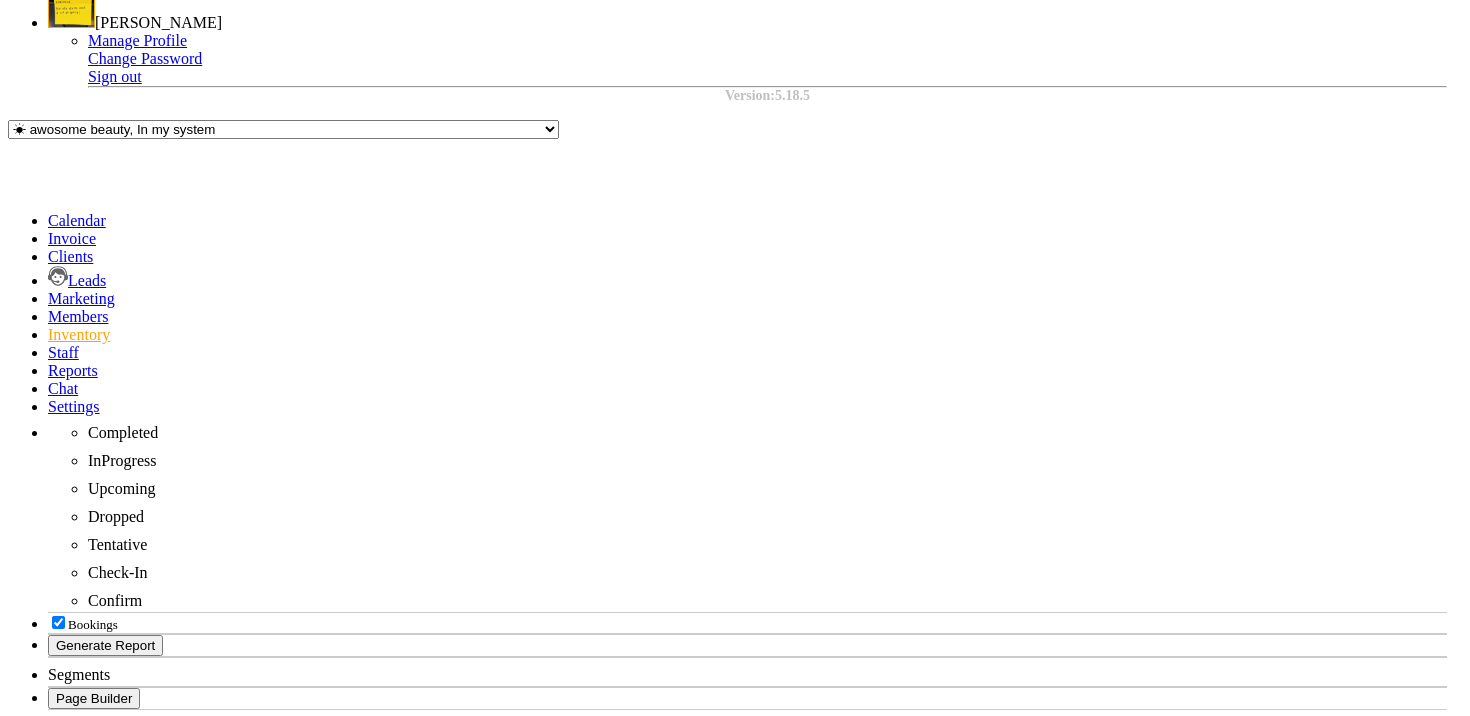 click on "+ Add" 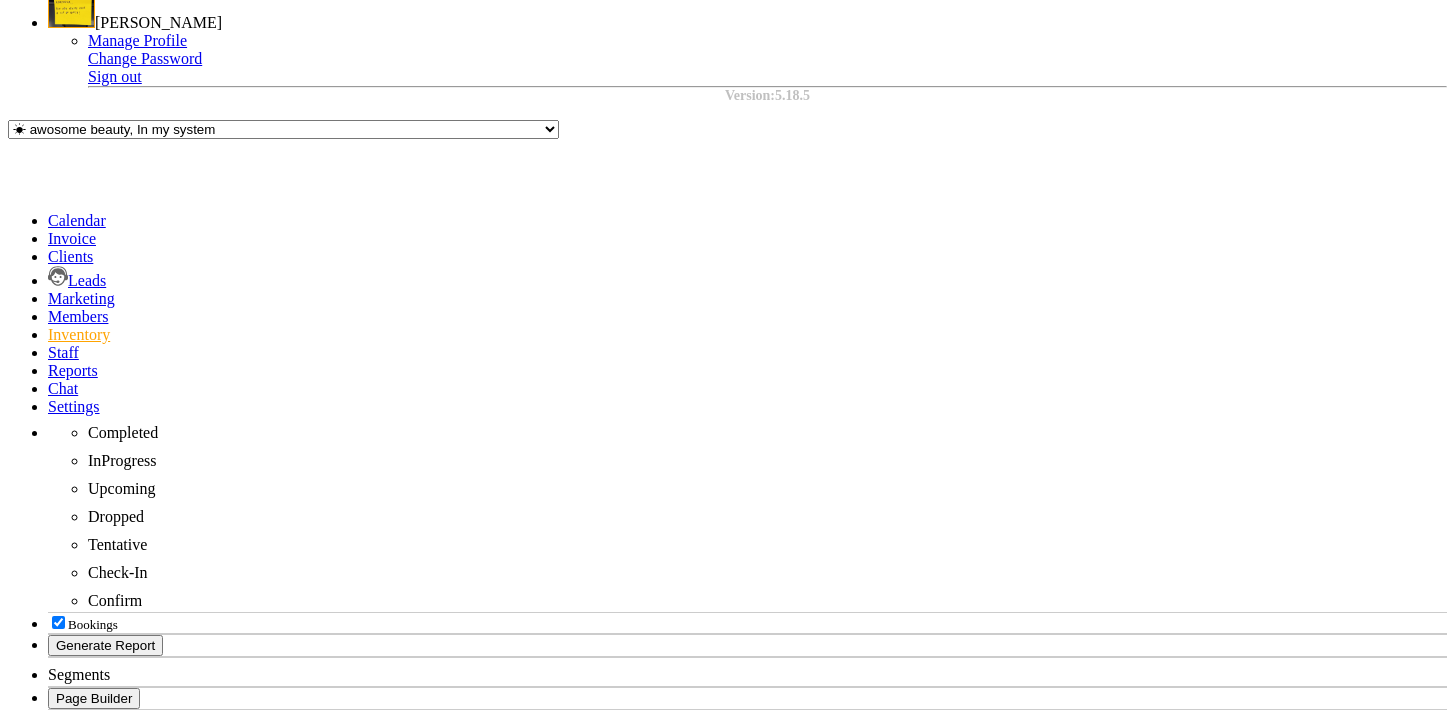scroll, scrollTop: 279, scrollLeft: 0, axis: vertical 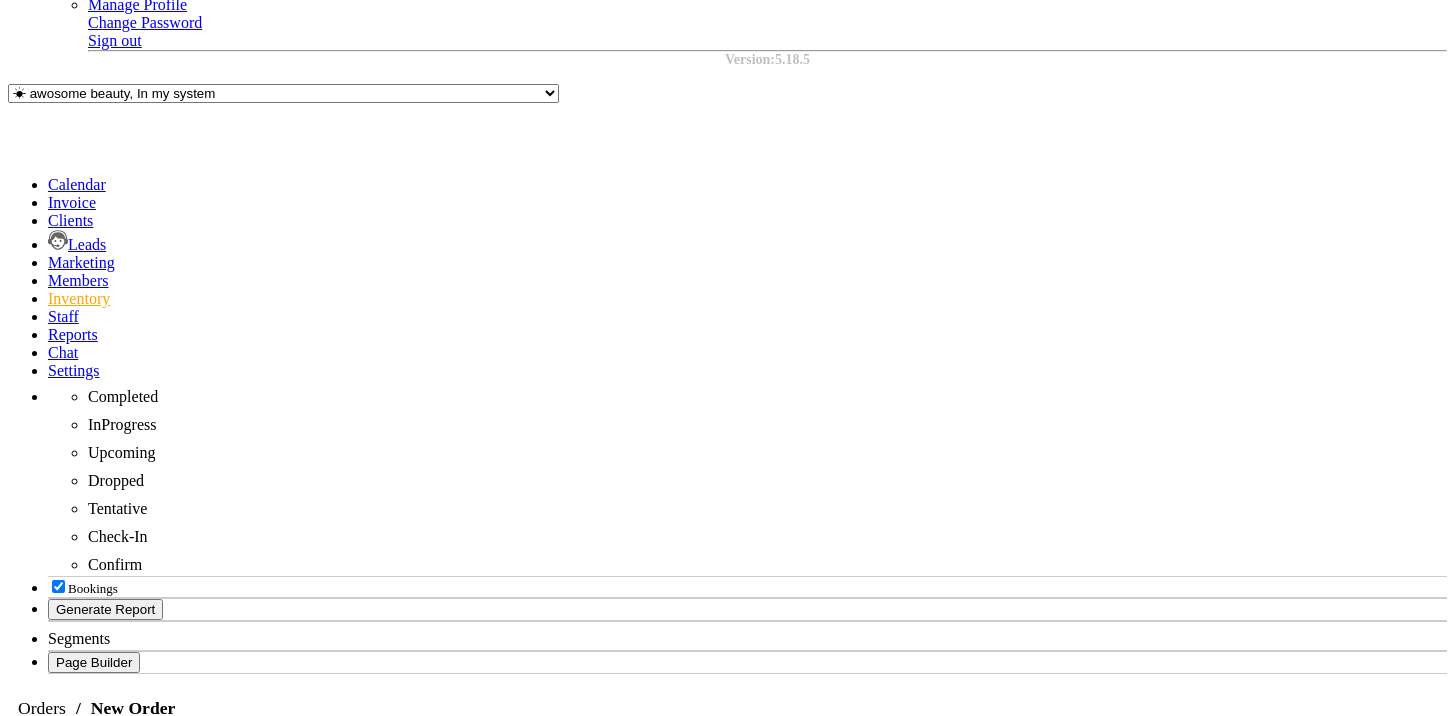 click on "1" 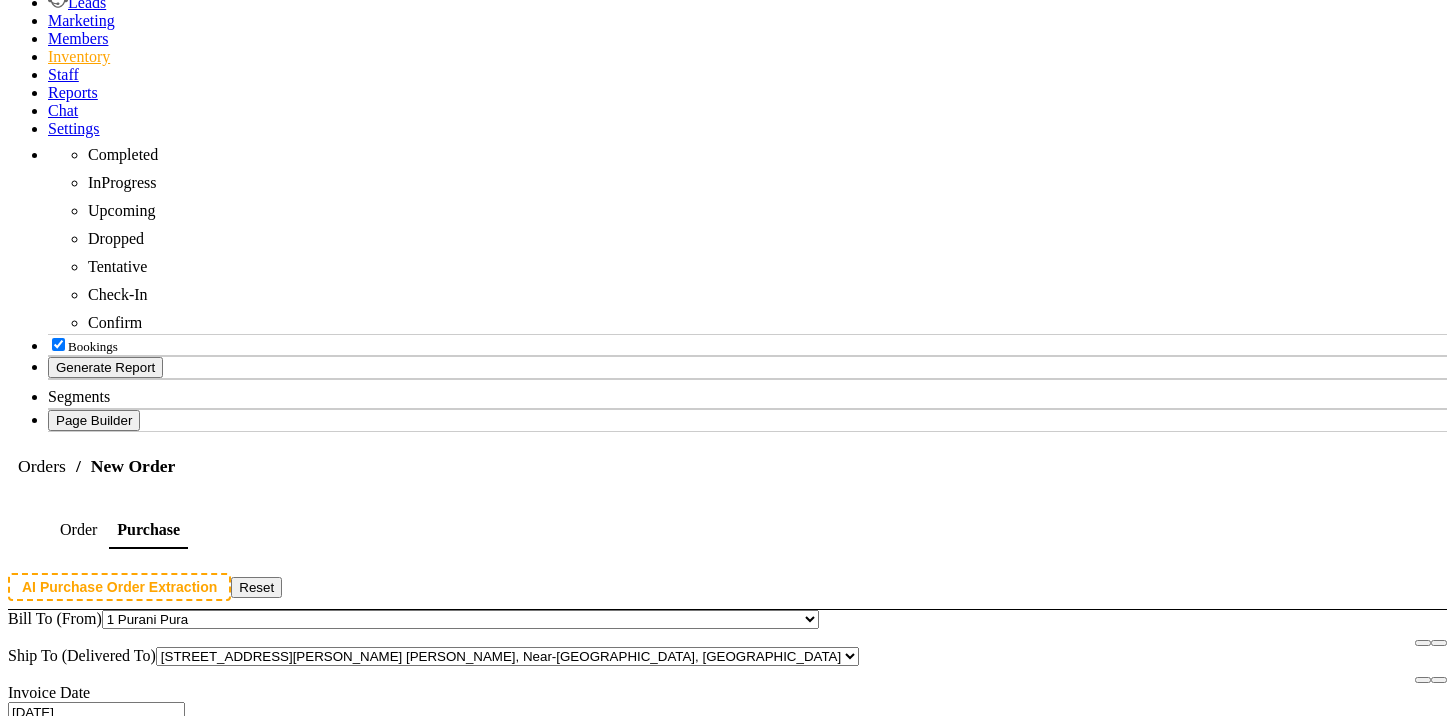 scroll, scrollTop: 740, scrollLeft: 0, axis: vertical 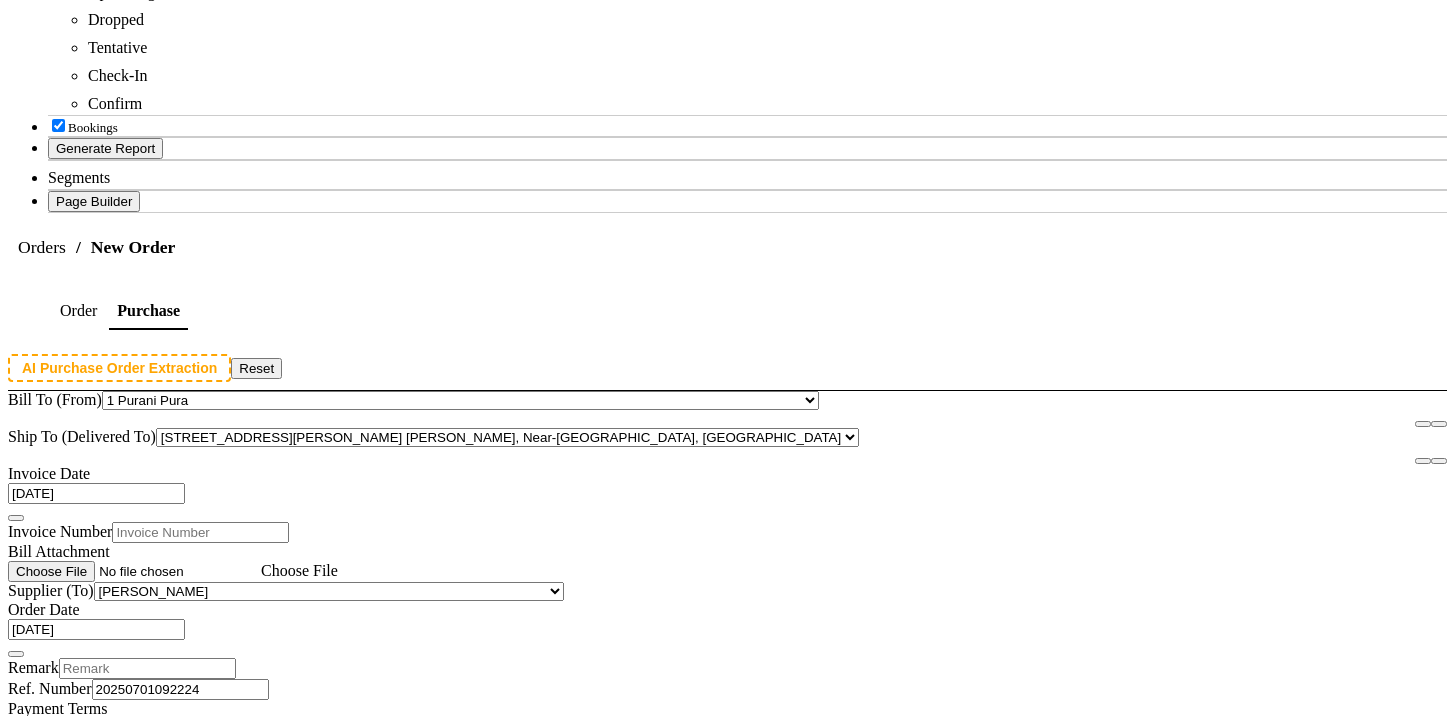 click on "Create" 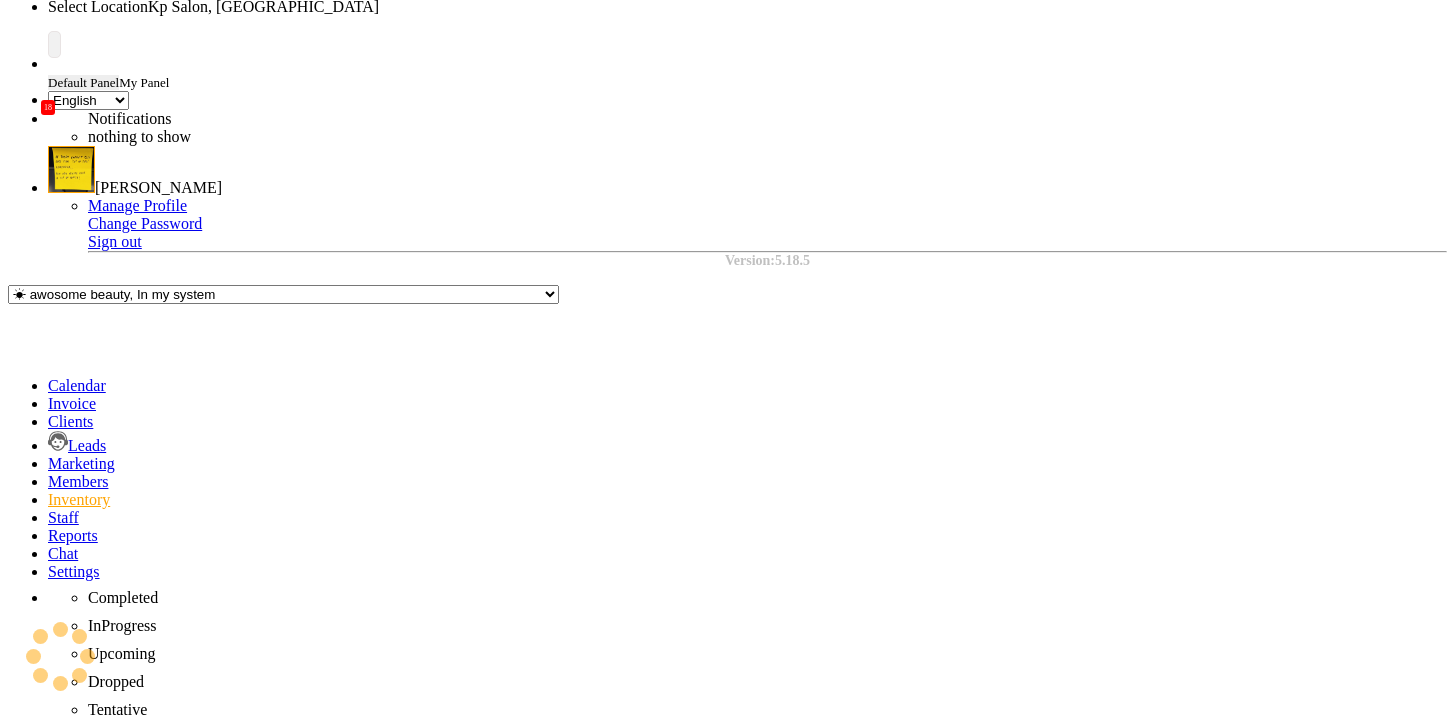 scroll, scrollTop: 0, scrollLeft: 0, axis: both 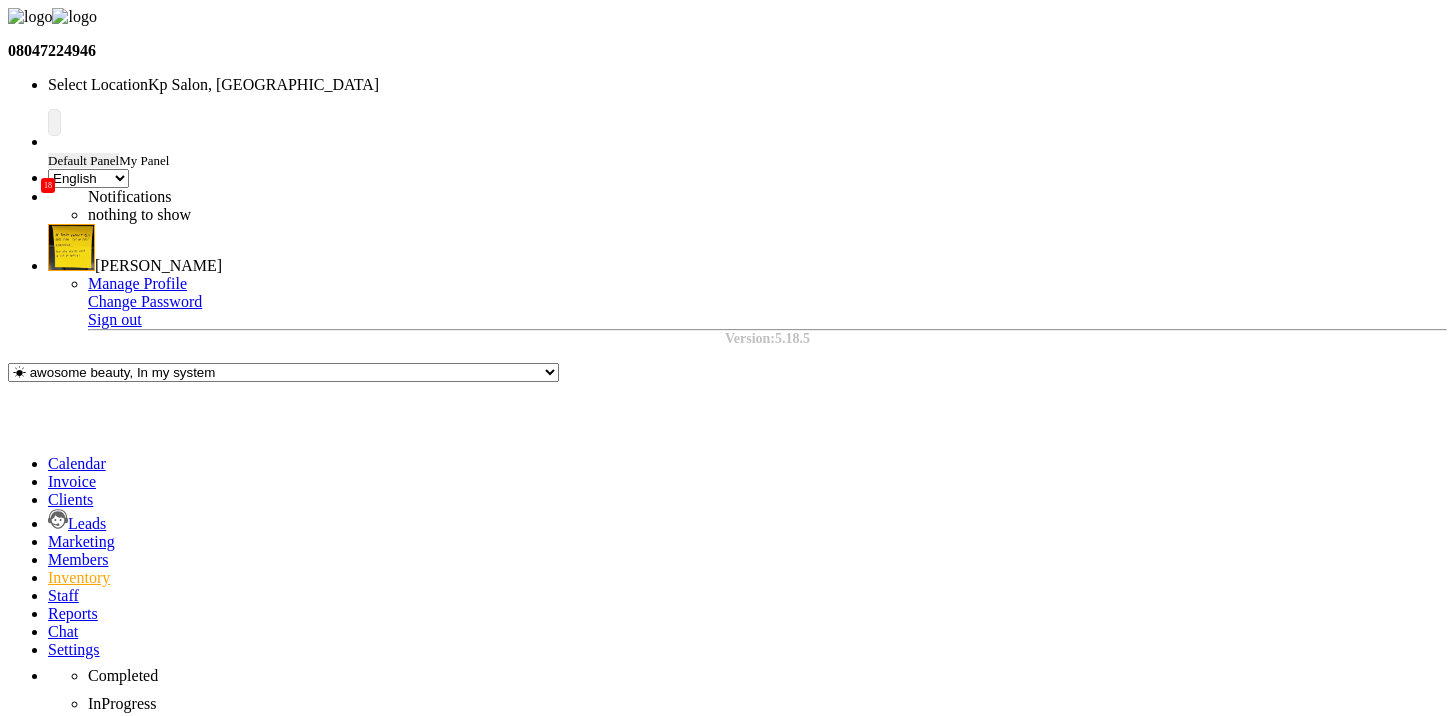 click 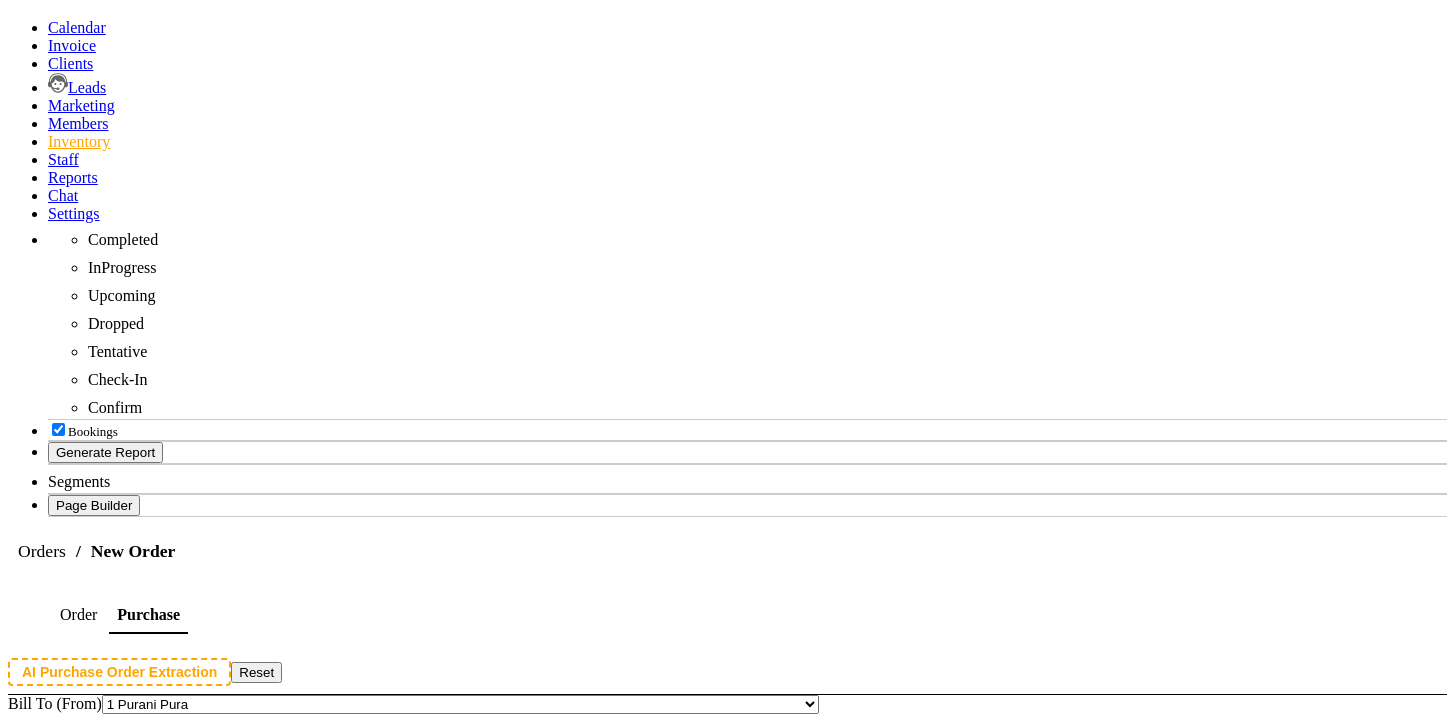 scroll, scrollTop: 740, scrollLeft: 0, axis: vertical 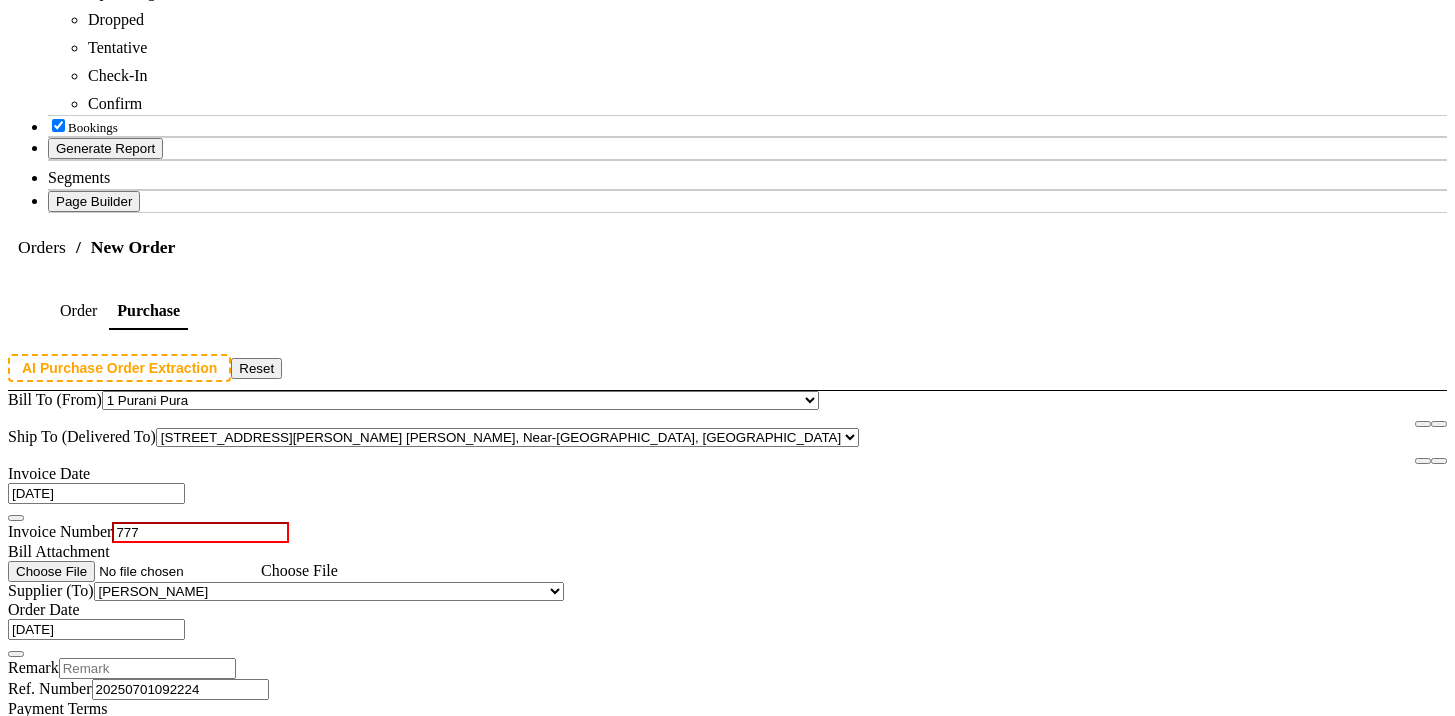 type on "777" 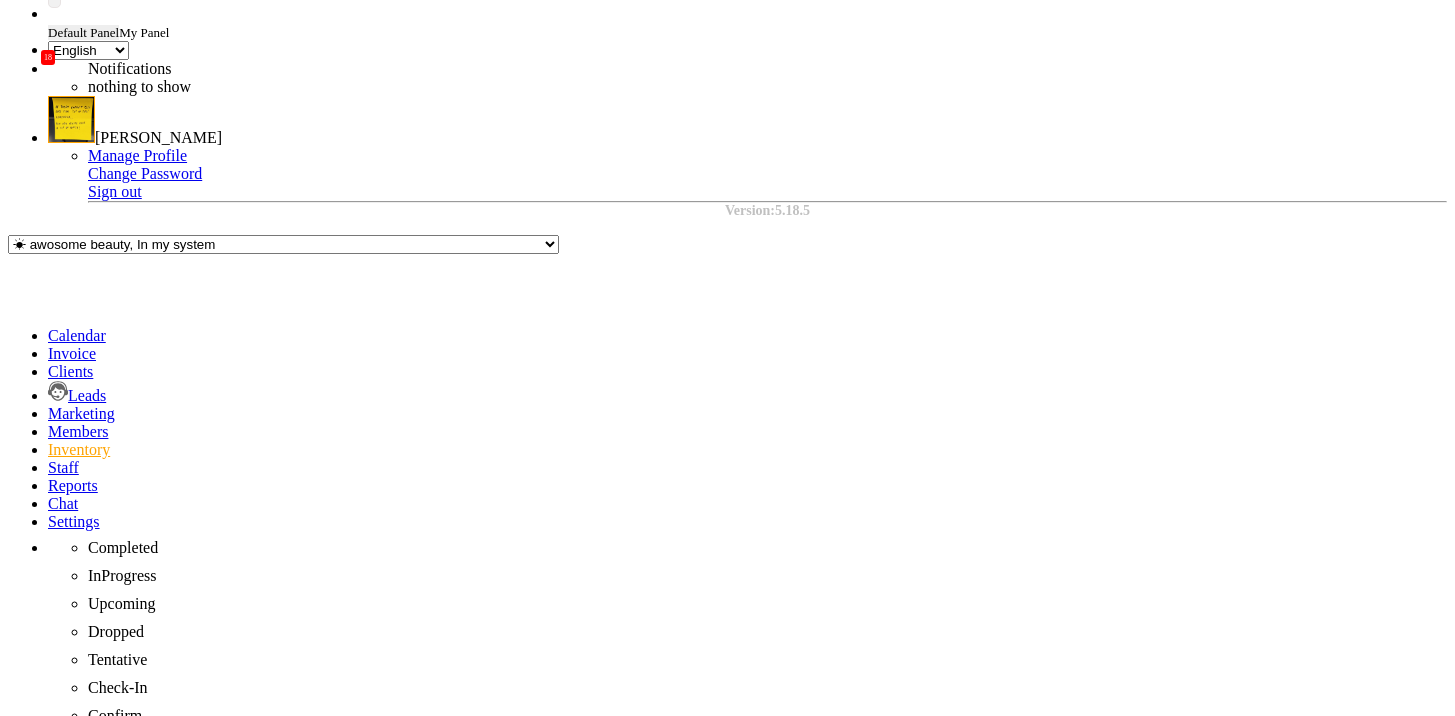 scroll, scrollTop: 138, scrollLeft: 0, axis: vertical 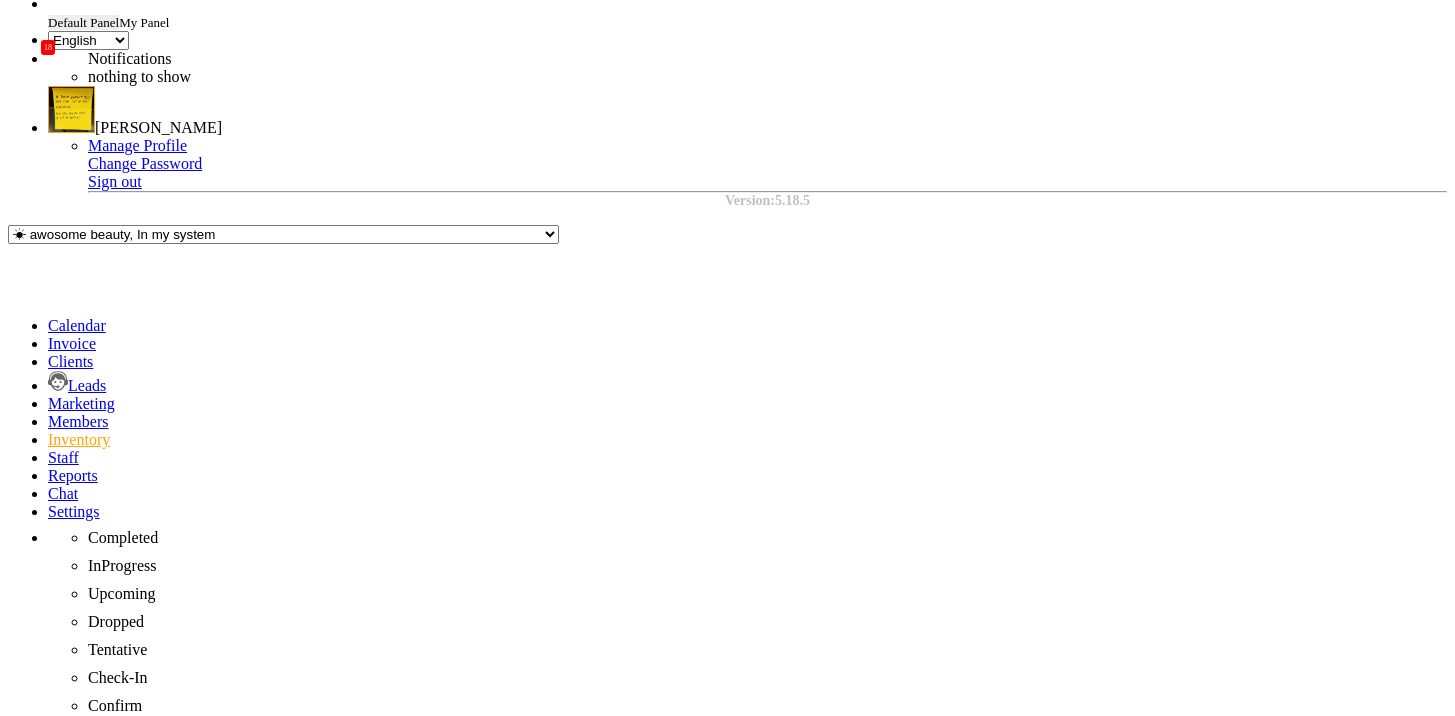 drag, startPoint x: 605, startPoint y: 503, endPoint x: 645, endPoint y: 534, distance: 50.606323 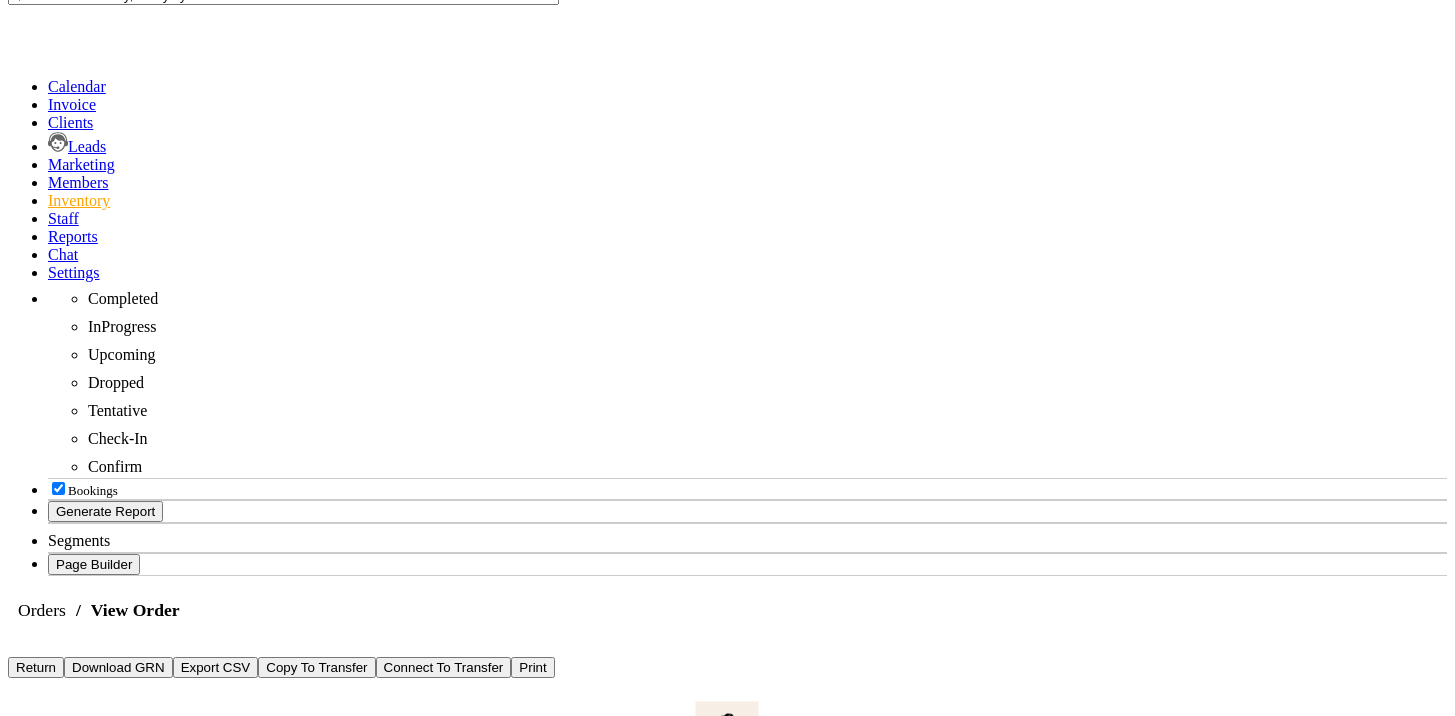 scroll, scrollTop: 0, scrollLeft: 0, axis: both 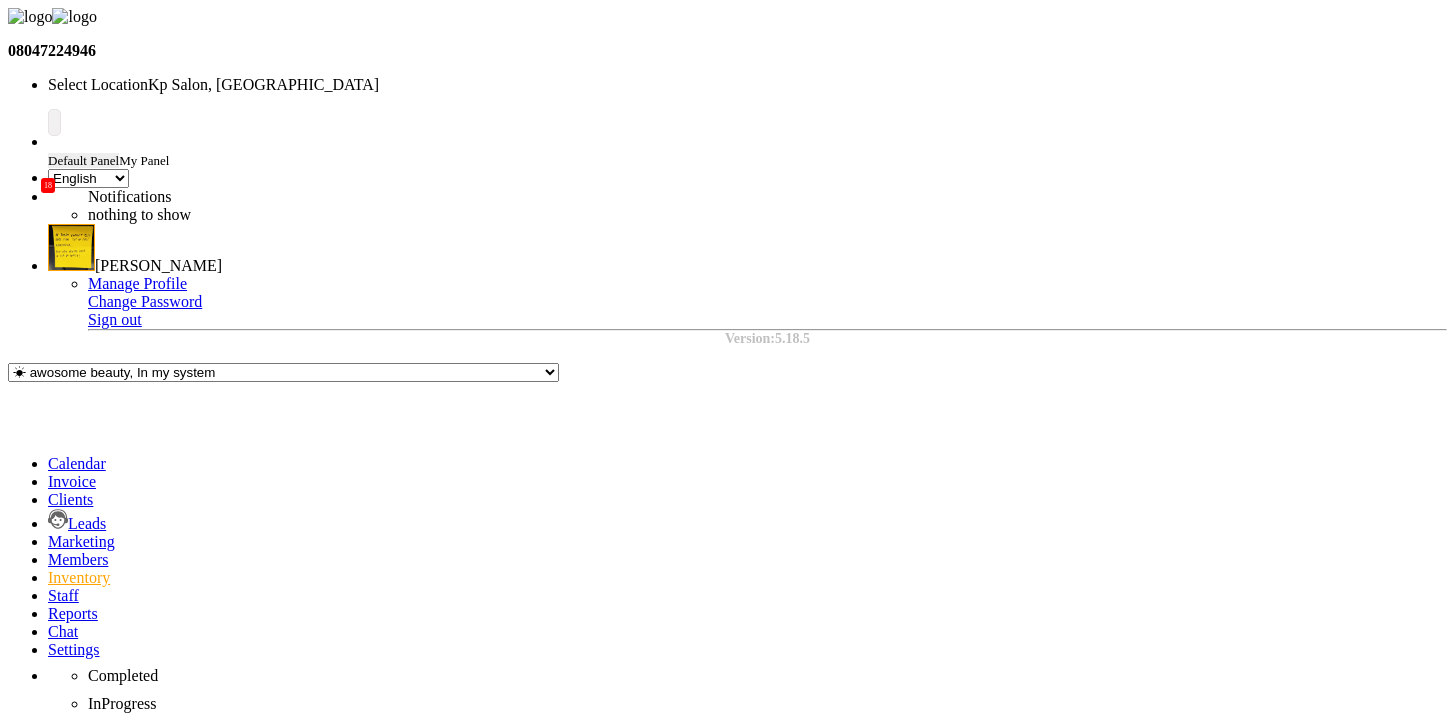 click on "Return" 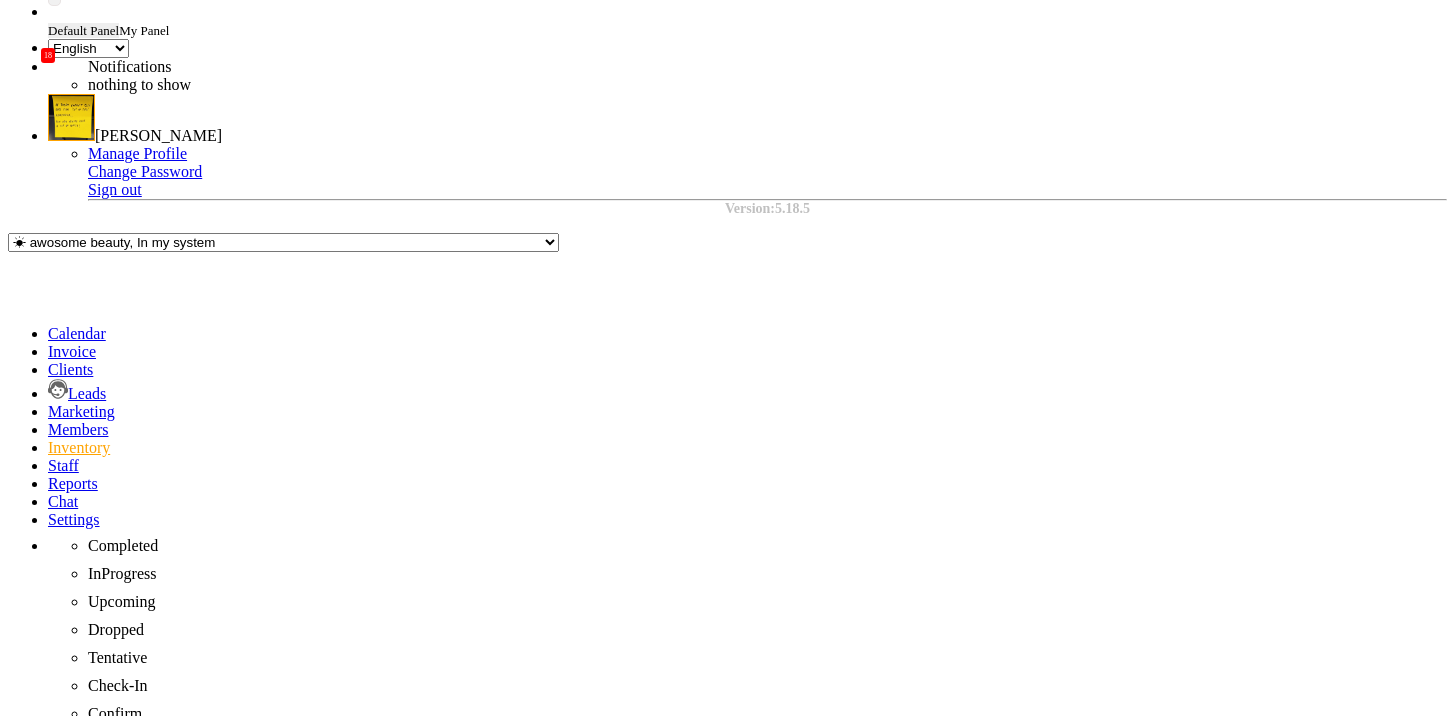 scroll, scrollTop: 131, scrollLeft: 0, axis: vertical 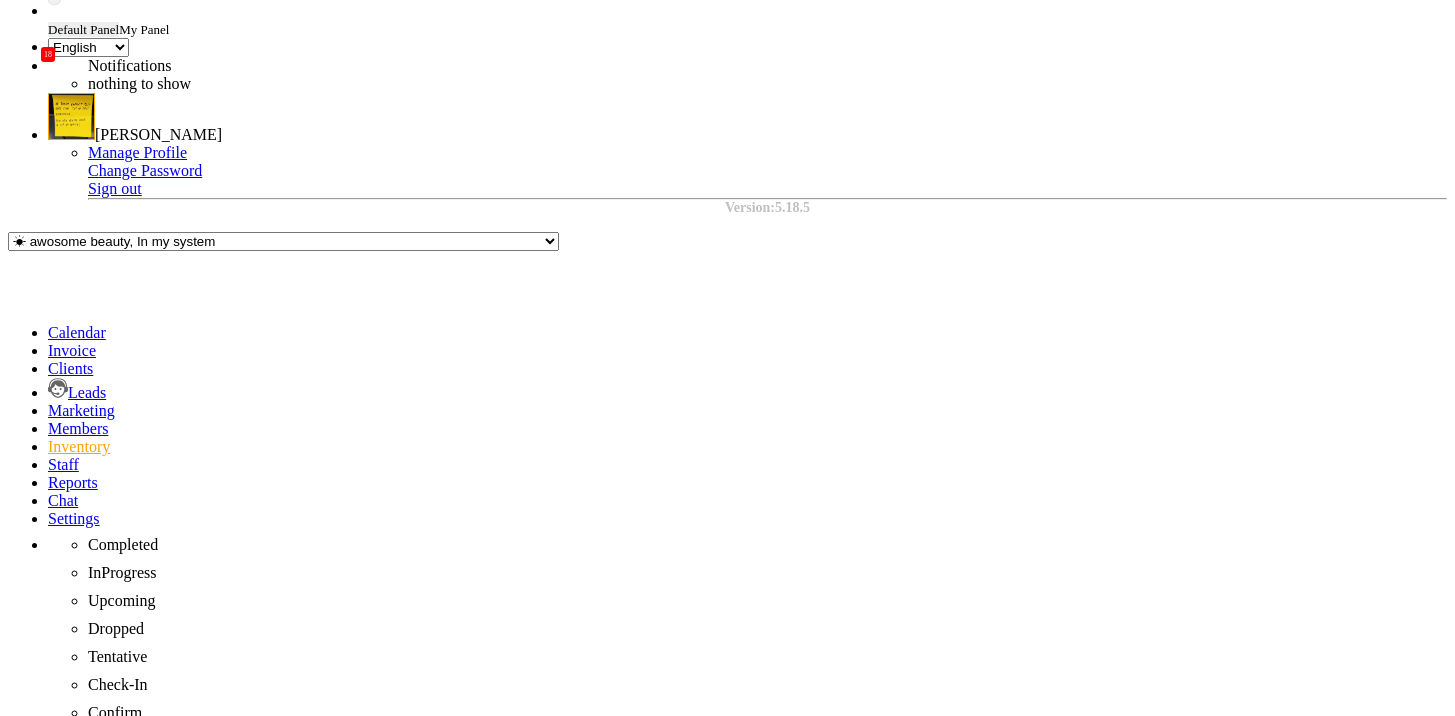 click 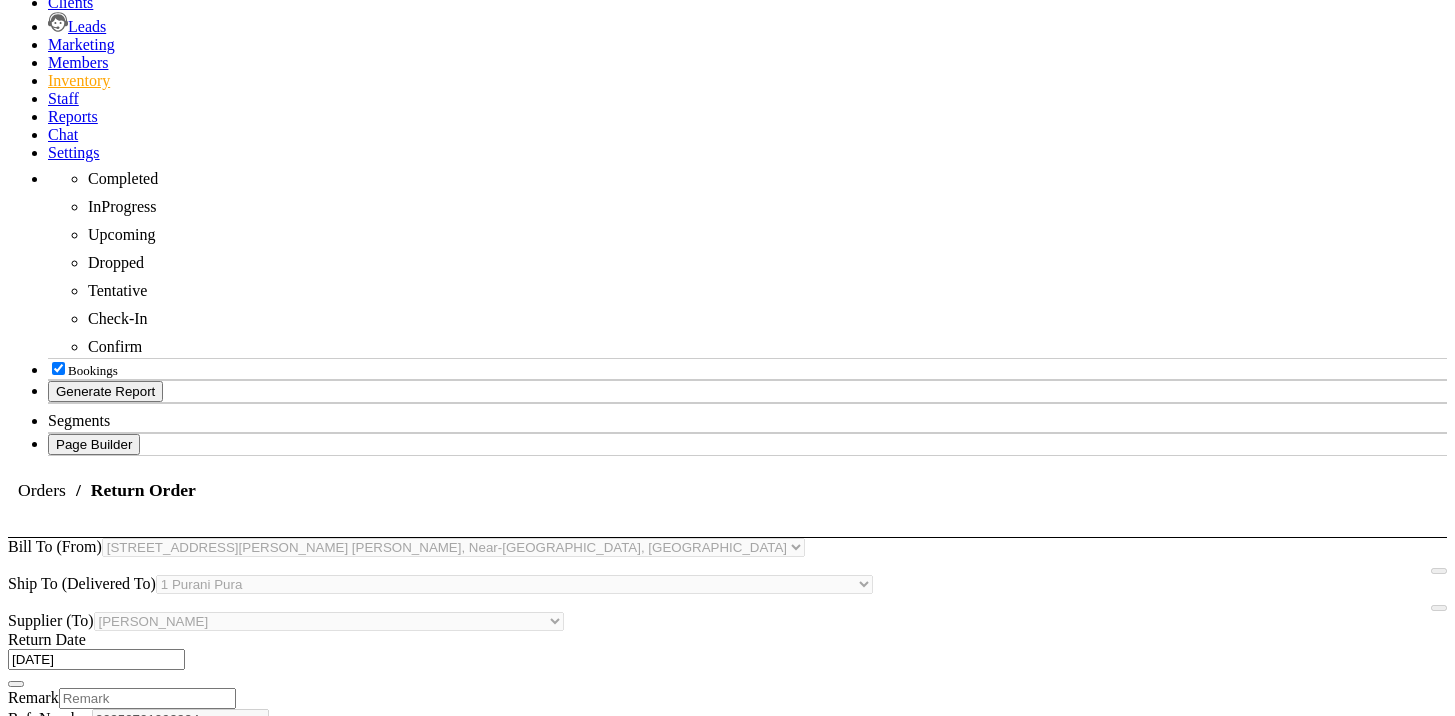 click on "Return" 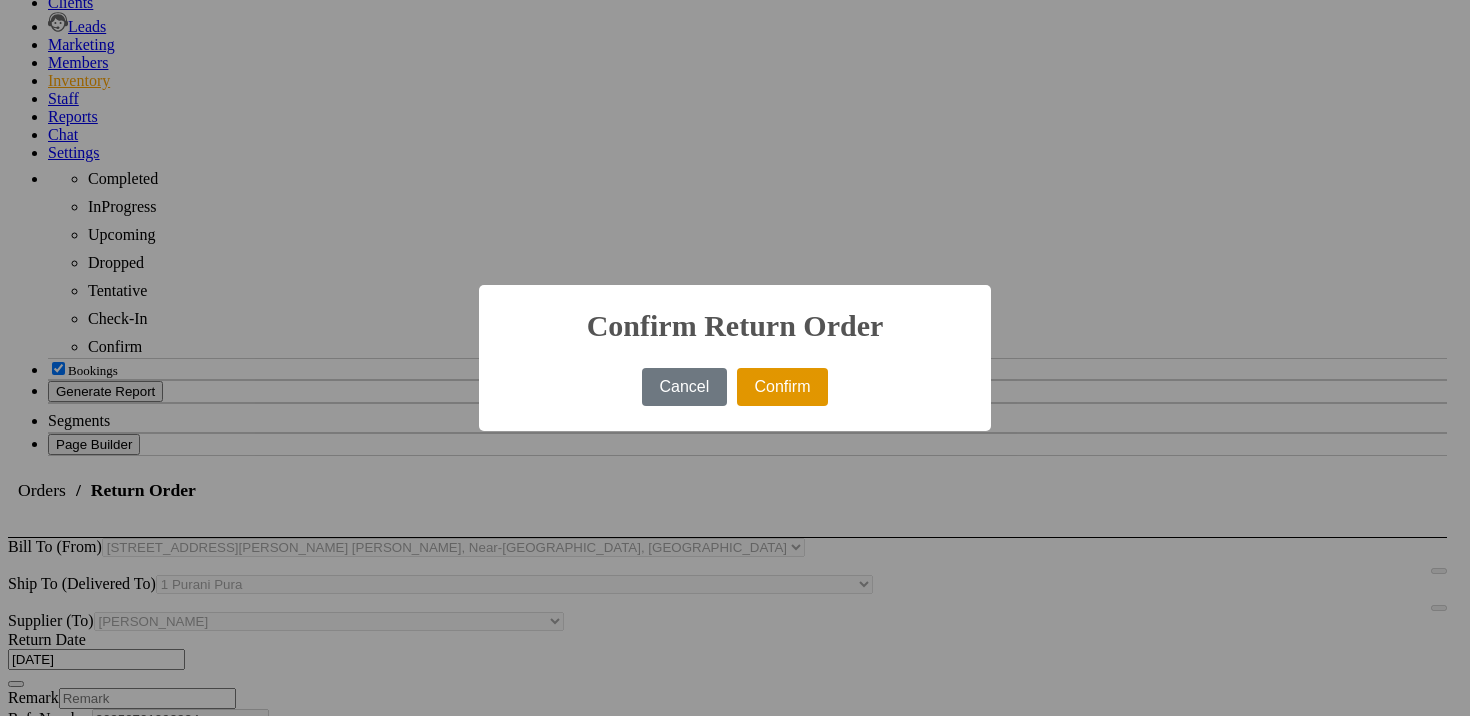 click on "Confirm" at bounding box center [782, 387] 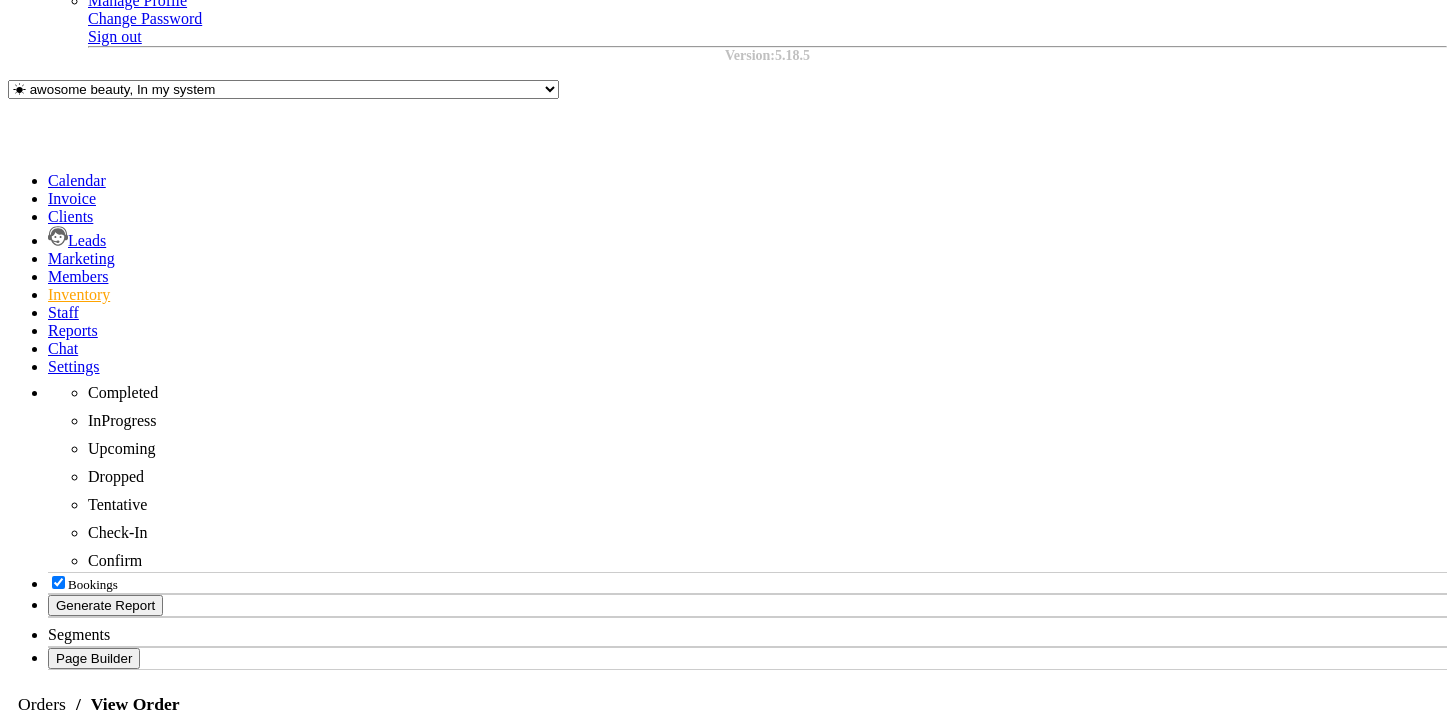 scroll, scrollTop: 608, scrollLeft: 0, axis: vertical 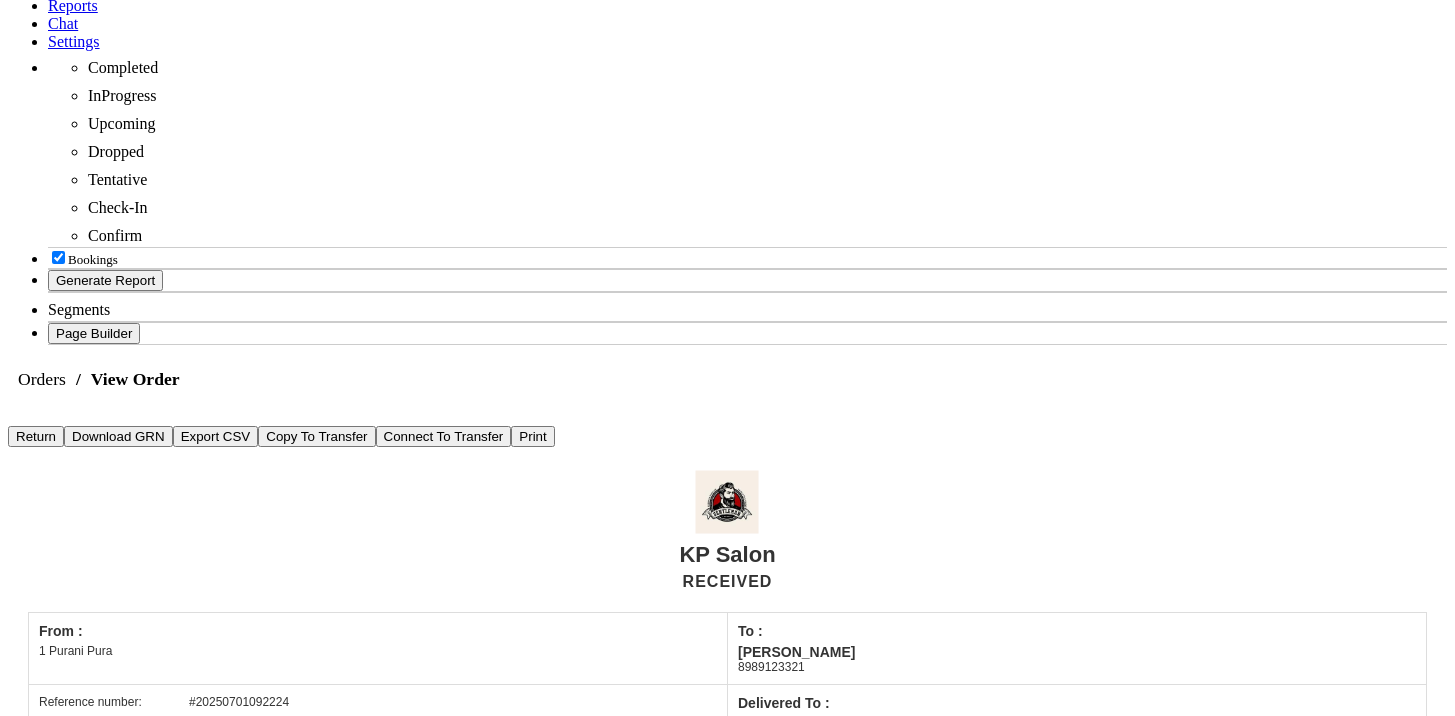 click on "[DATE]" 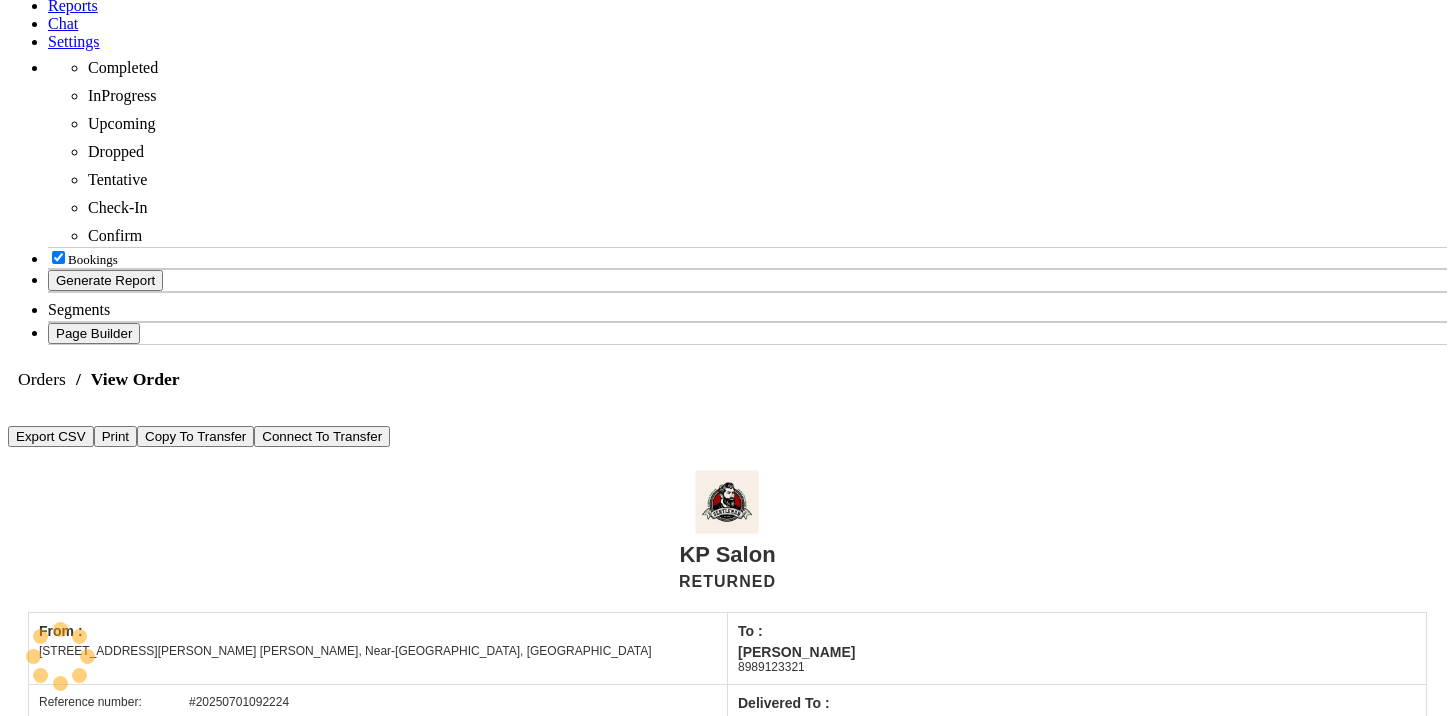 scroll, scrollTop: 417, scrollLeft: 0, axis: vertical 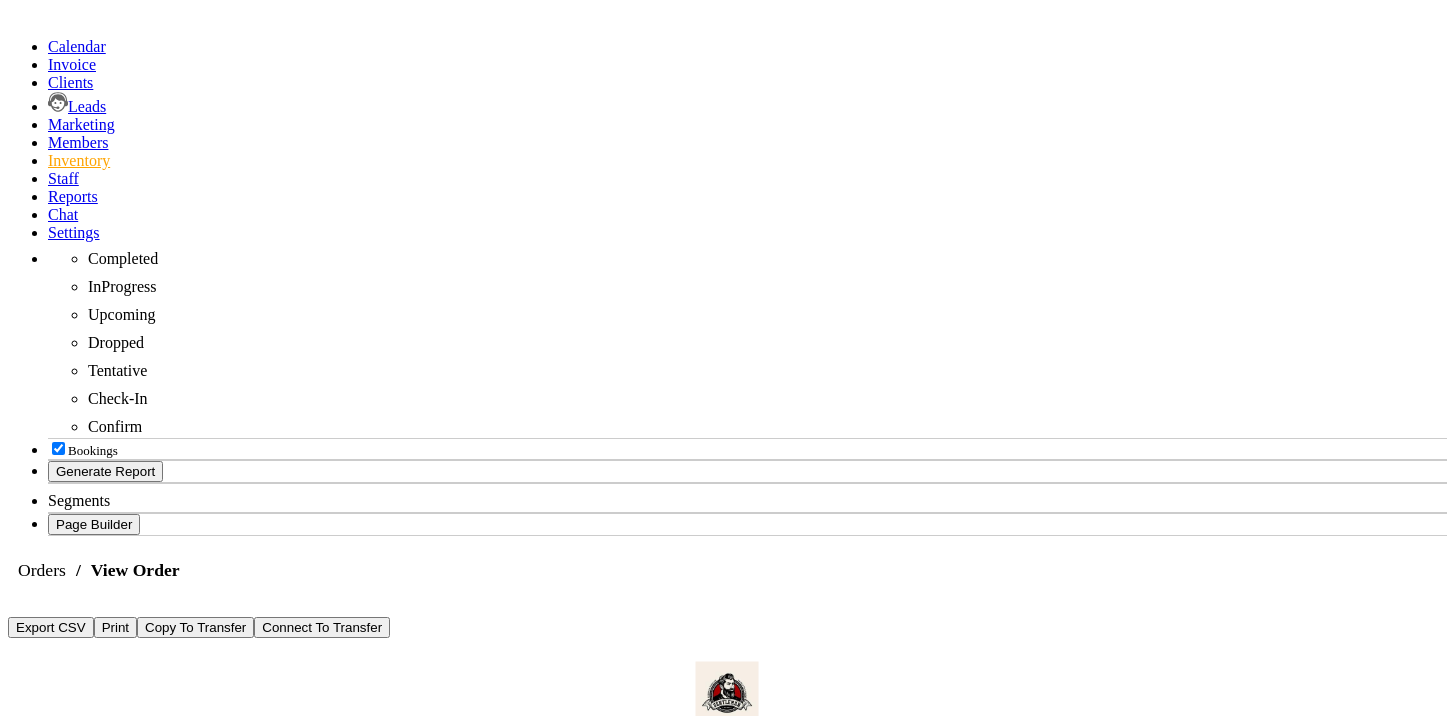 drag, startPoint x: 524, startPoint y: 219, endPoint x: 535, endPoint y: 333, distance: 114.52947 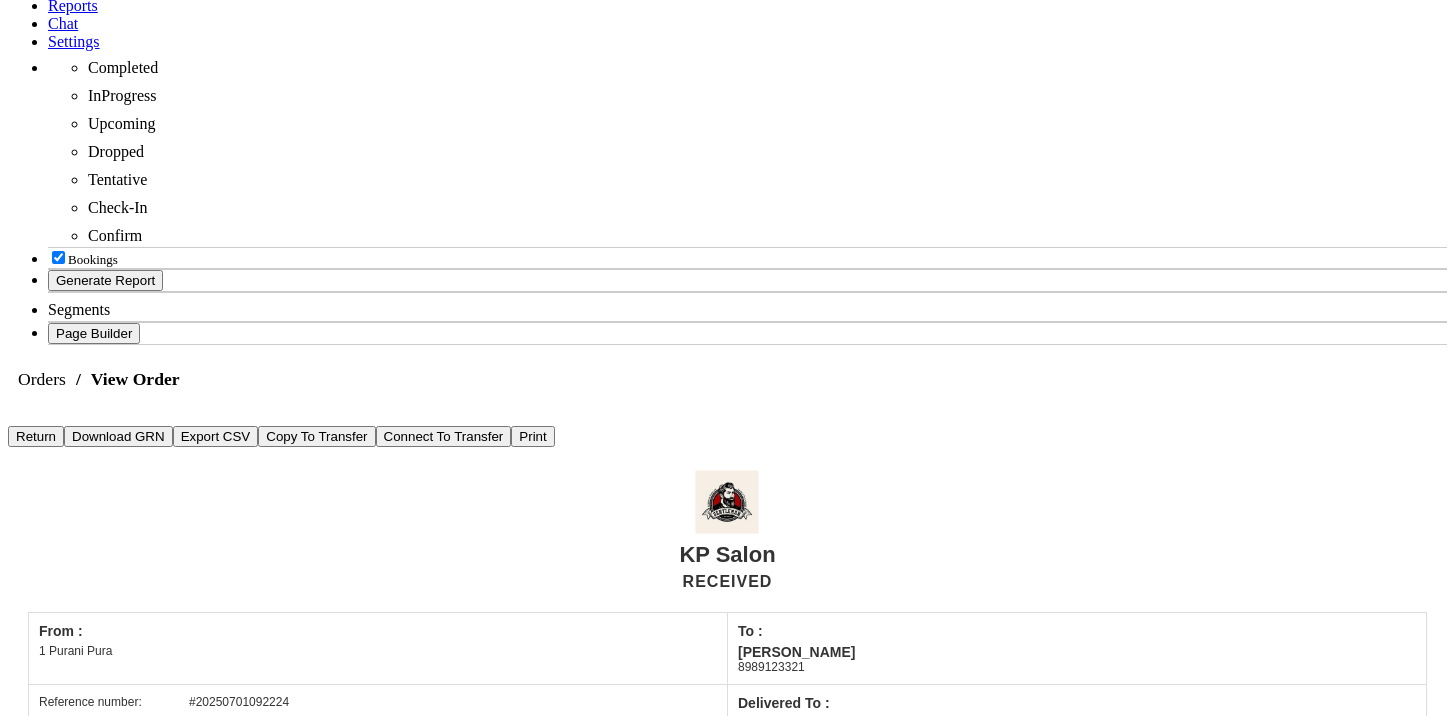 scroll, scrollTop: 0, scrollLeft: 0, axis: both 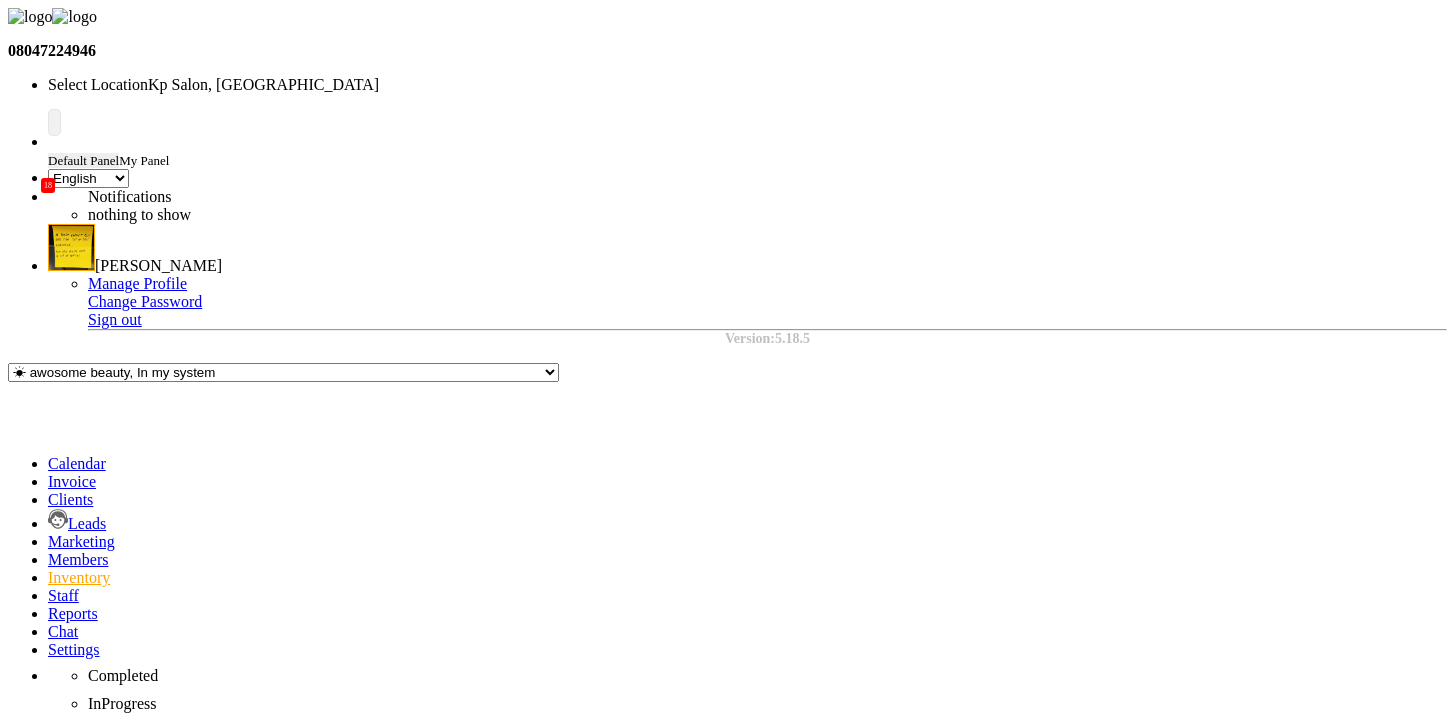 click on "Return" 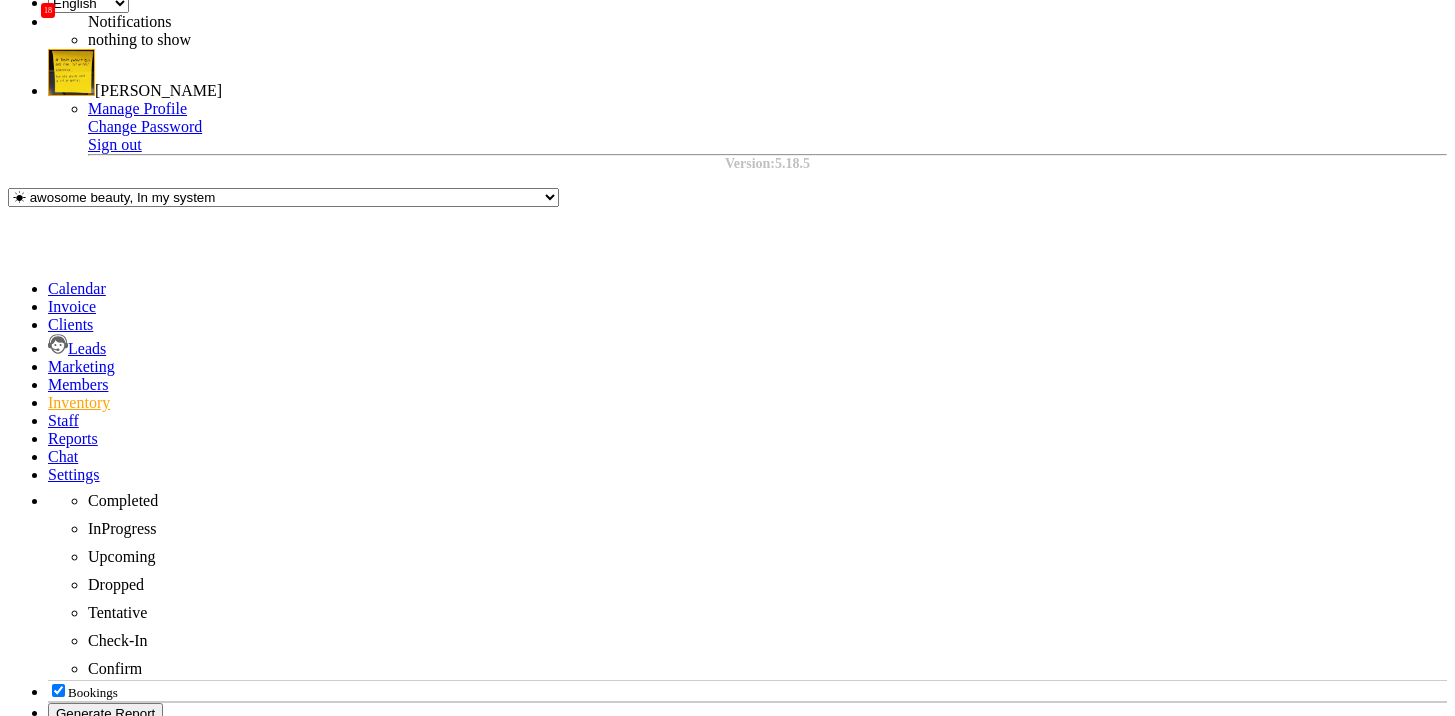 scroll, scrollTop: 180, scrollLeft: 0, axis: vertical 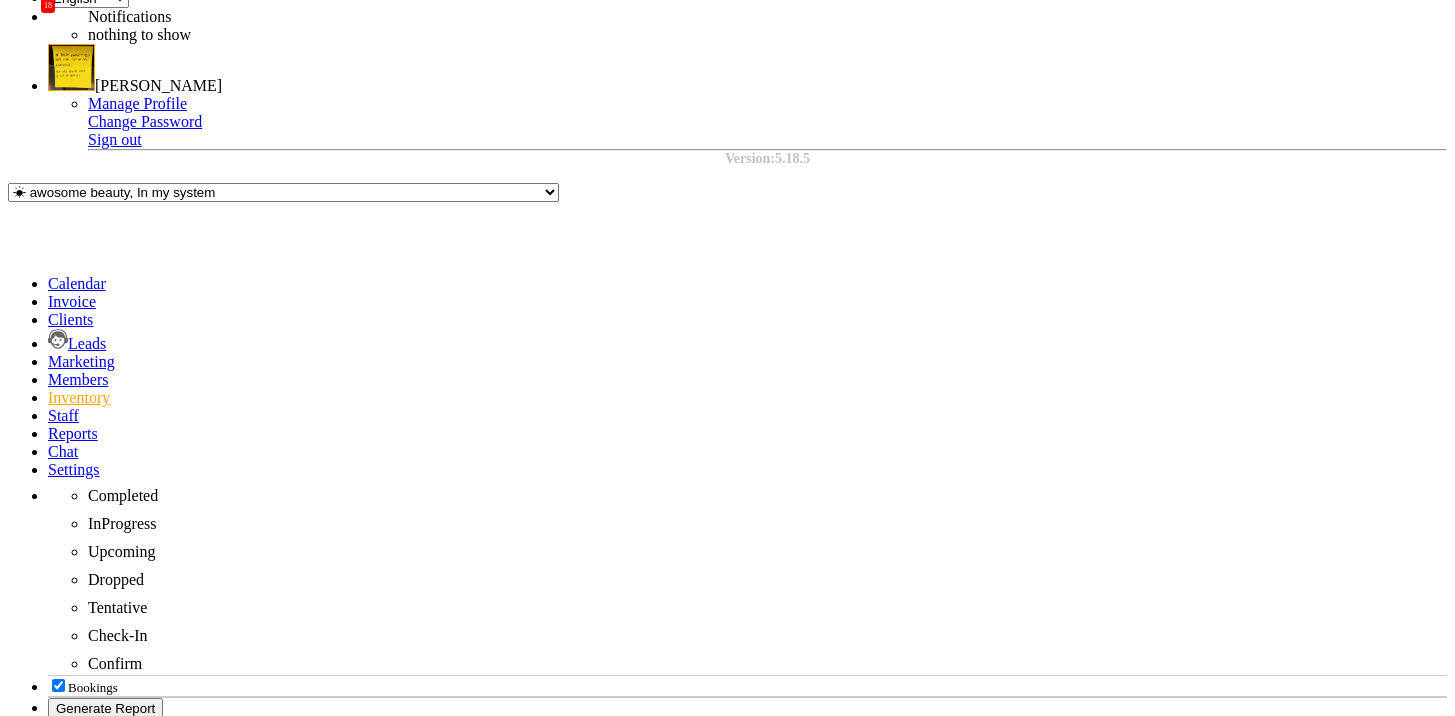 drag, startPoint x: 1229, startPoint y: 373, endPoint x: 1218, endPoint y: 372, distance: 11.045361 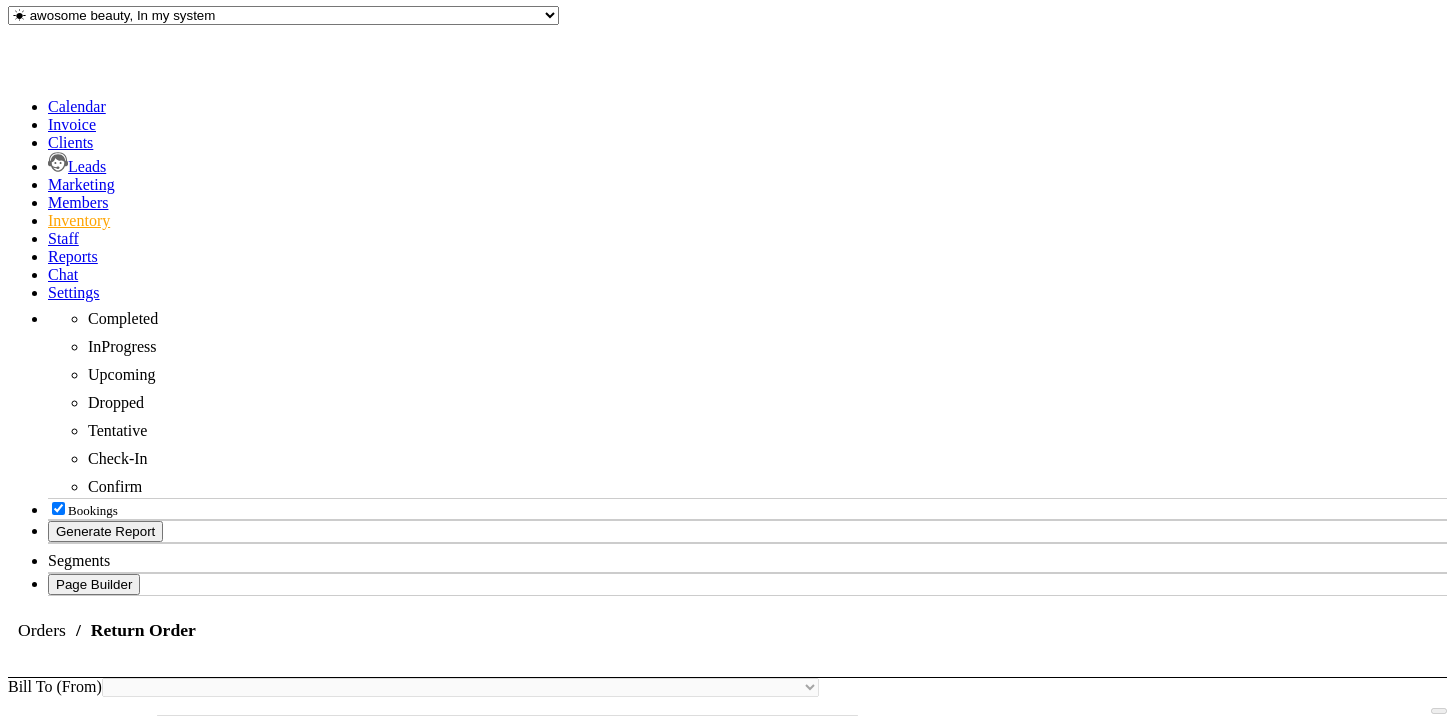 scroll, scrollTop: 342, scrollLeft: 0, axis: vertical 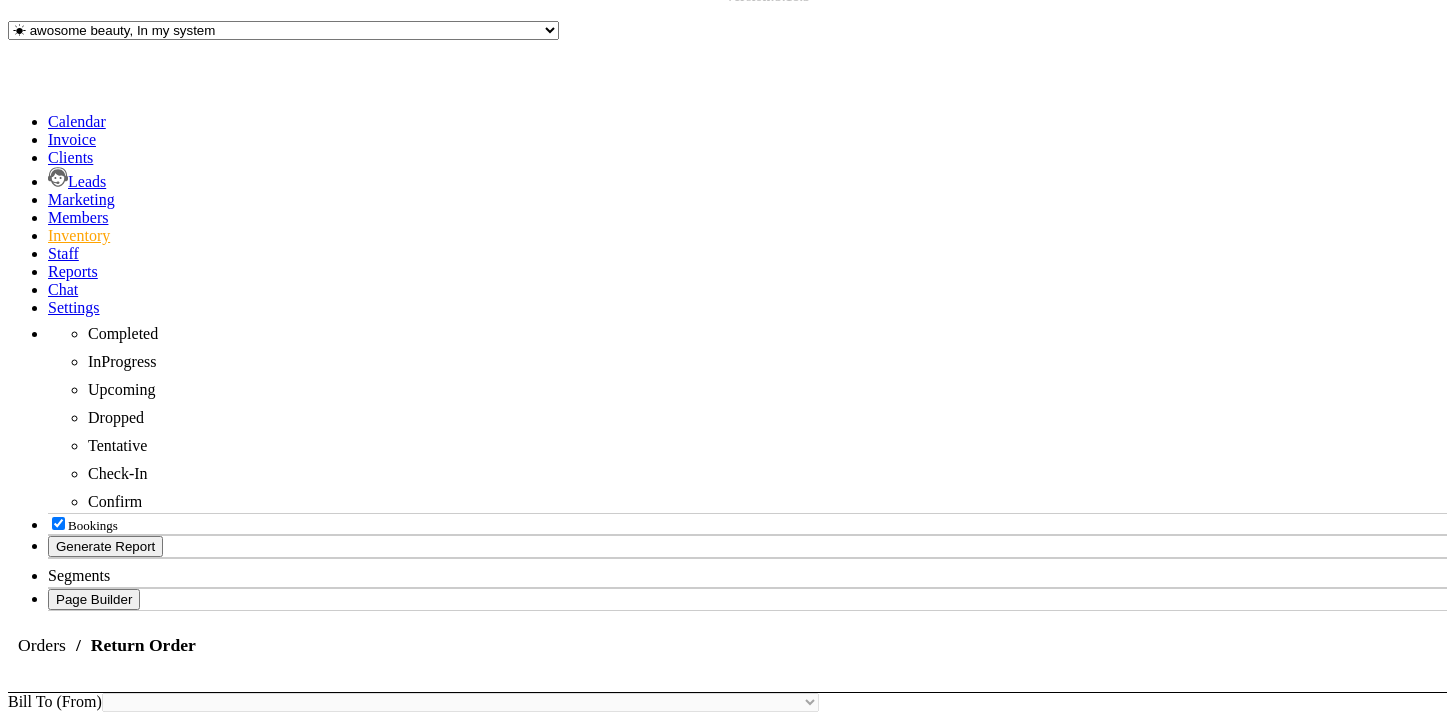 drag, startPoint x: 965, startPoint y: 214, endPoint x: 979, endPoint y: 213, distance: 14.035668 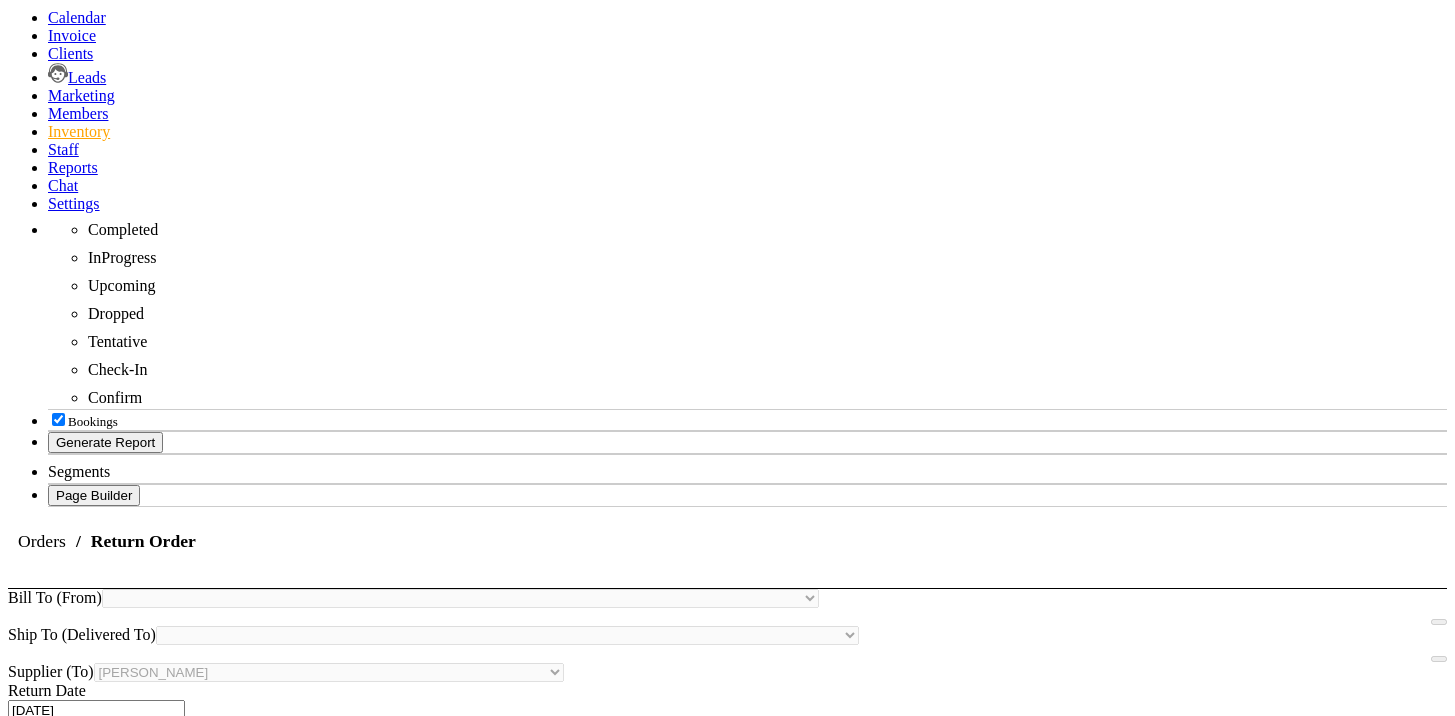 scroll, scrollTop: 497, scrollLeft: 0, axis: vertical 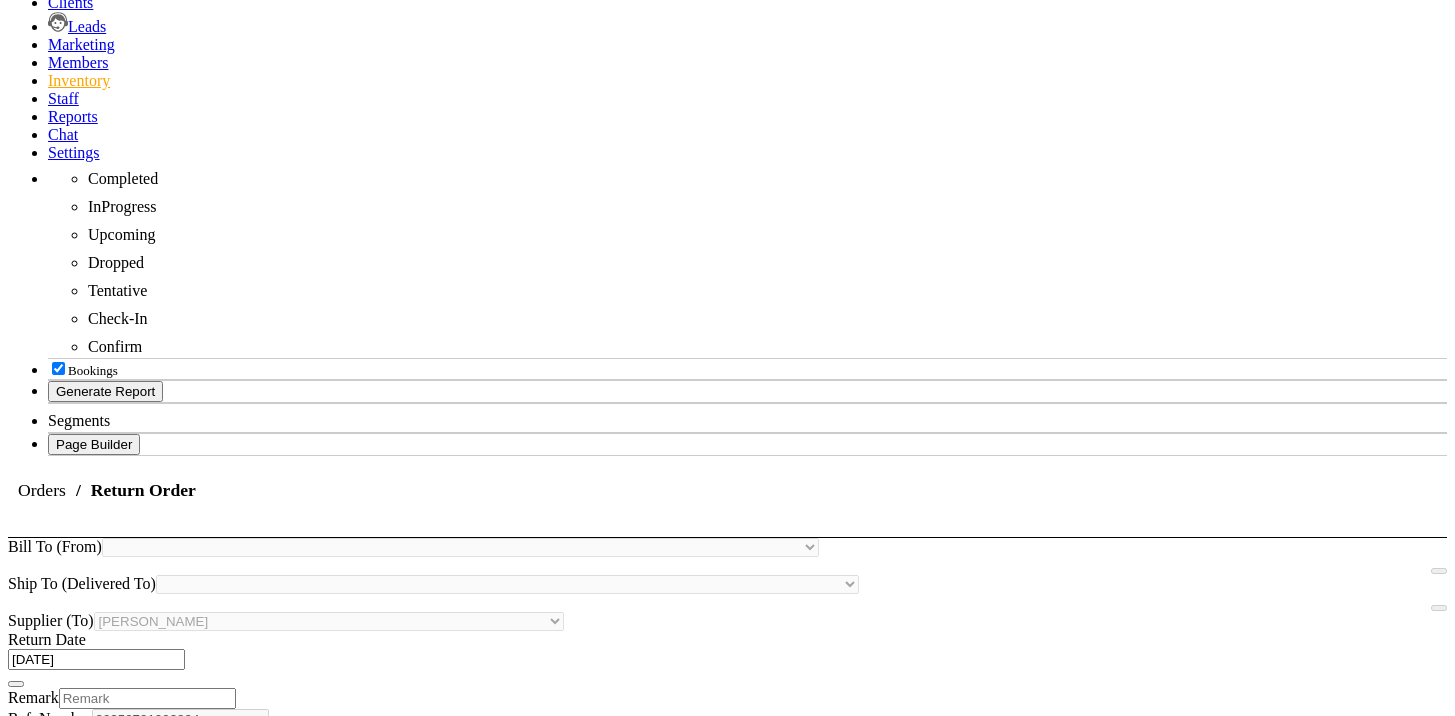 click on "Return" 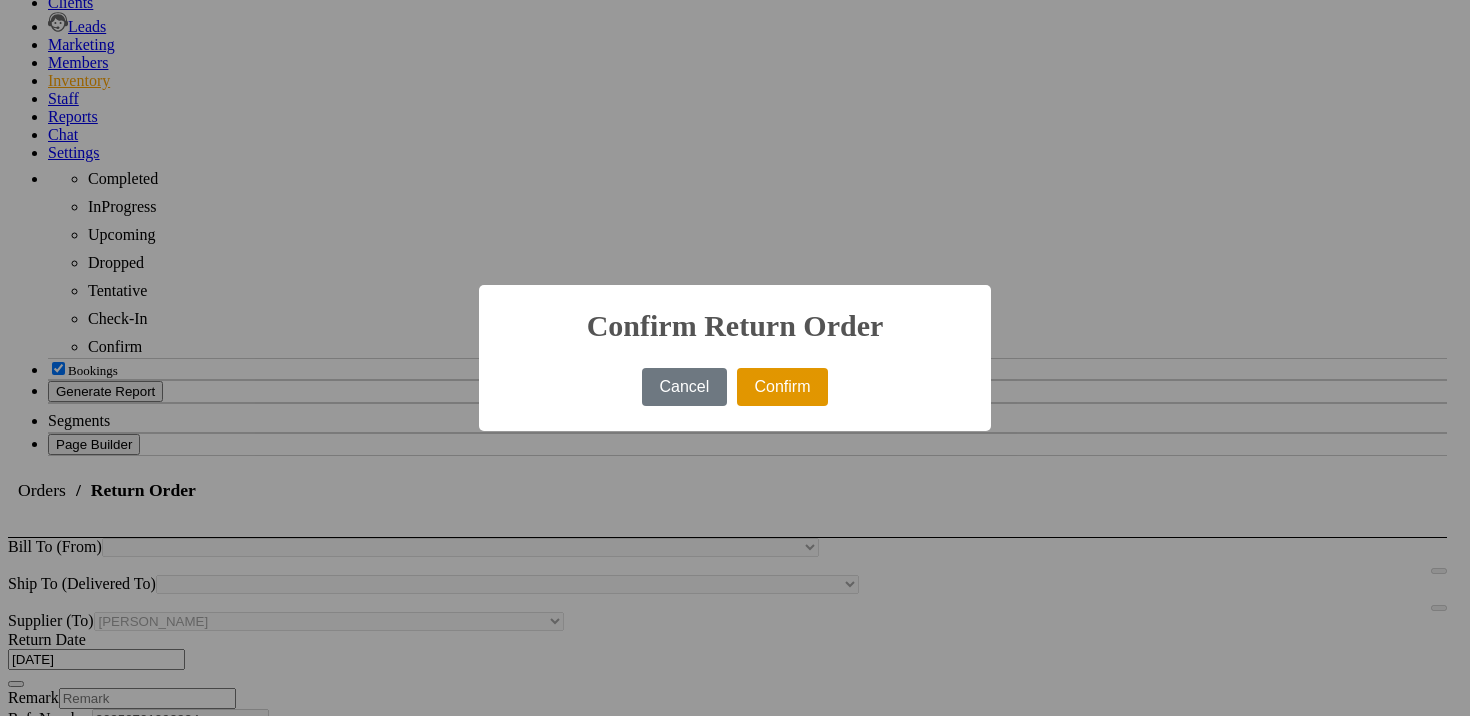 click on "Confirm" at bounding box center (782, 387) 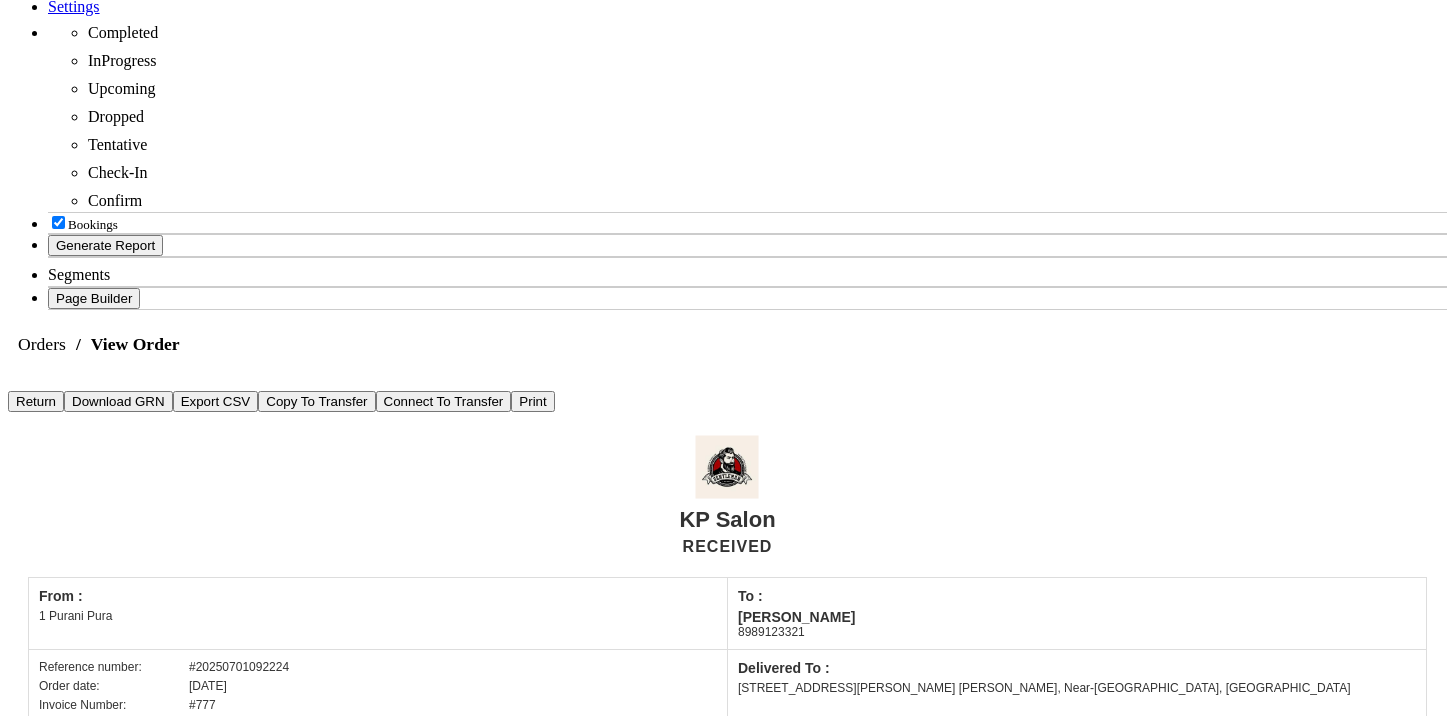 scroll, scrollTop: 634, scrollLeft: 0, axis: vertical 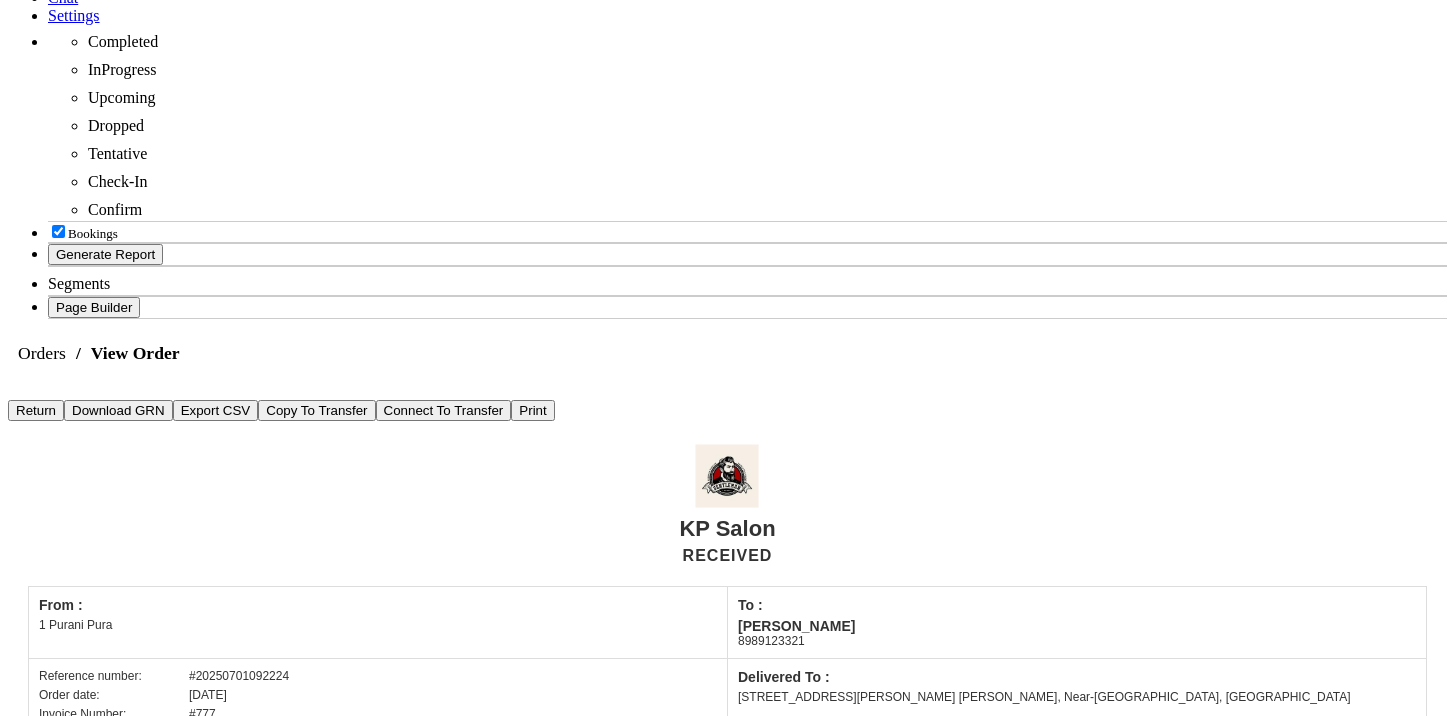 click on "[DATE]" 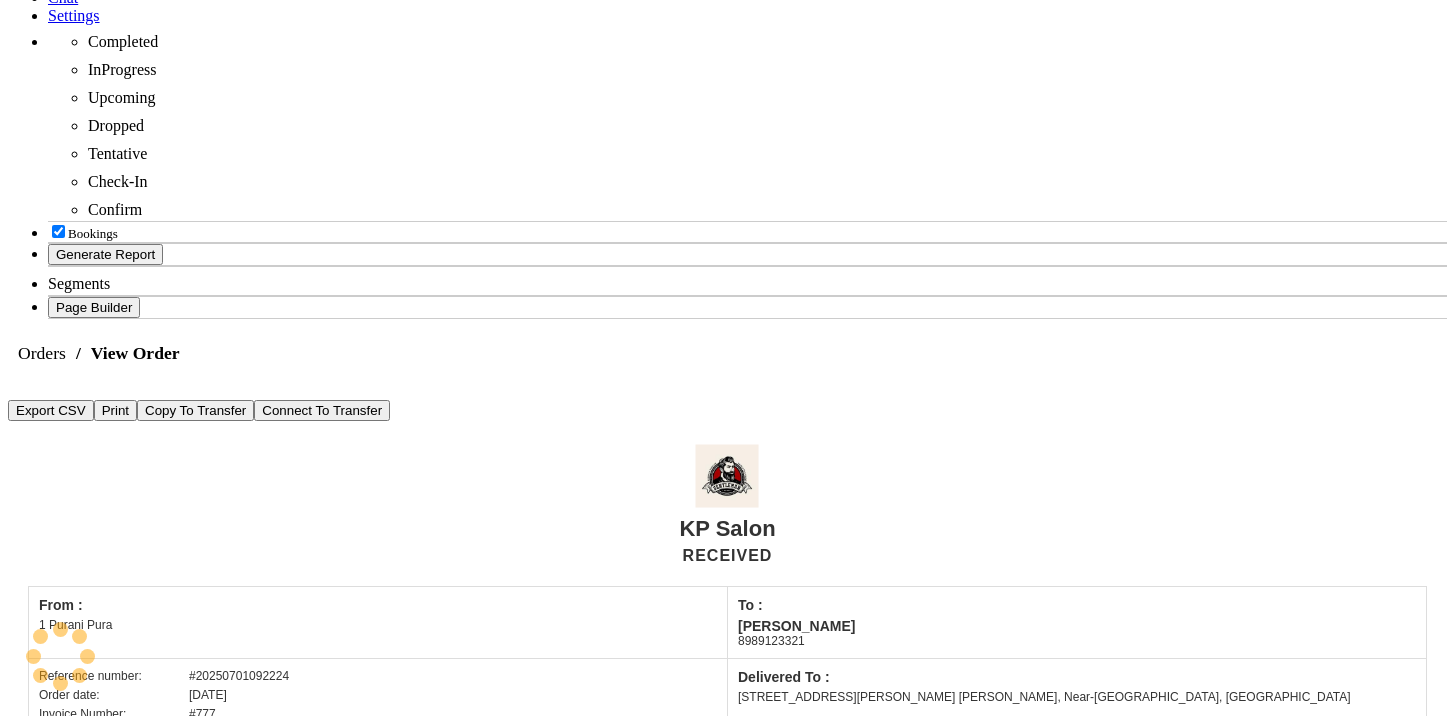 scroll, scrollTop: 417, scrollLeft: 0, axis: vertical 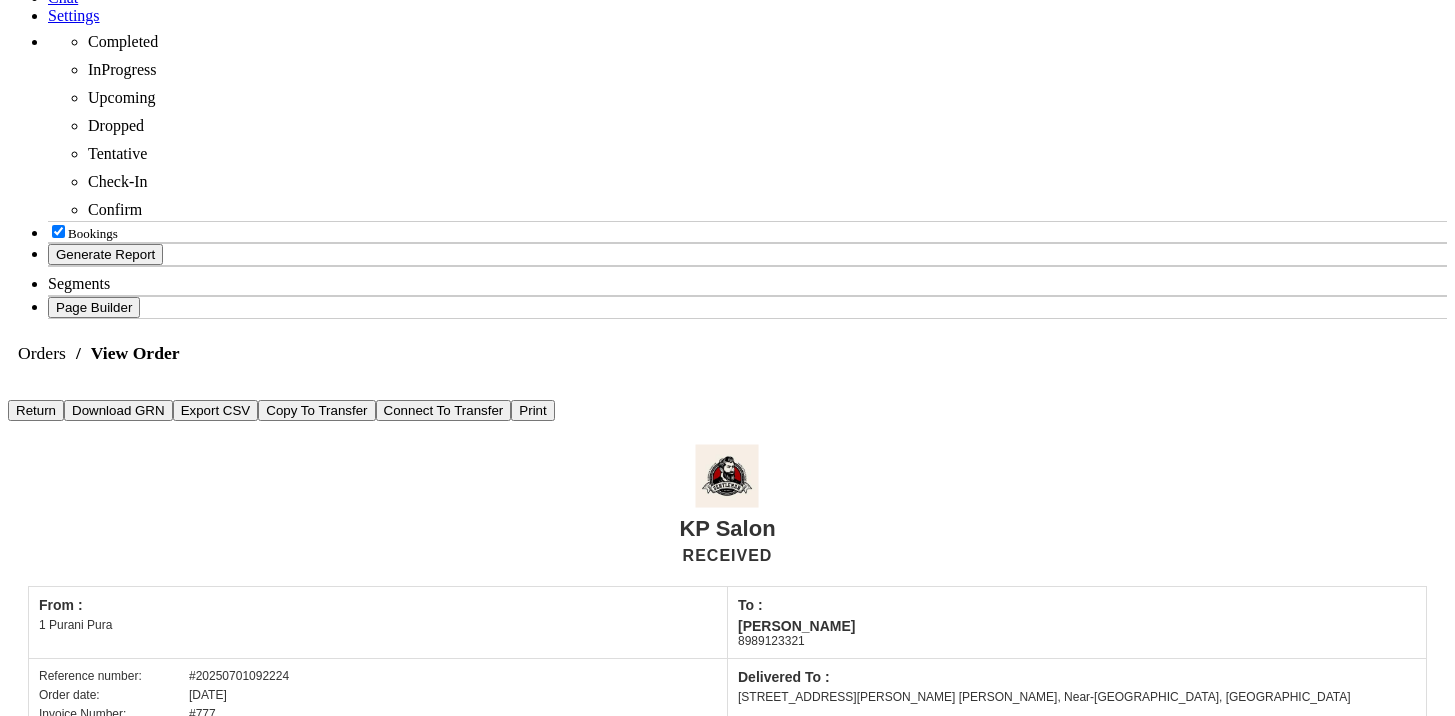 click on "[DATE]" 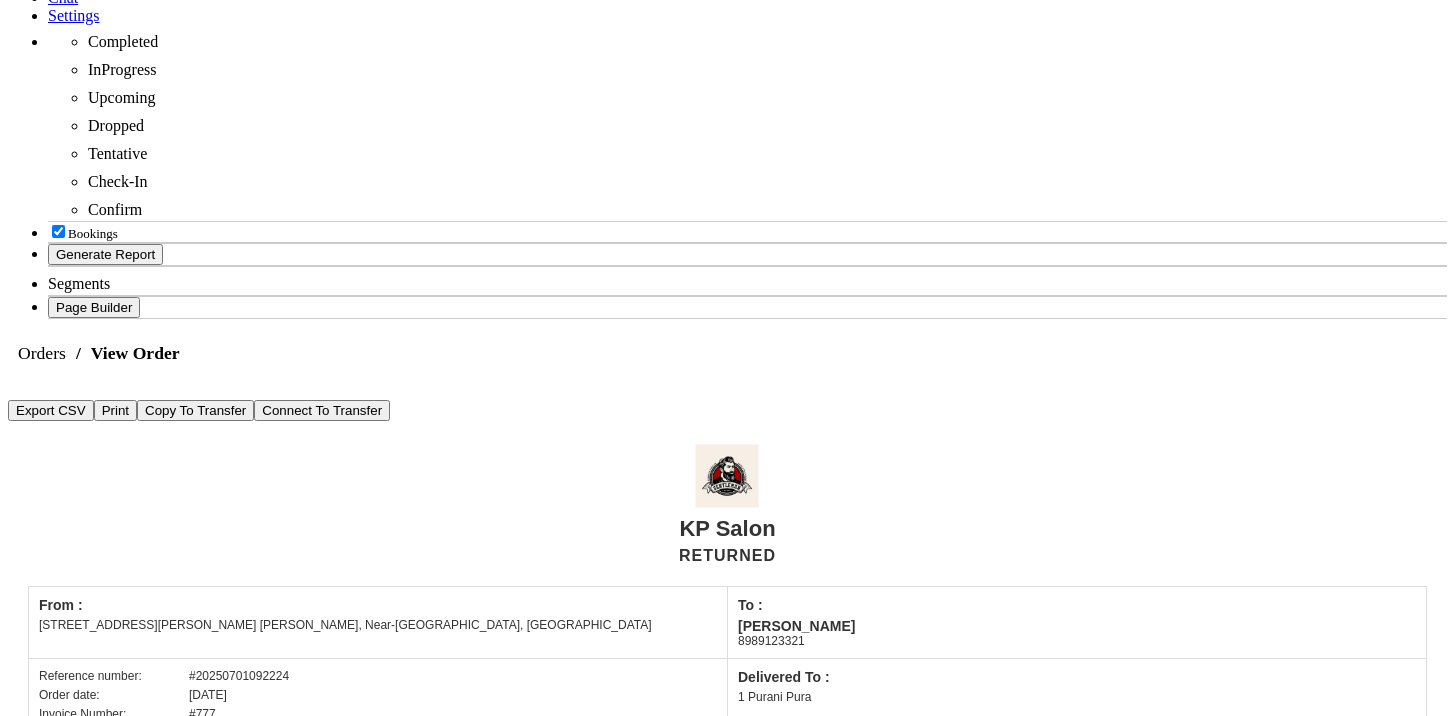 scroll, scrollTop: 417, scrollLeft: 0, axis: vertical 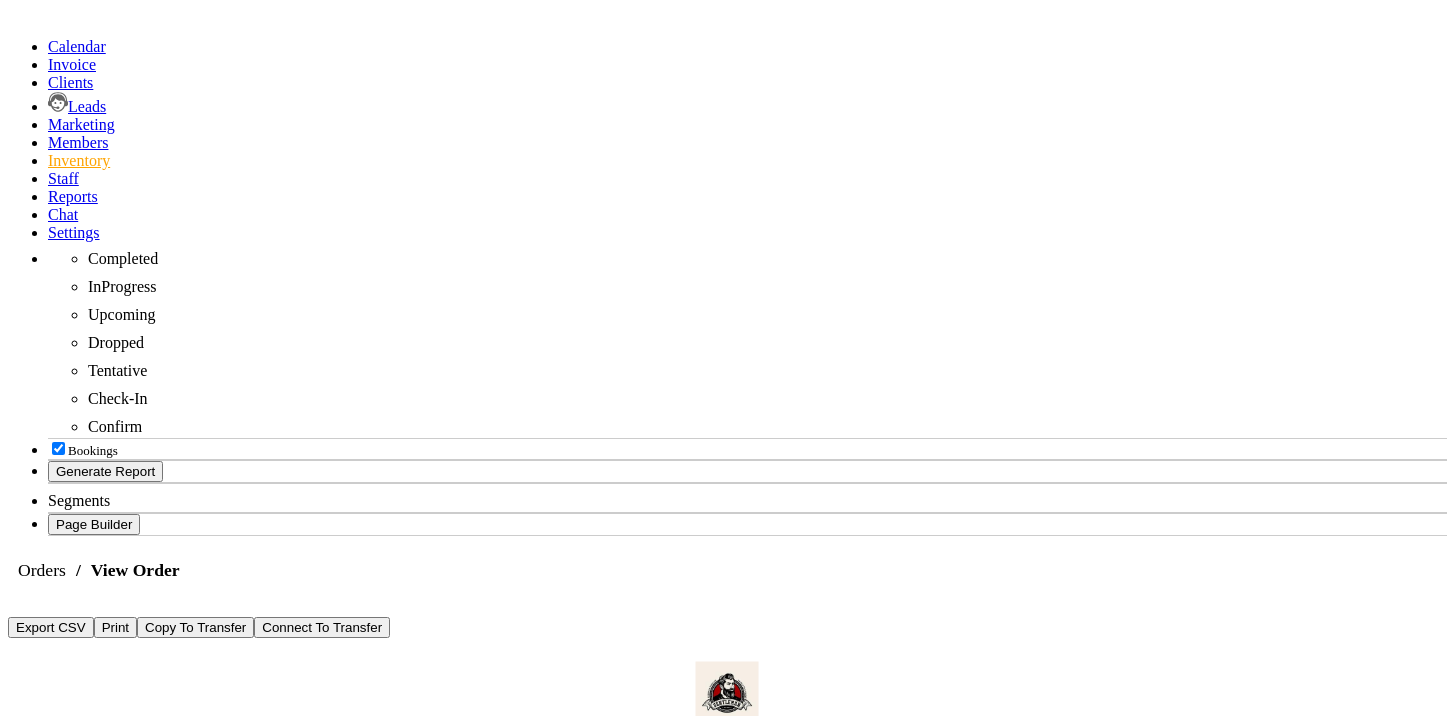 drag, startPoint x: 430, startPoint y: 172, endPoint x: 473, endPoint y: 194, distance: 48.30114 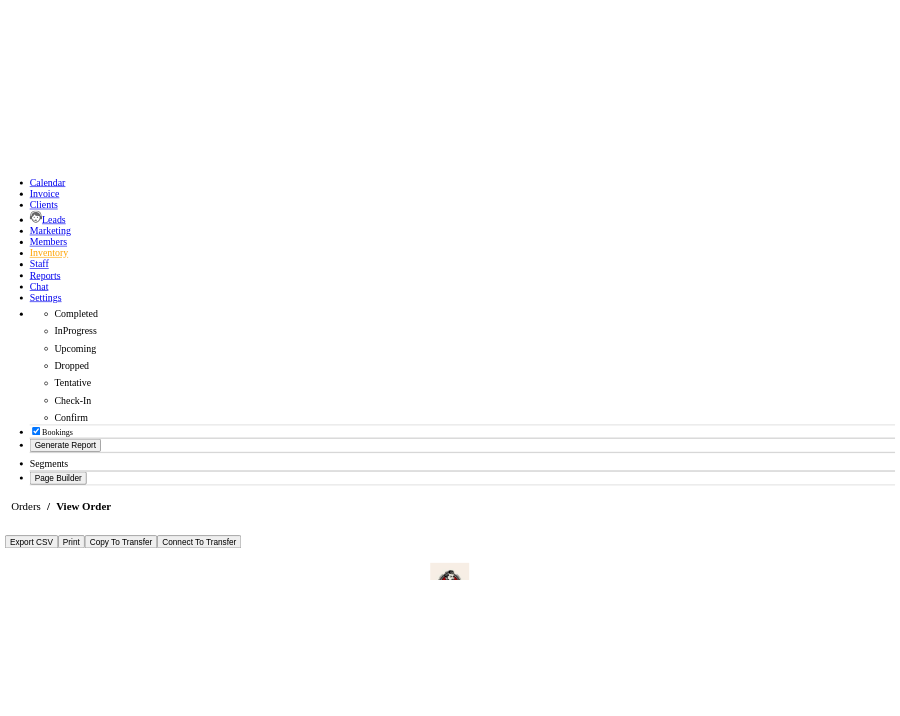 scroll, scrollTop: 493, scrollLeft: 0, axis: vertical 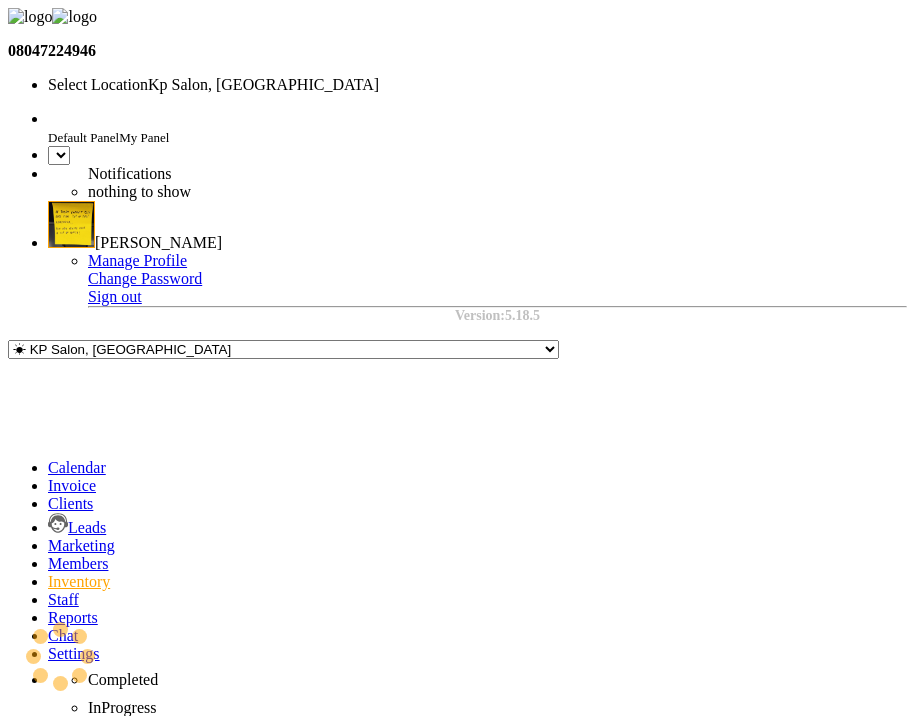 select on "en" 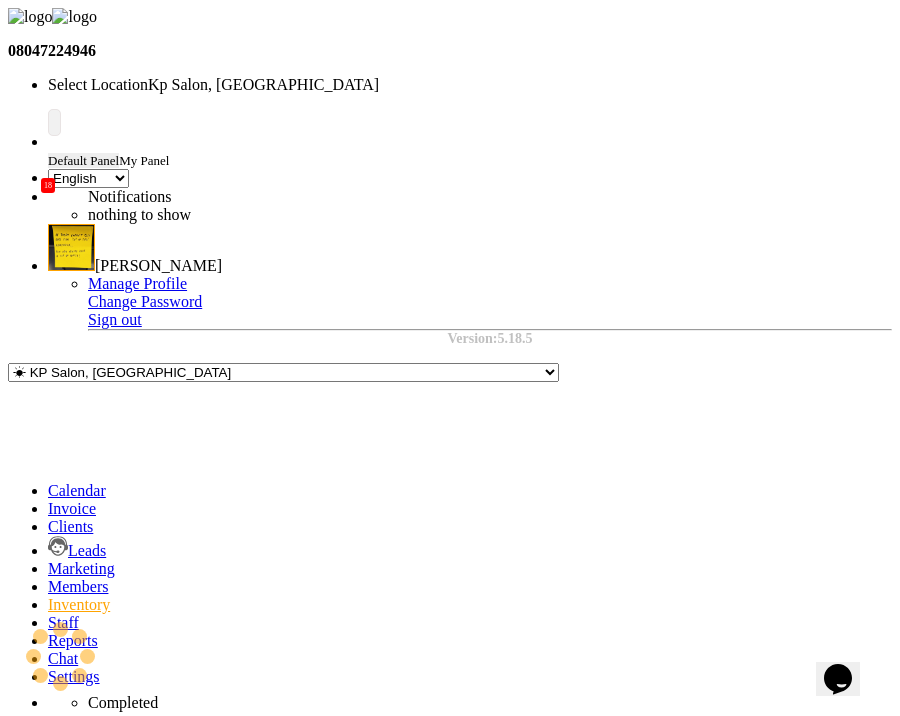 scroll, scrollTop: 0, scrollLeft: 0, axis: both 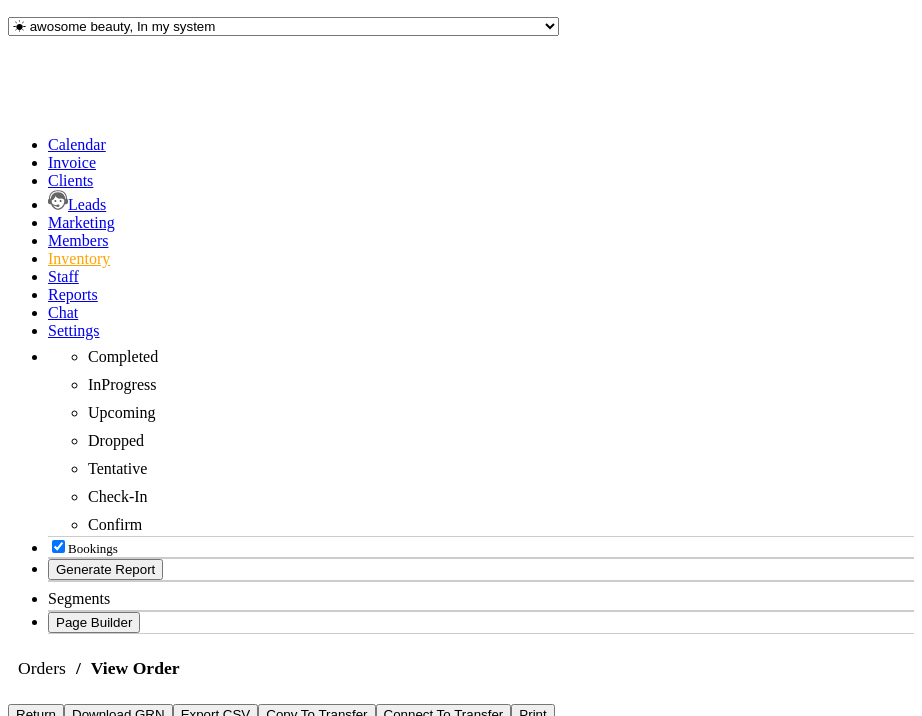 drag, startPoint x: 401, startPoint y: 370, endPoint x: 428, endPoint y: 372, distance: 27.073973 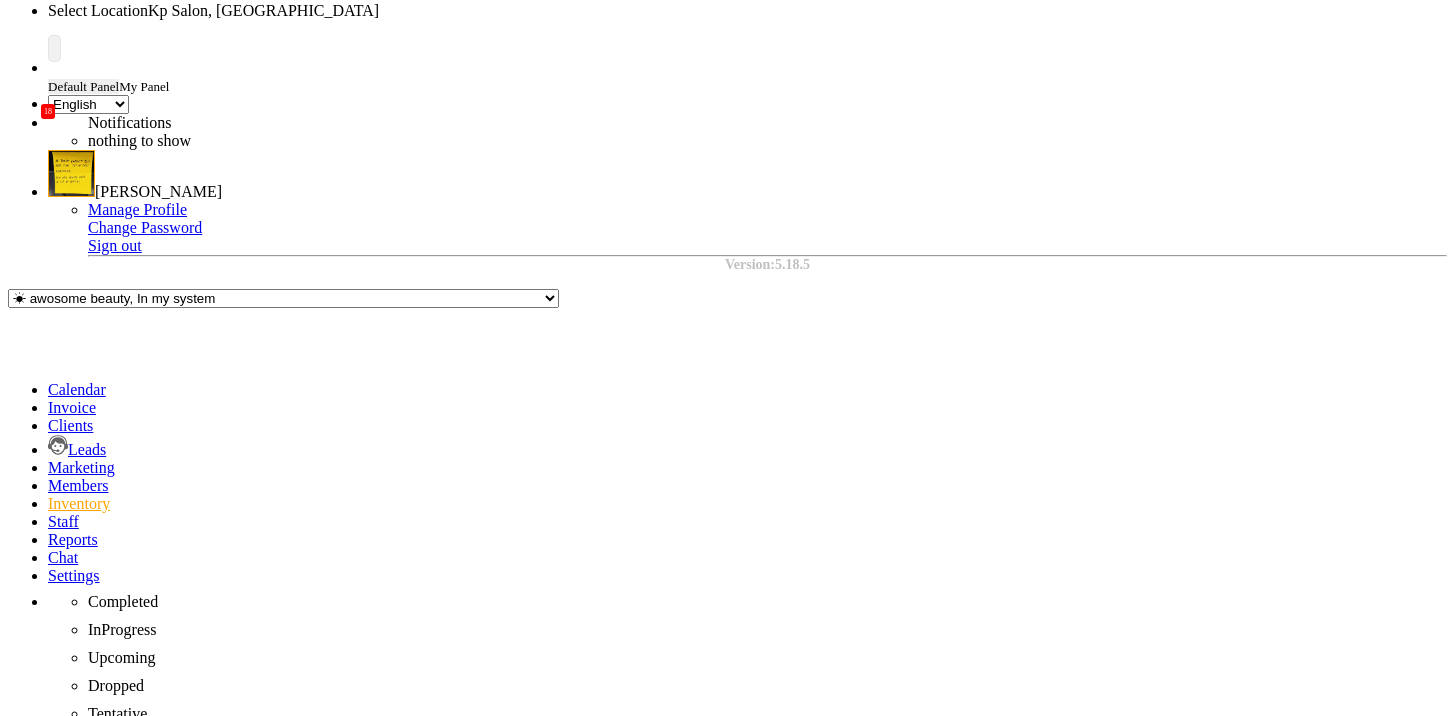 scroll, scrollTop: 0, scrollLeft: 0, axis: both 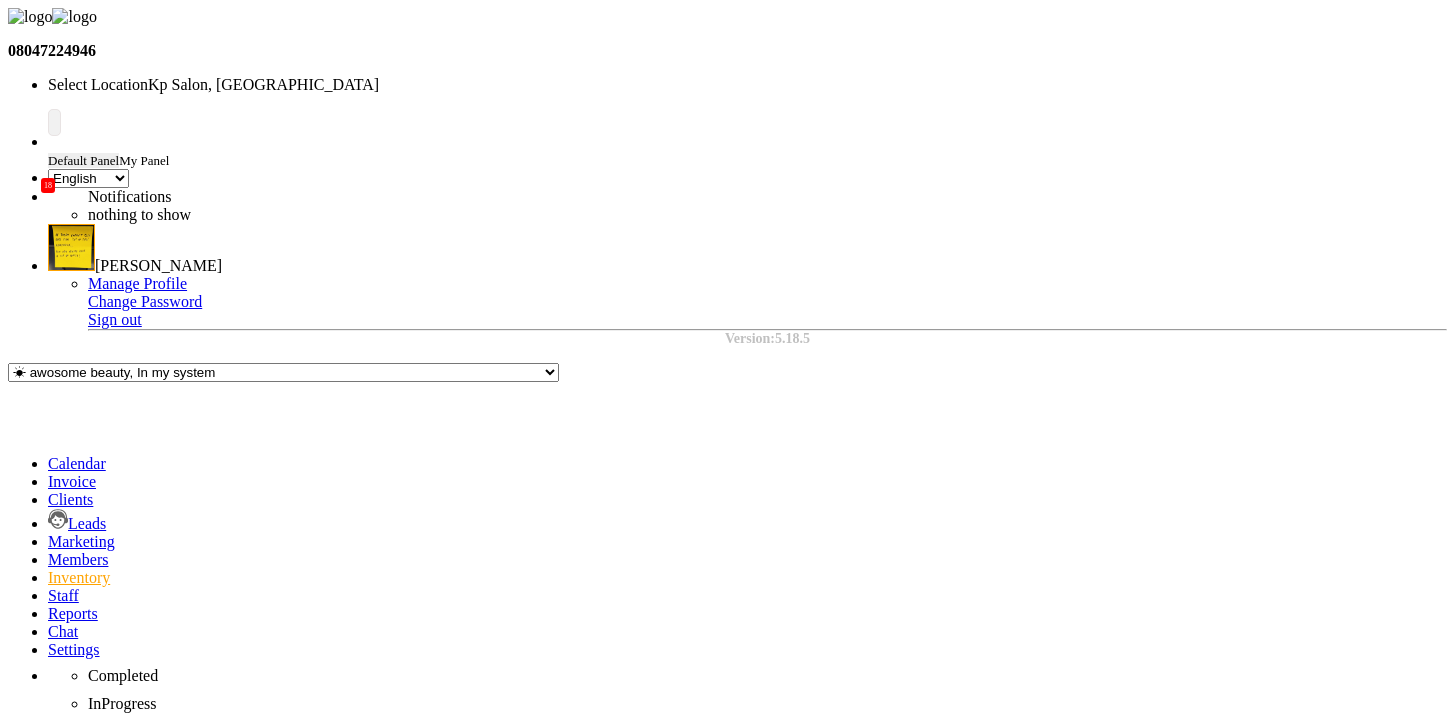 click on "Return" 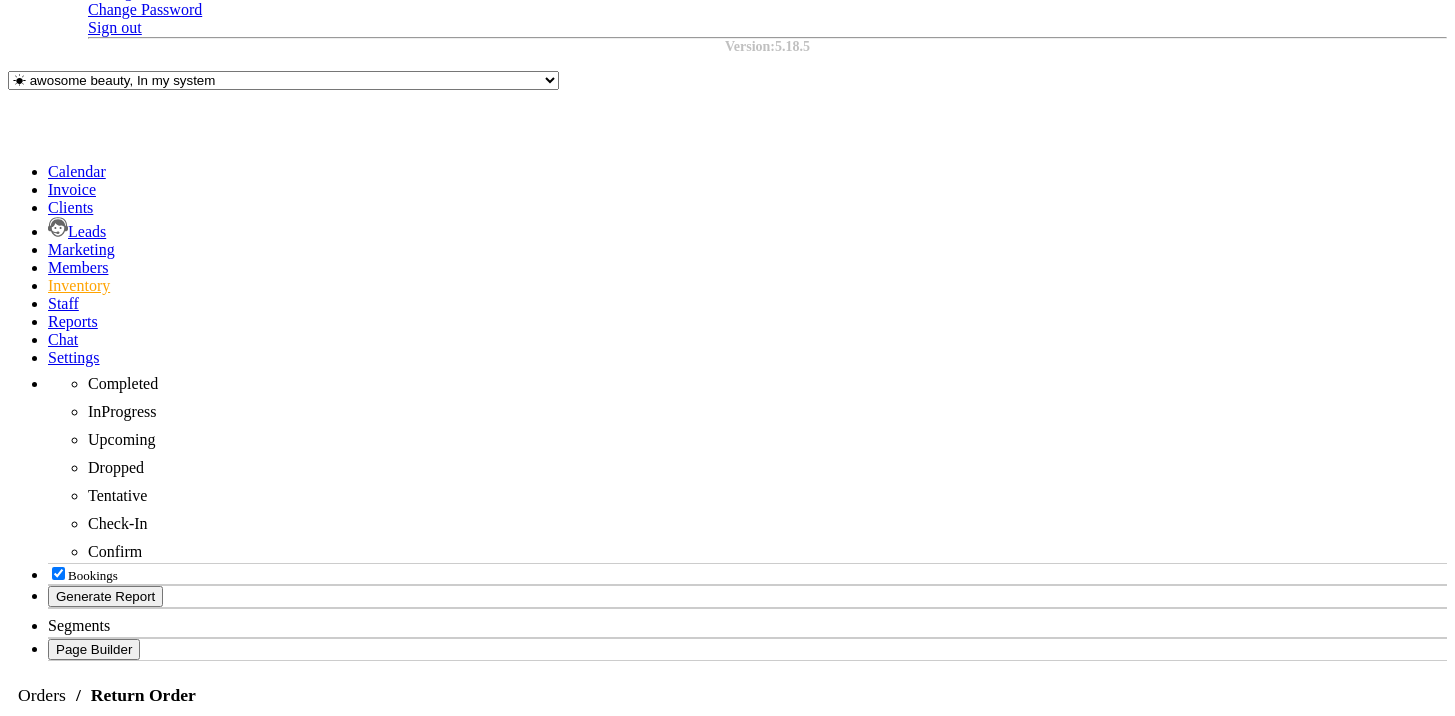 scroll, scrollTop: 363, scrollLeft: 0, axis: vertical 